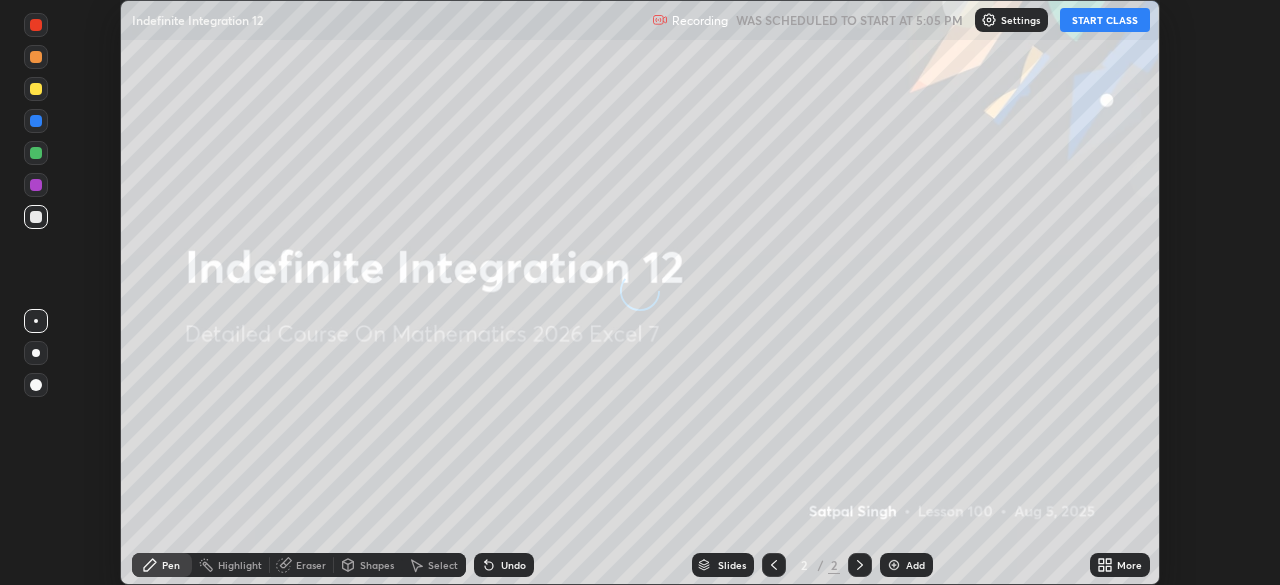 scroll, scrollTop: 0, scrollLeft: 0, axis: both 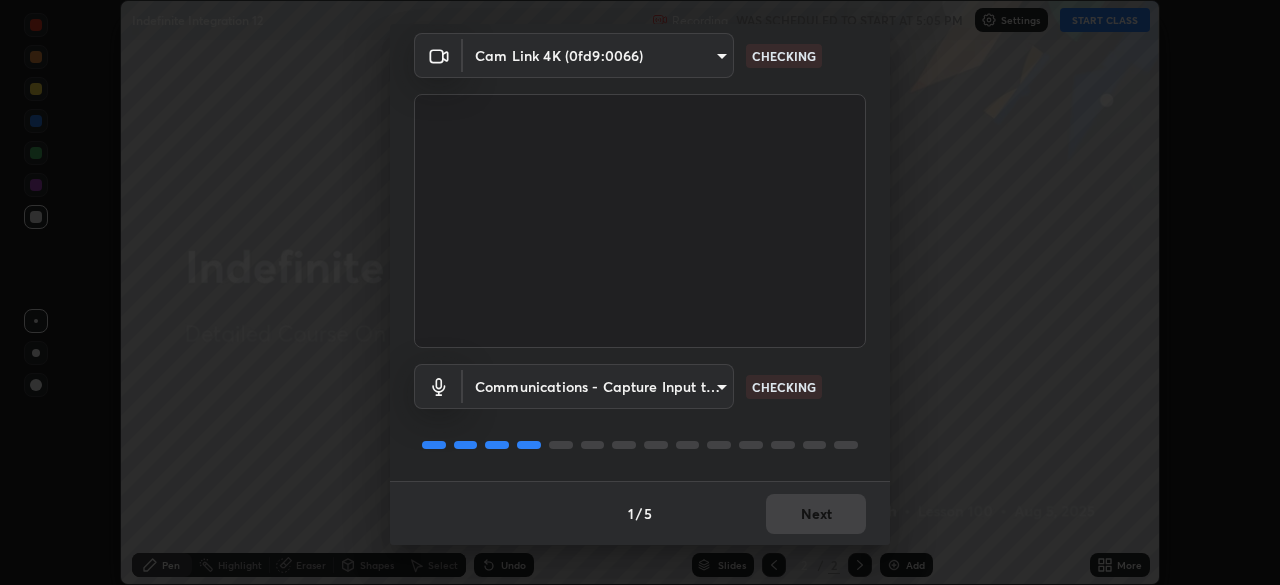 click on "1 / 5 Next" at bounding box center (640, 513) 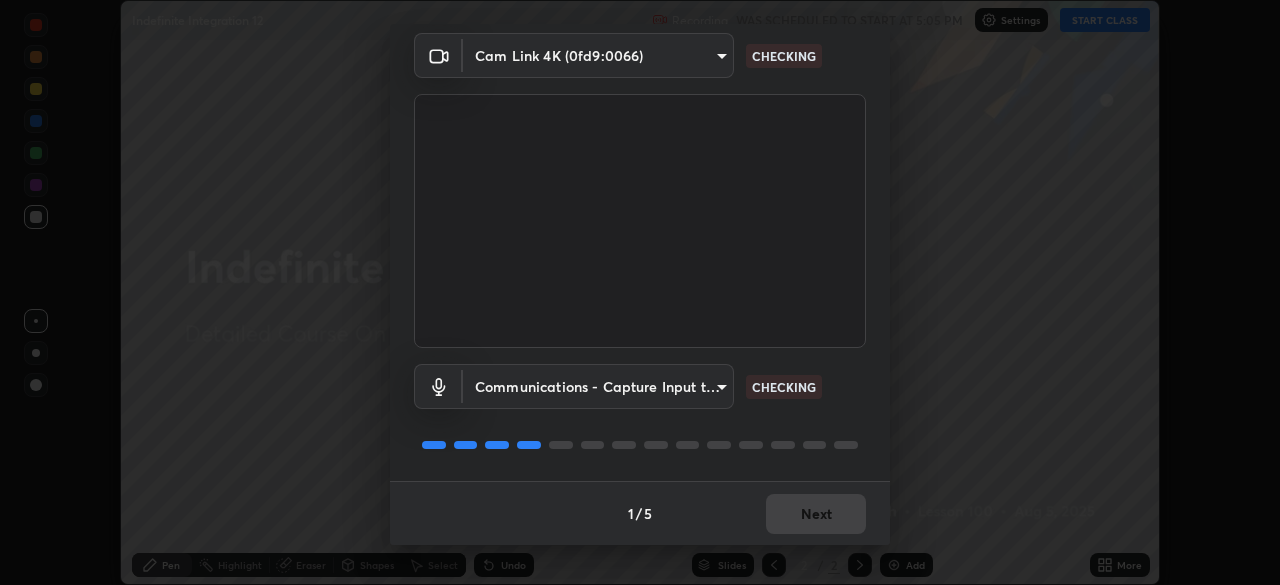 scroll, scrollTop: 0, scrollLeft: 0, axis: both 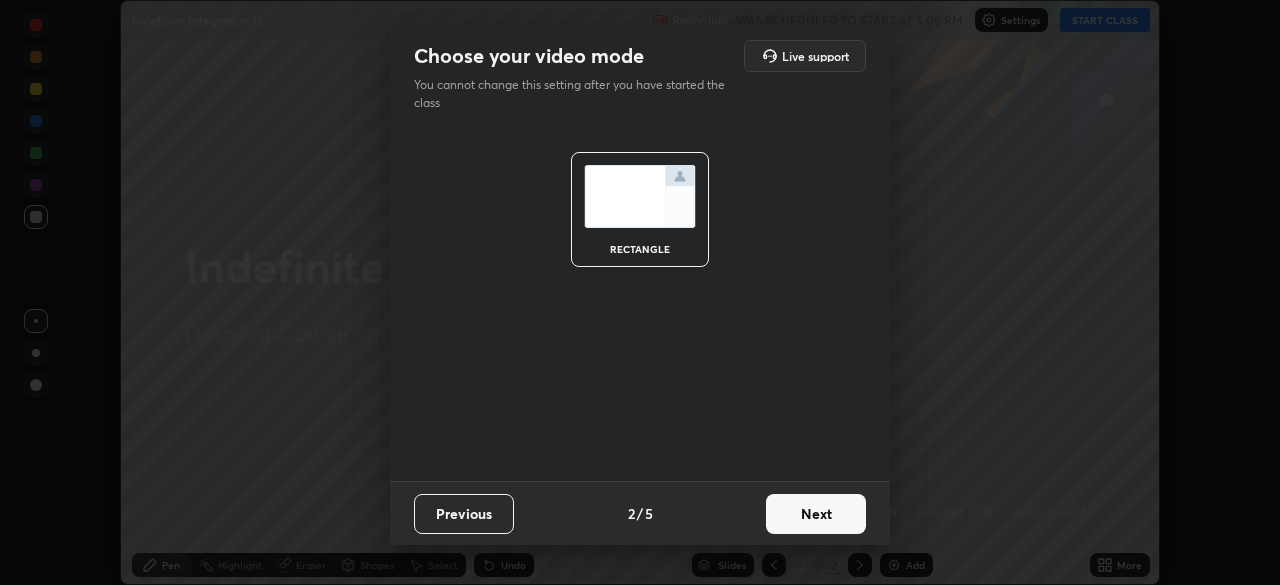 click on "Next" at bounding box center (816, 514) 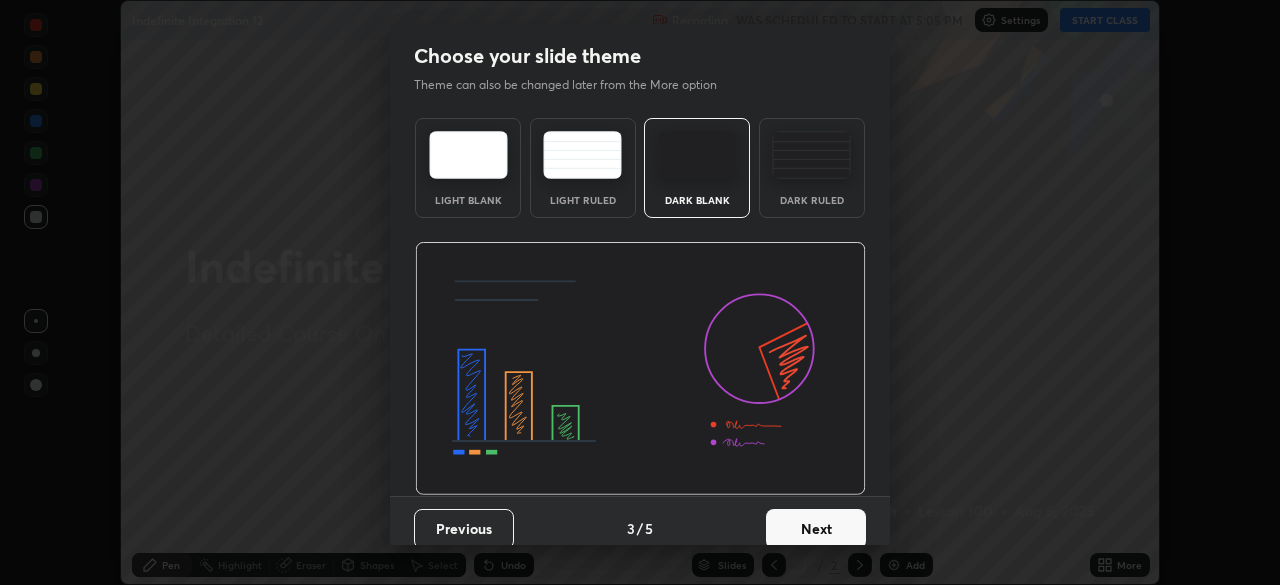 click on "Next" at bounding box center (816, 529) 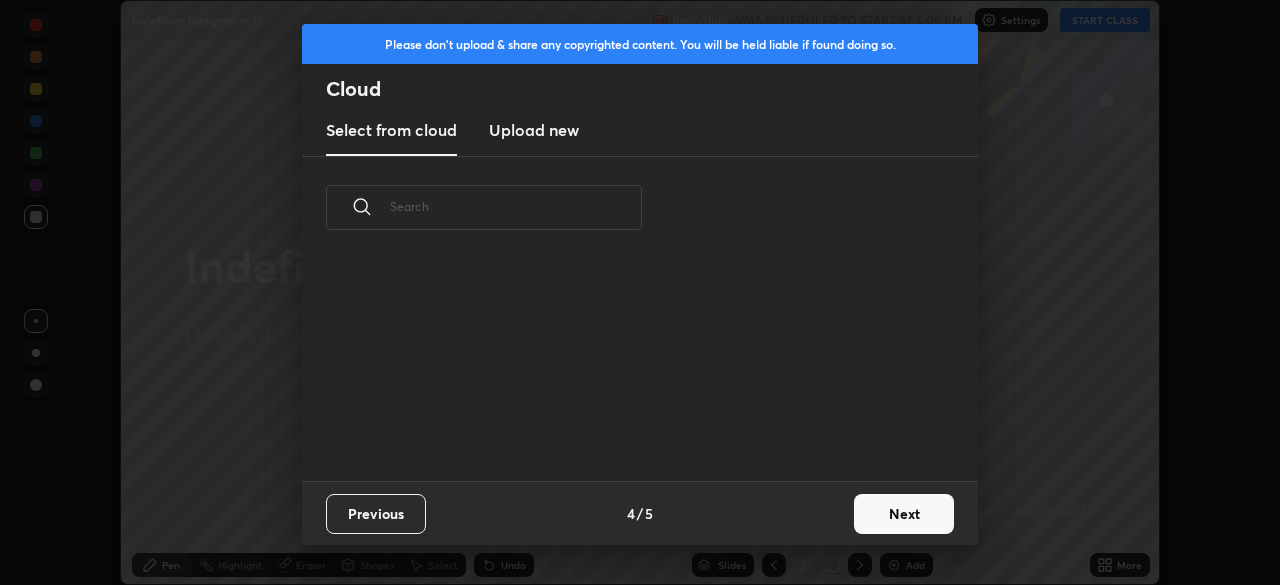 click on "Next" at bounding box center [904, 514] 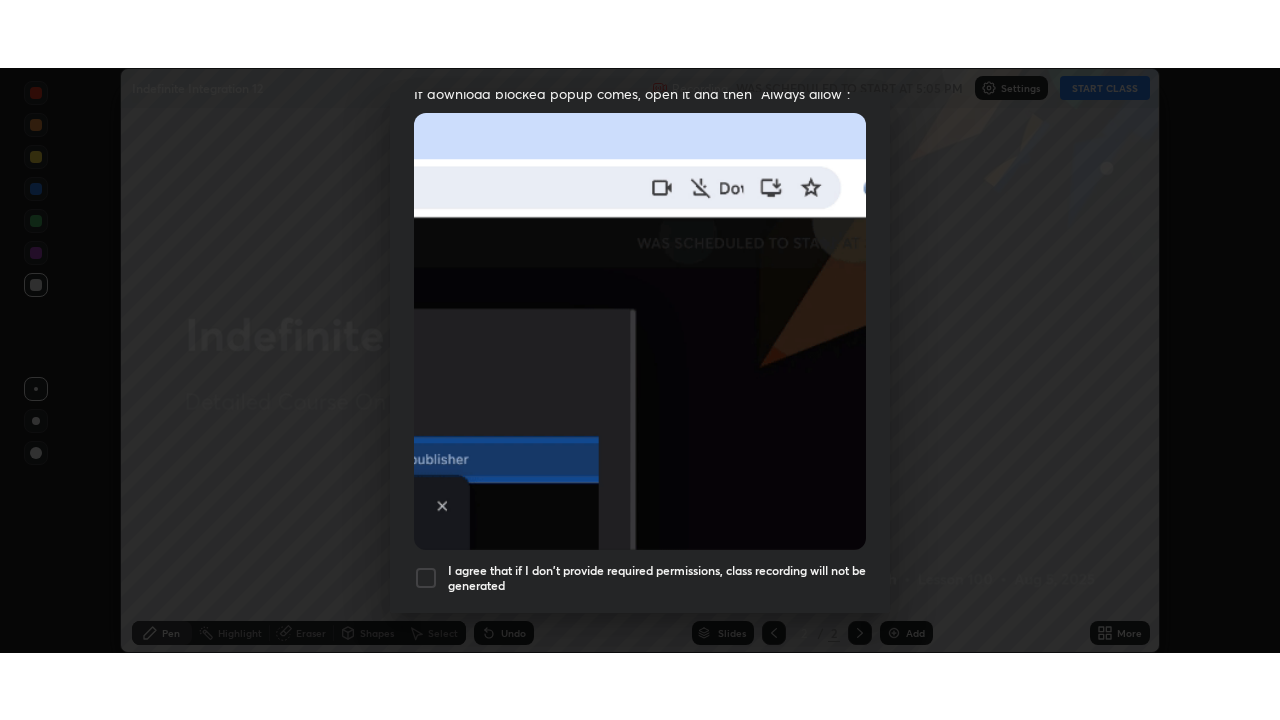 scroll, scrollTop: 479, scrollLeft: 0, axis: vertical 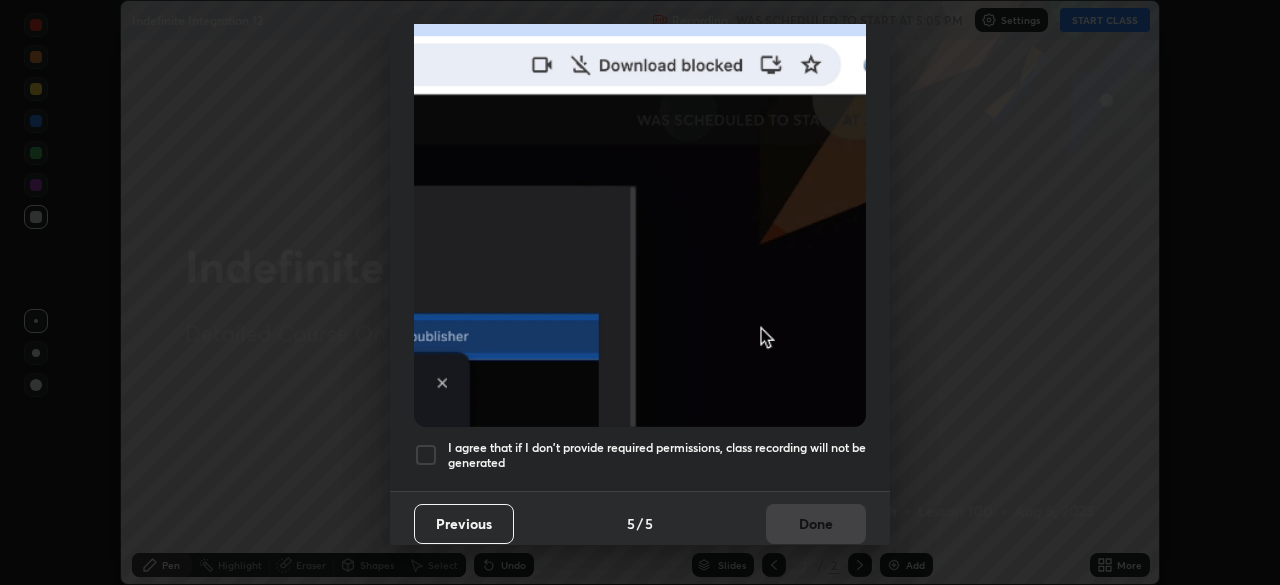 click on "I agree that if I don't provide required permissions, class recording will not be generated" at bounding box center (657, 455) 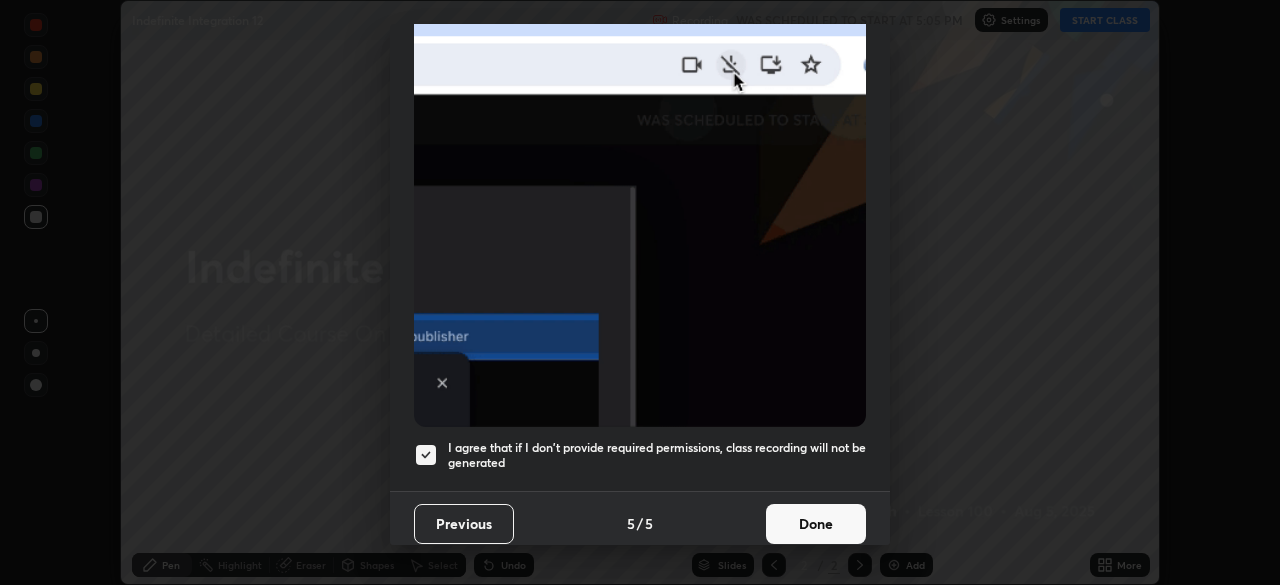 click on "Done" at bounding box center (816, 524) 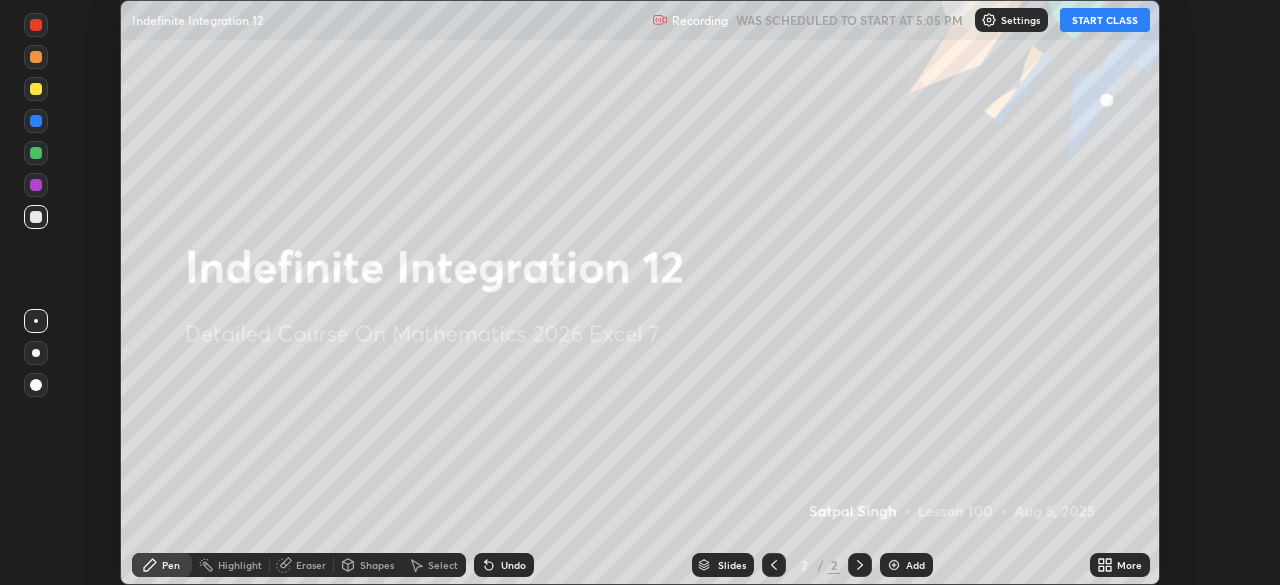 click on "START CLASS" at bounding box center [1105, 20] 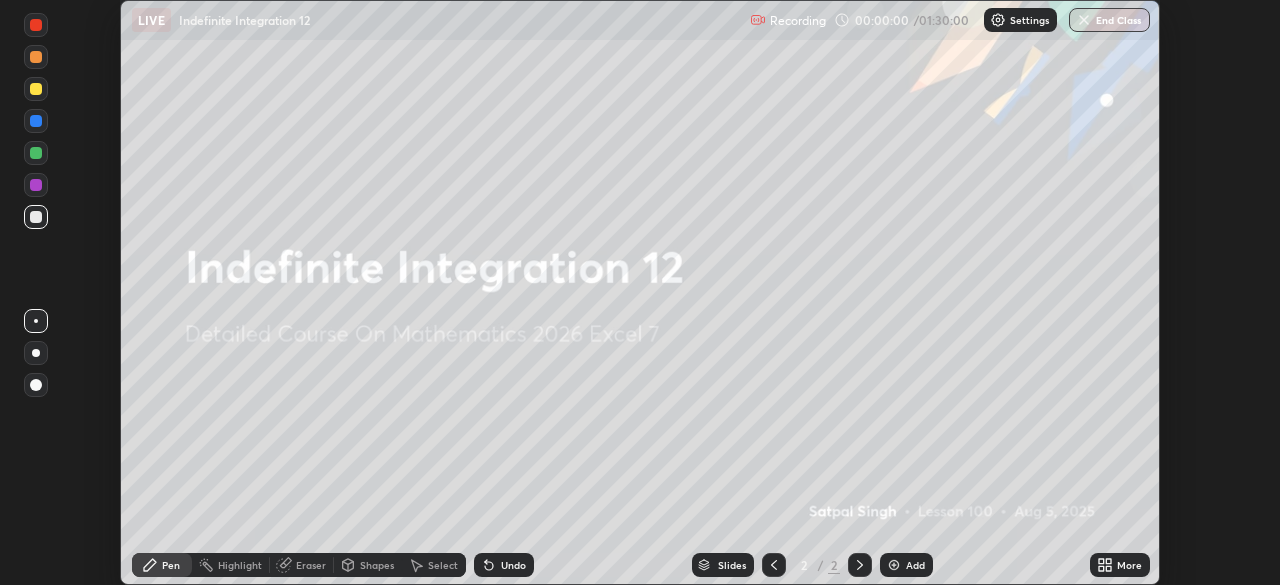 click 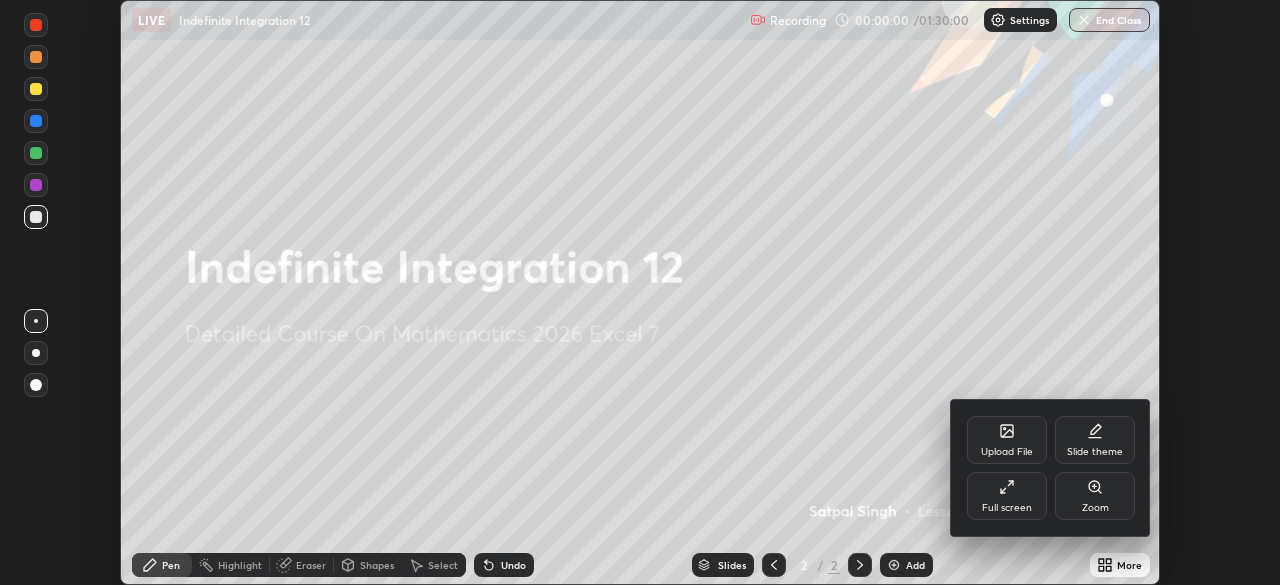 click 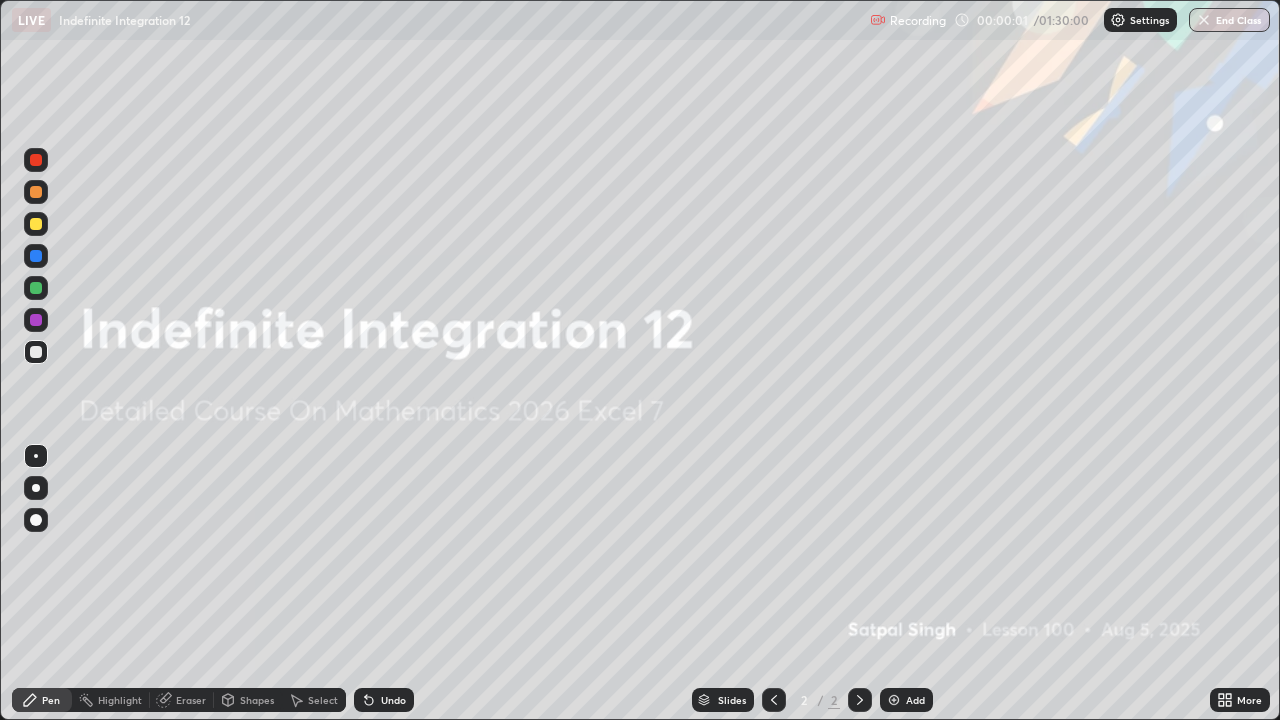 scroll, scrollTop: 99280, scrollLeft: 98720, axis: both 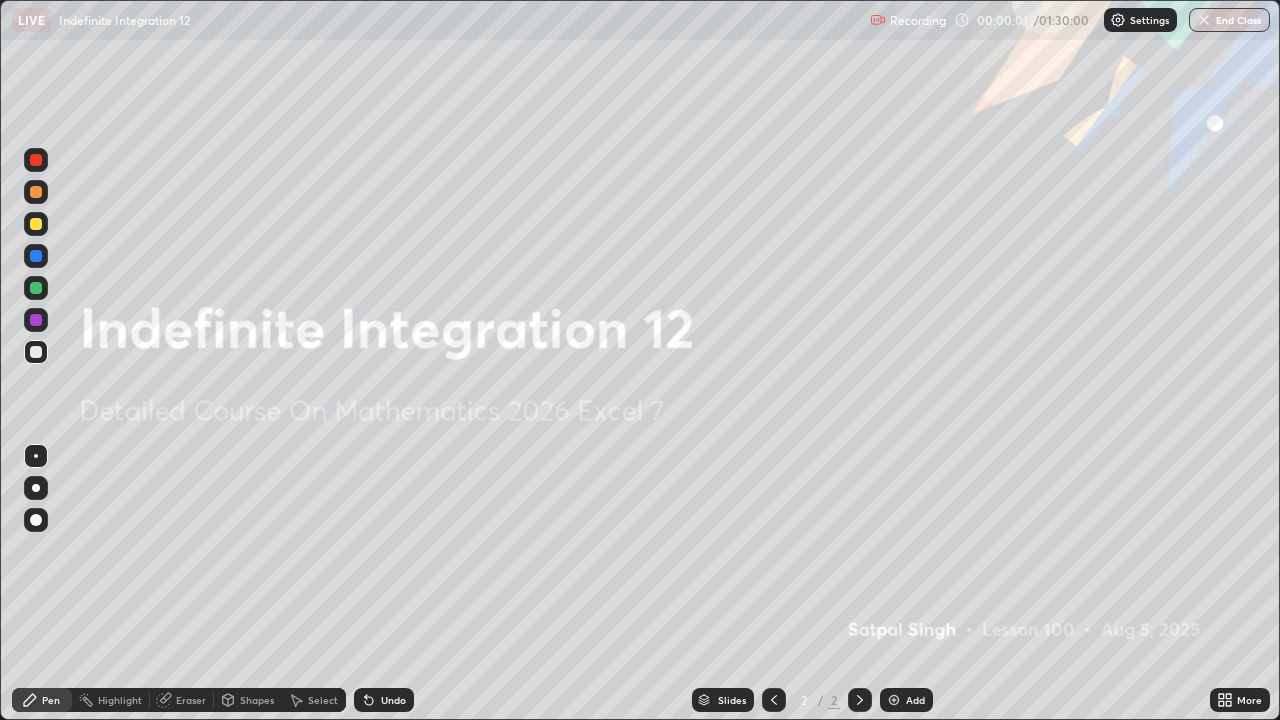 click on "Add" at bounding box center (906, 700) 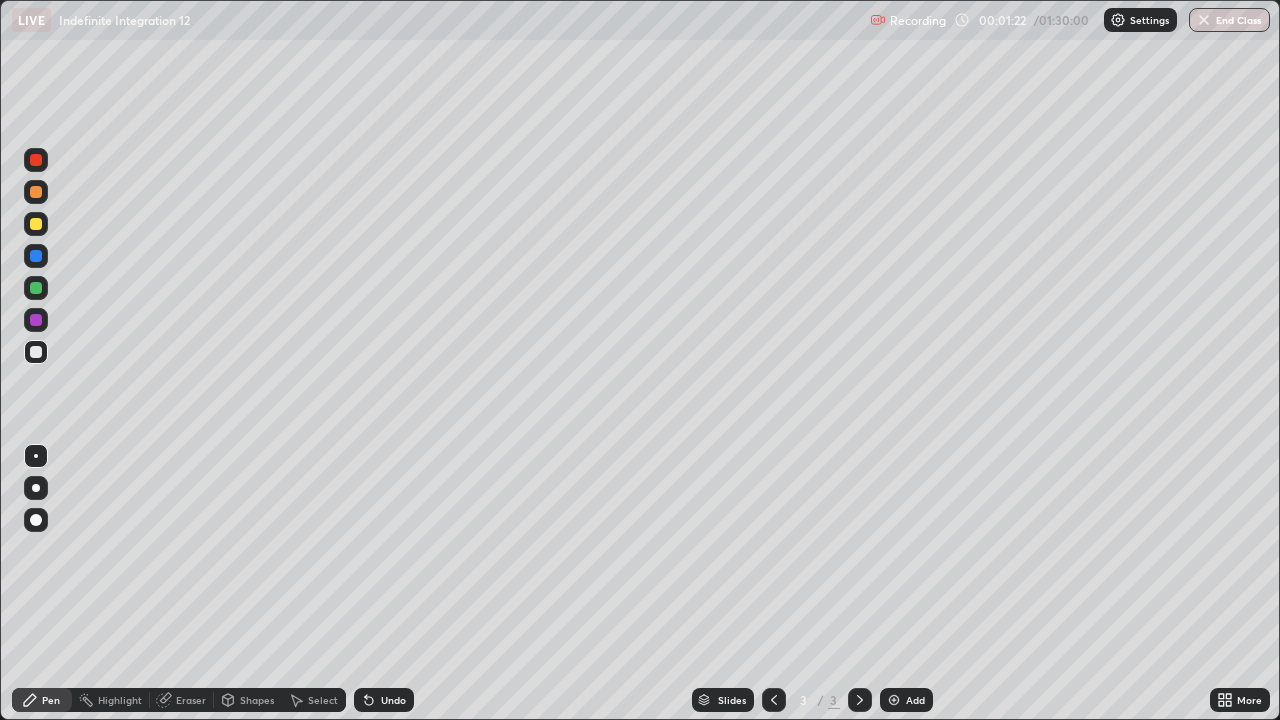 click 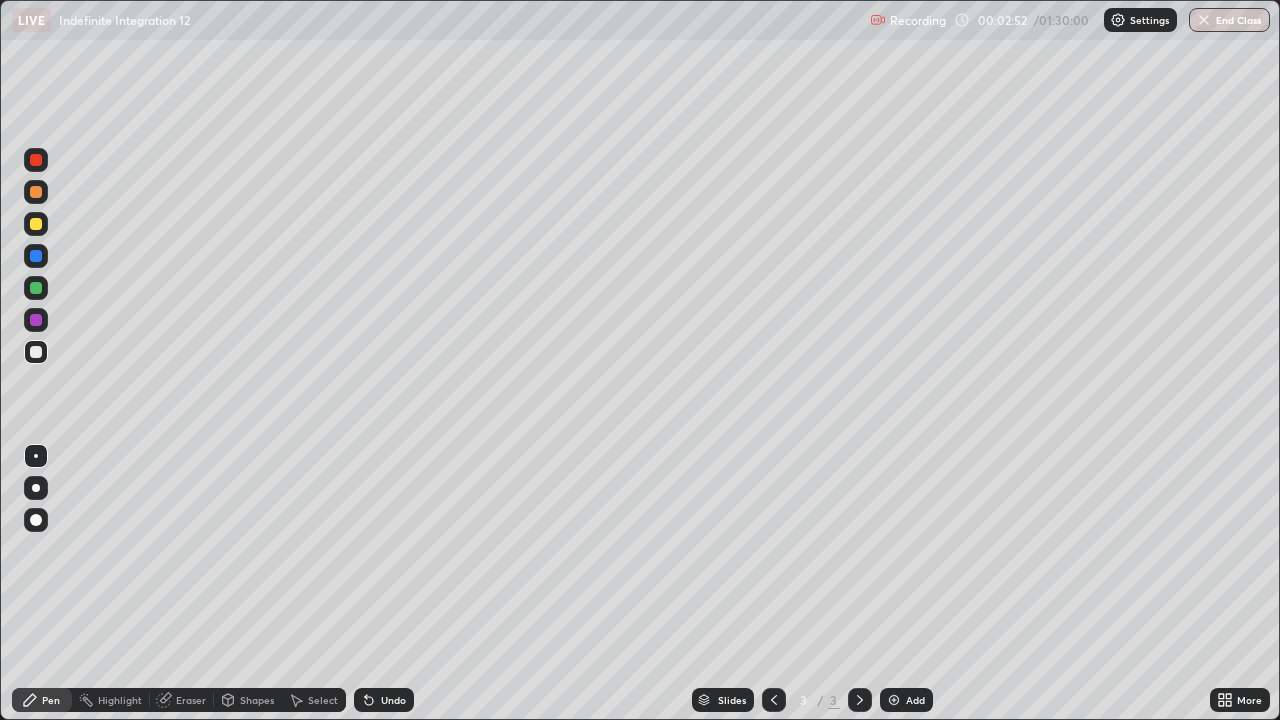 click on "Undo" at bounding box center [393, 700] 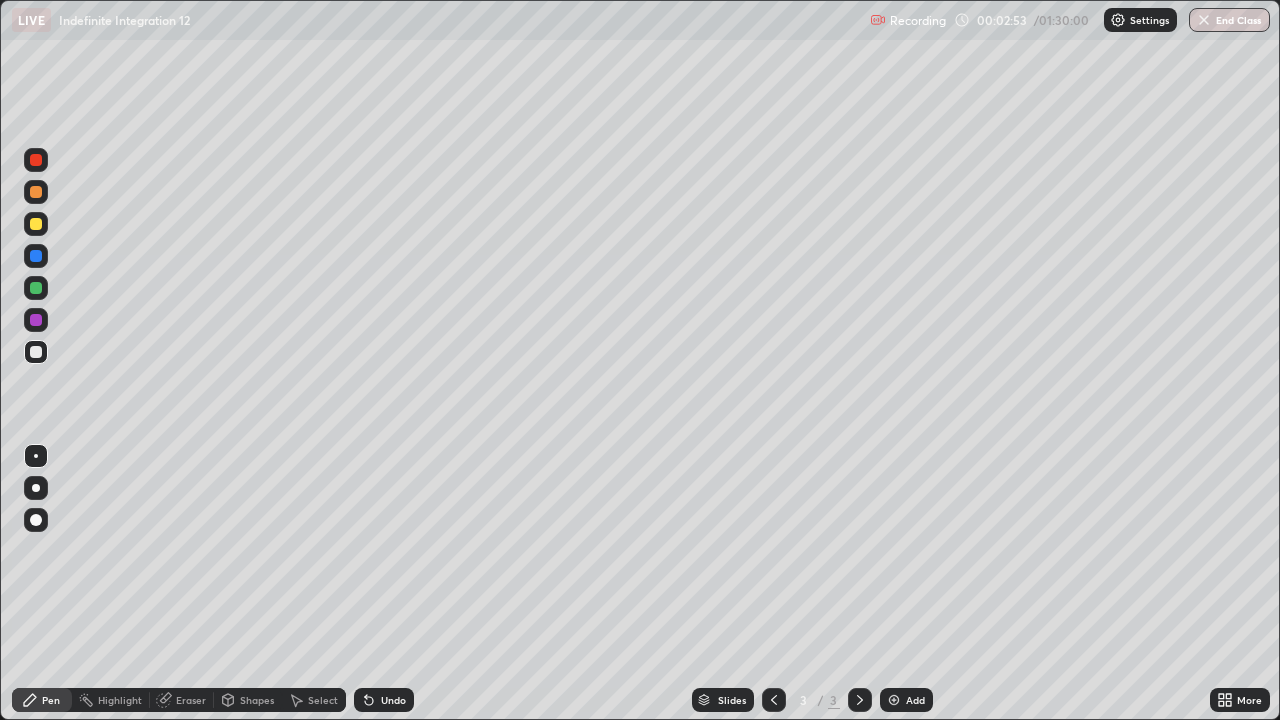 click on "Undo" at bounding box center (393, 700) 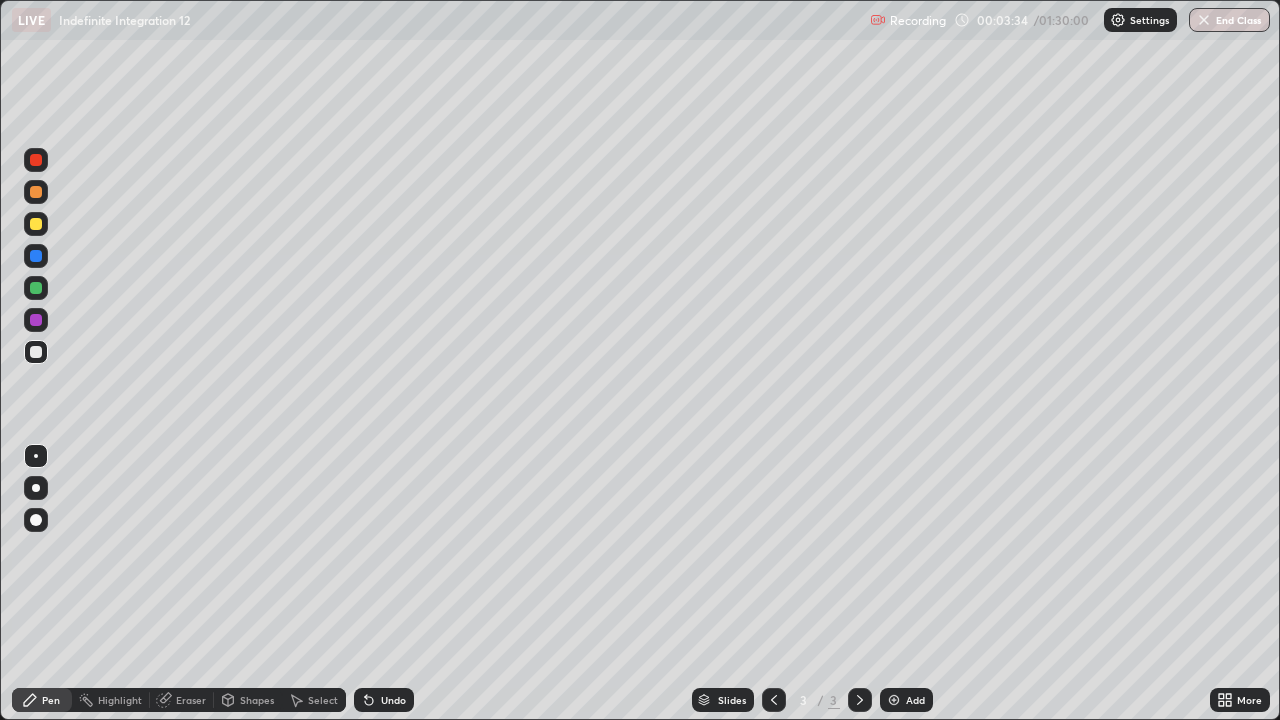 click on "Eraser" at bounding box center [191, 700] 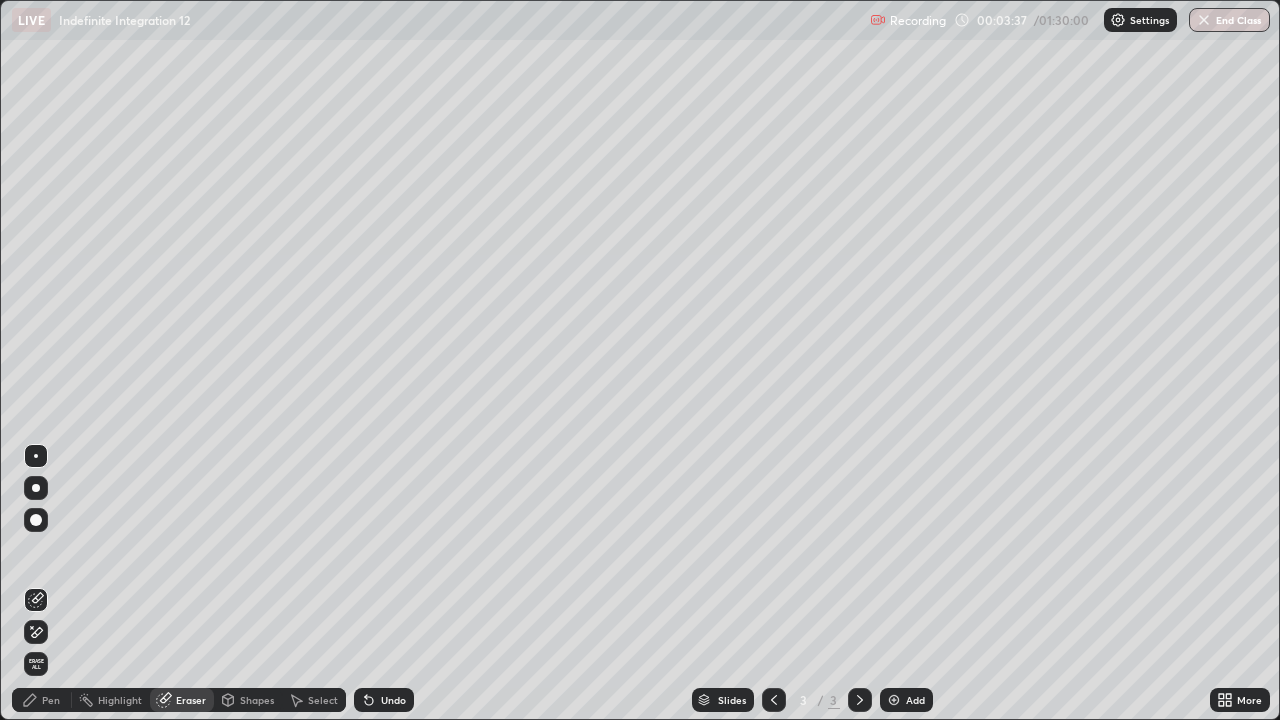 click on "Pen" at bounding box center [51, 700] 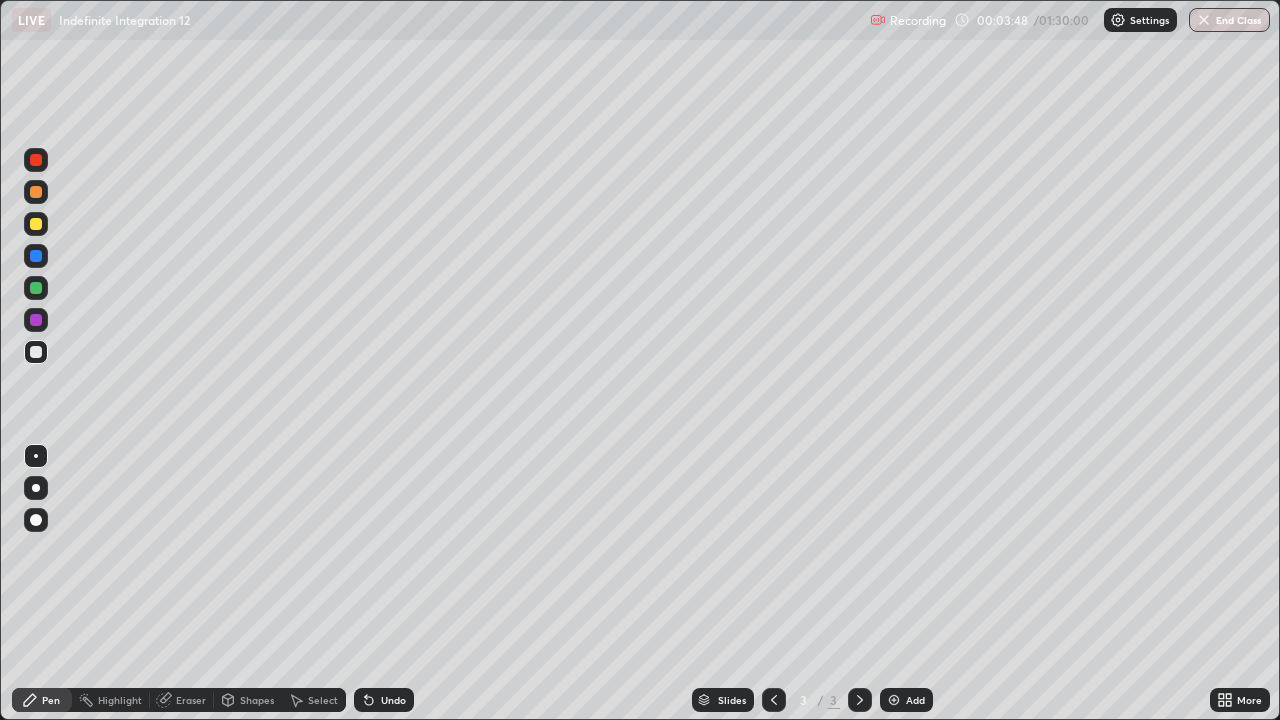click on "Eraser" at bounding box center [191, 700] 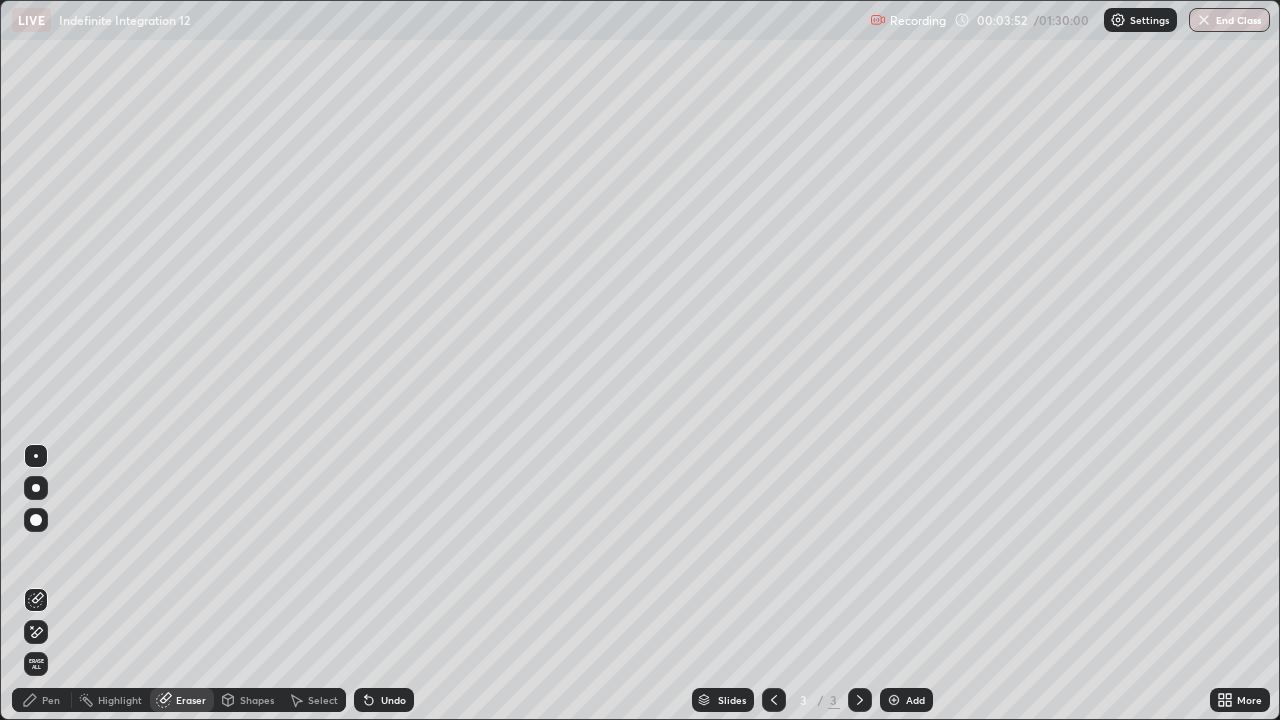 click 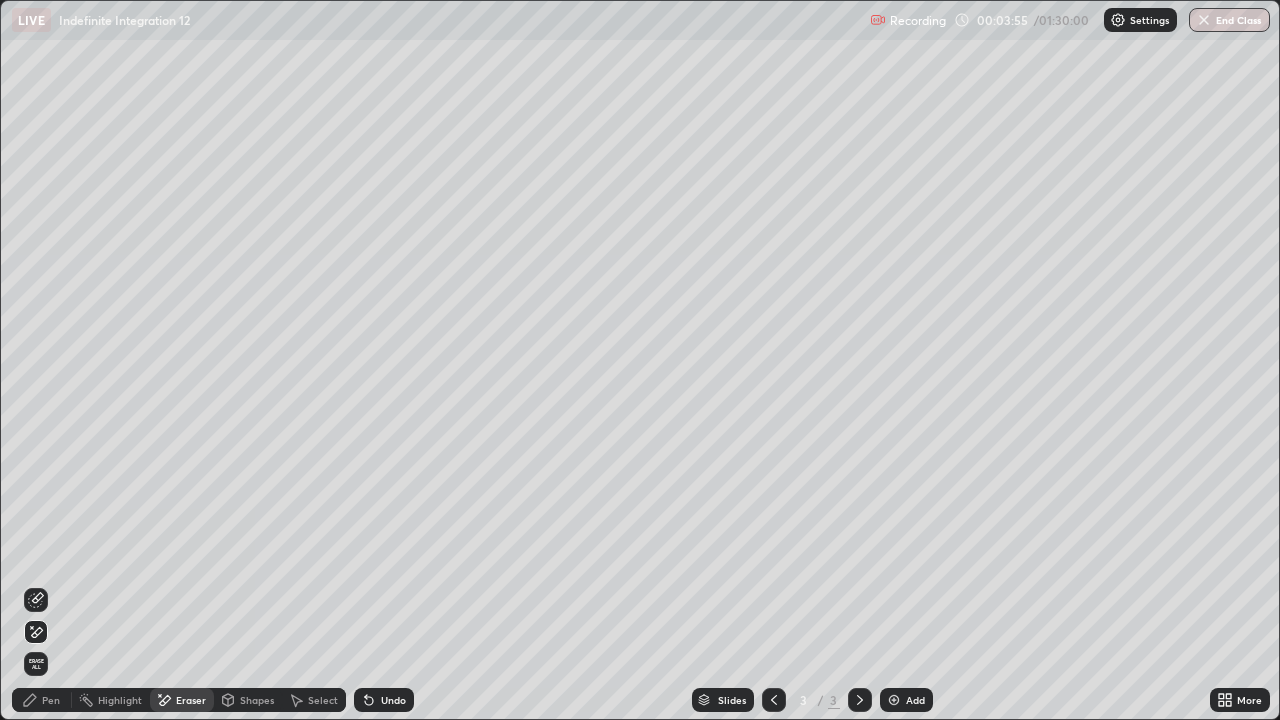 click on "Pen" at bounding box center (51, 700) 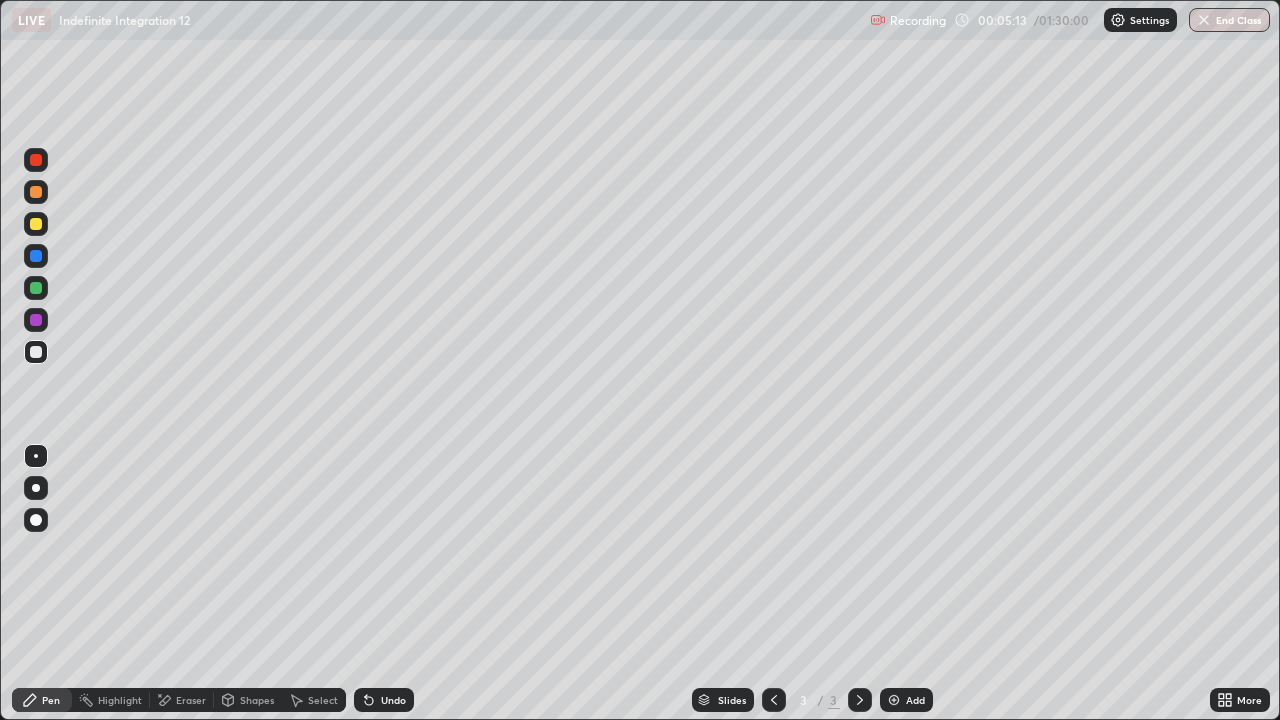 click at bounding box center [894, 700] 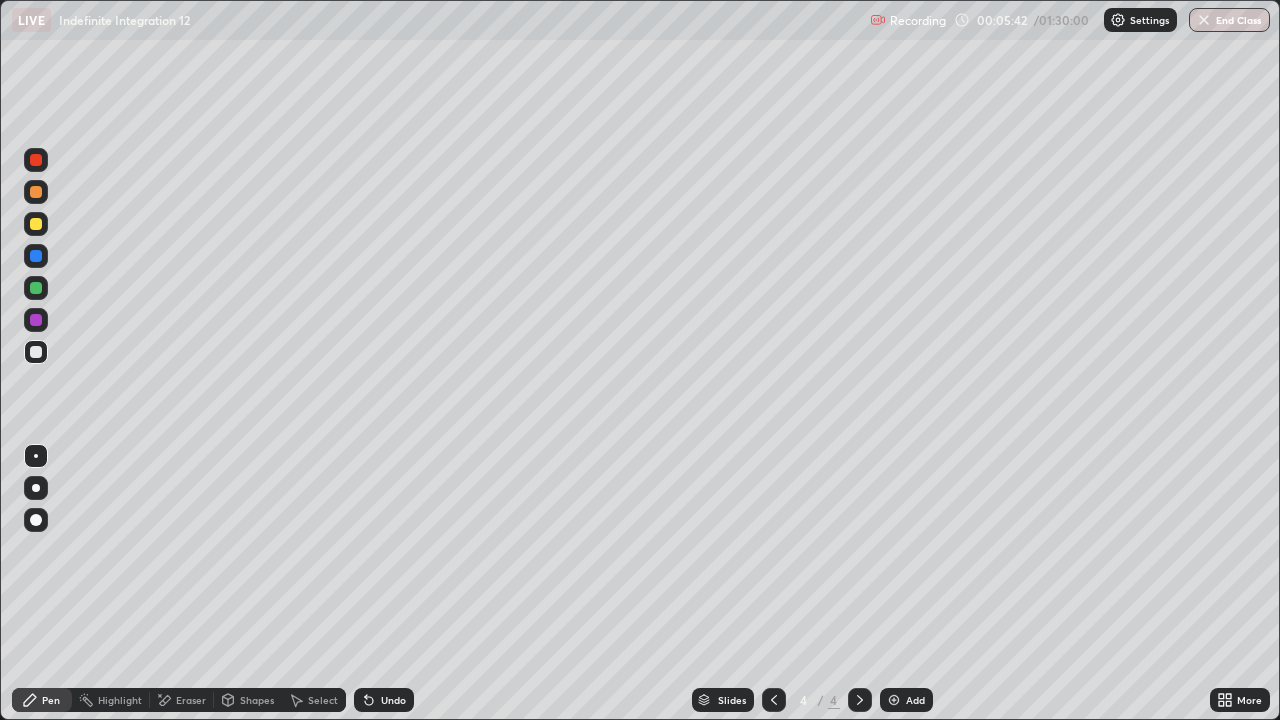 click 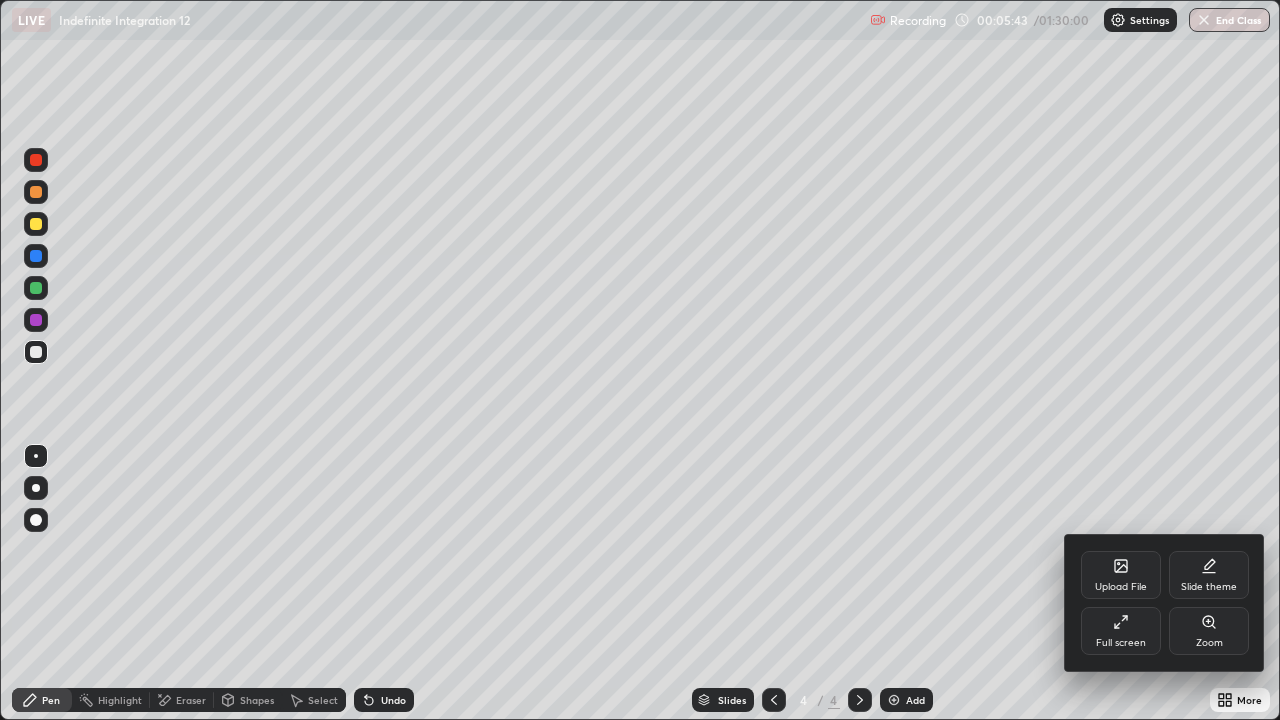 click on "Full screen" at bounding box center [1121, 631] 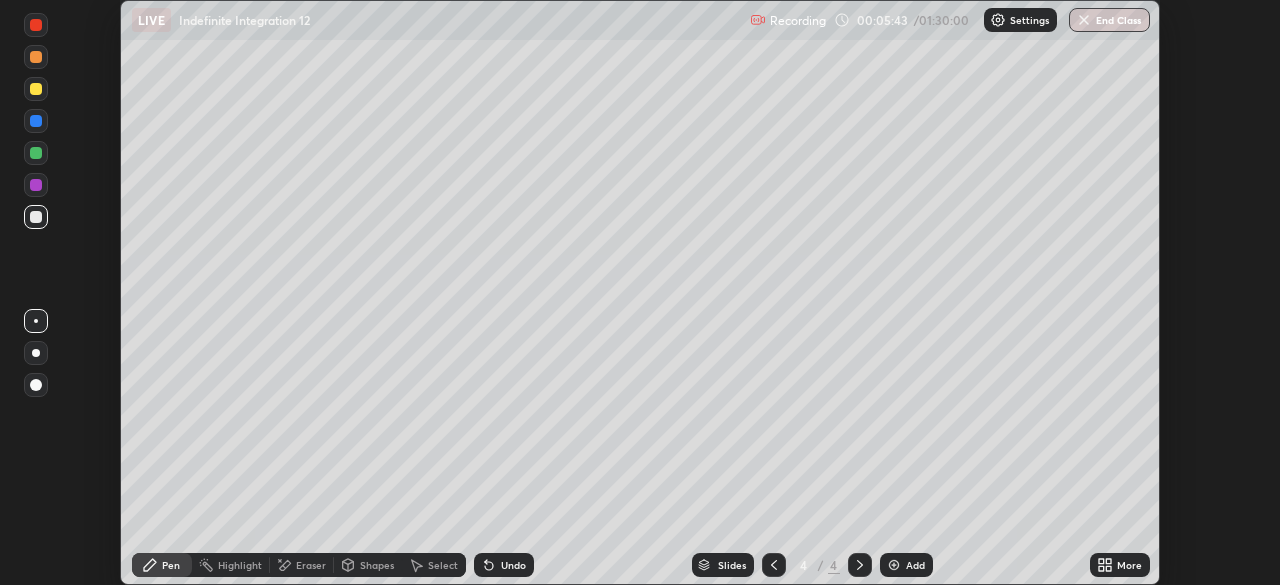 scroll, scrollTop: 585, scrollLeft: 1280, axis: both 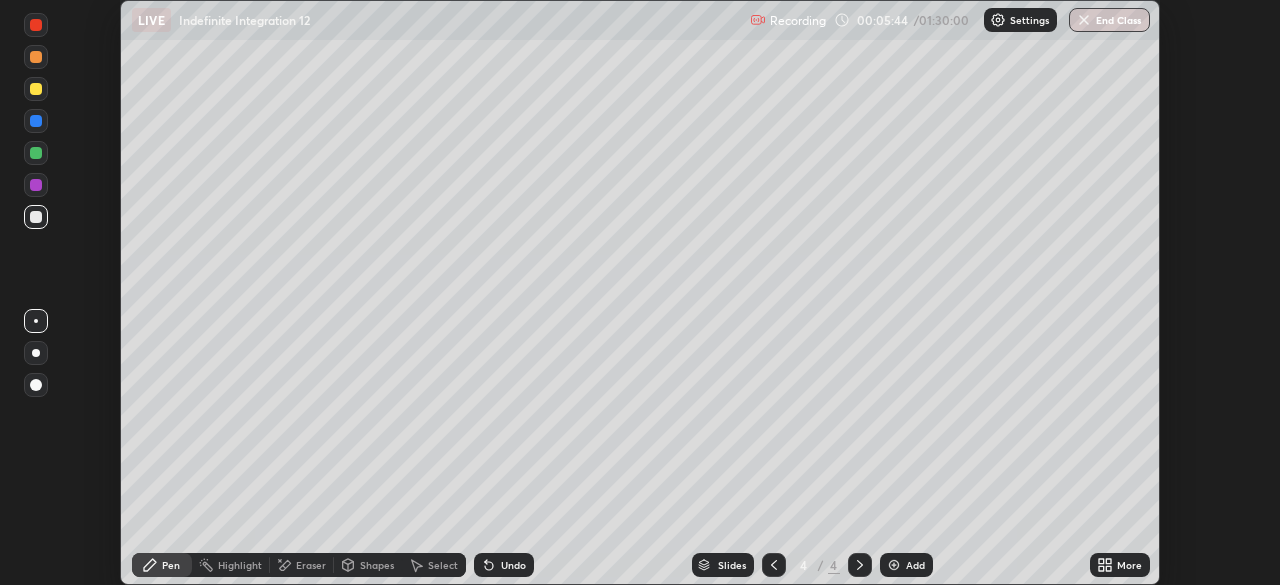 click 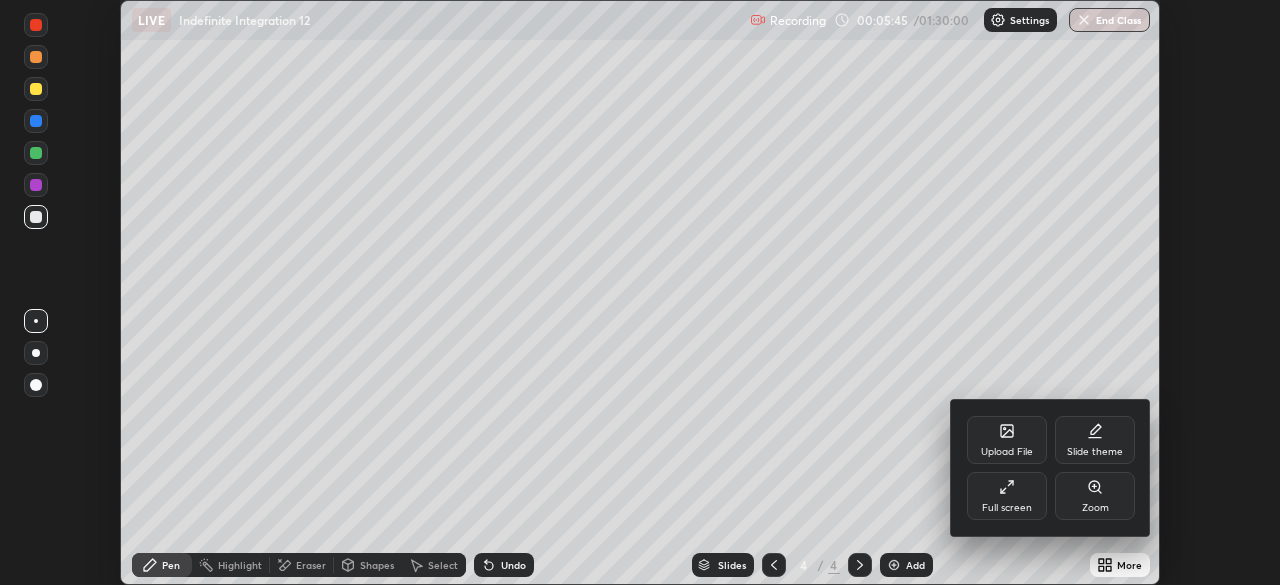 click on "Full screen" at bounding box center [1007, 496] 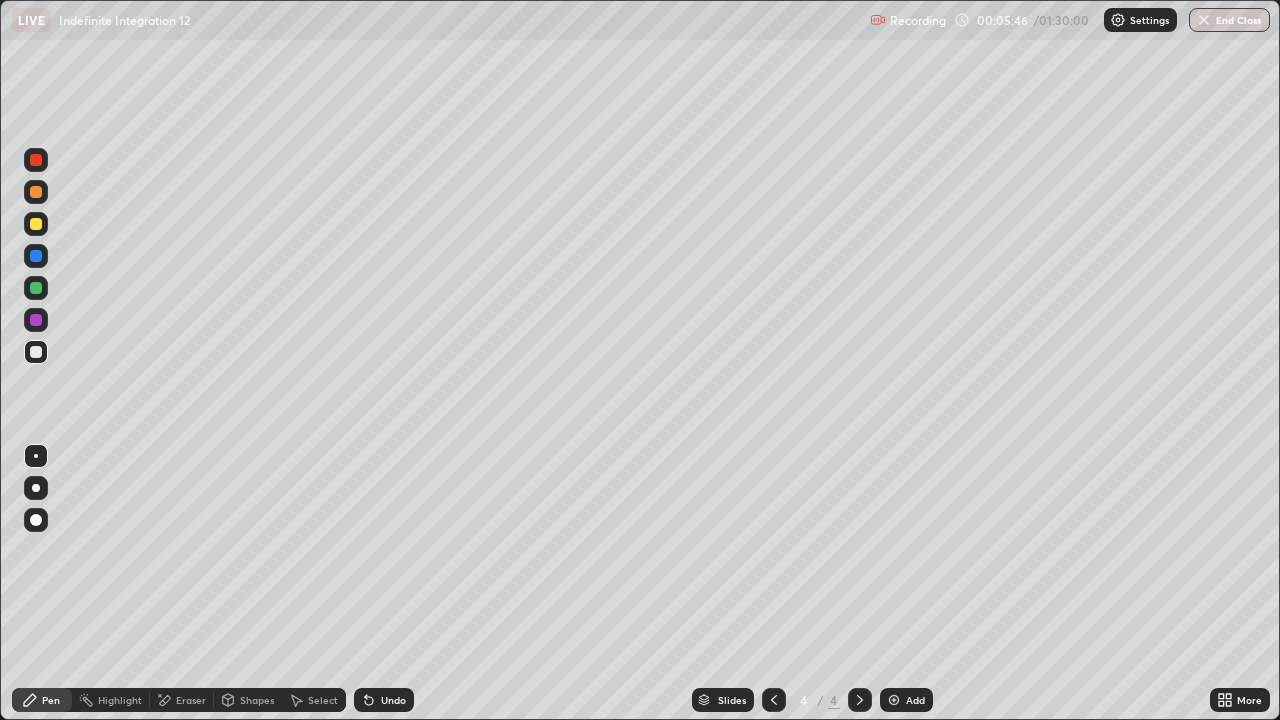scroll, scrollTop: 99280, scrollLeft: 98720, axis: both 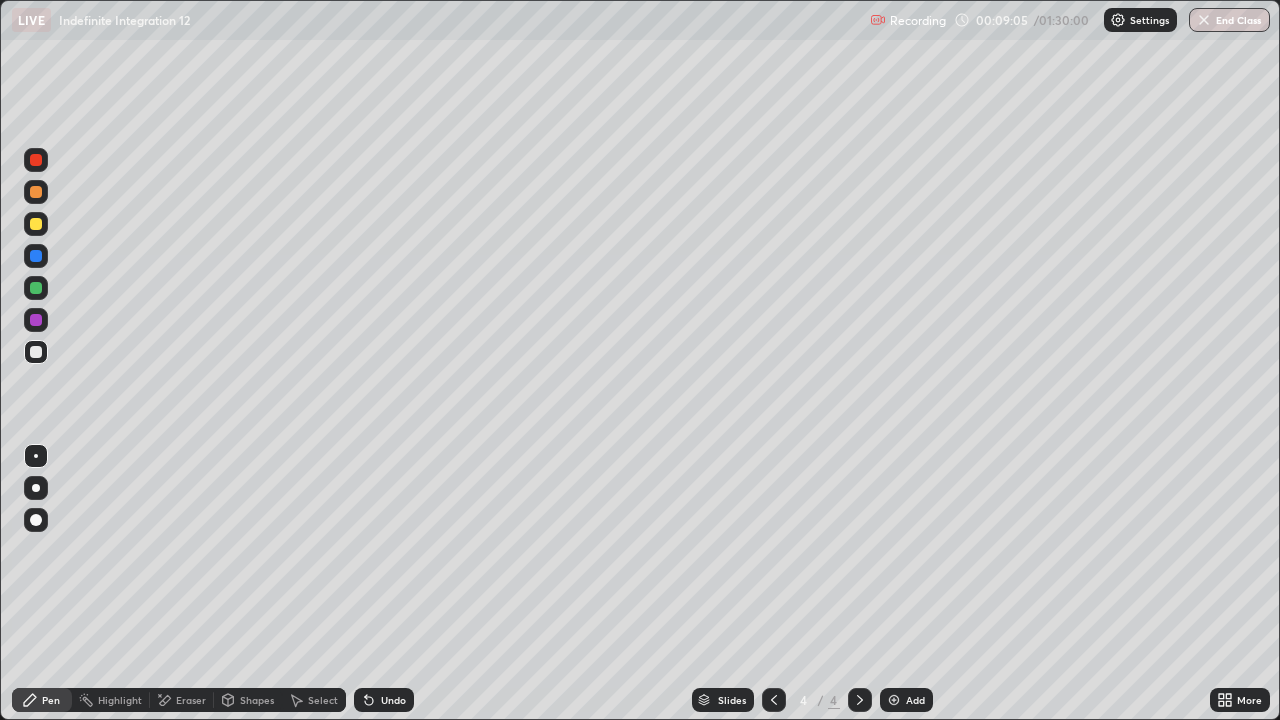 click at bounding box center (894, 700) 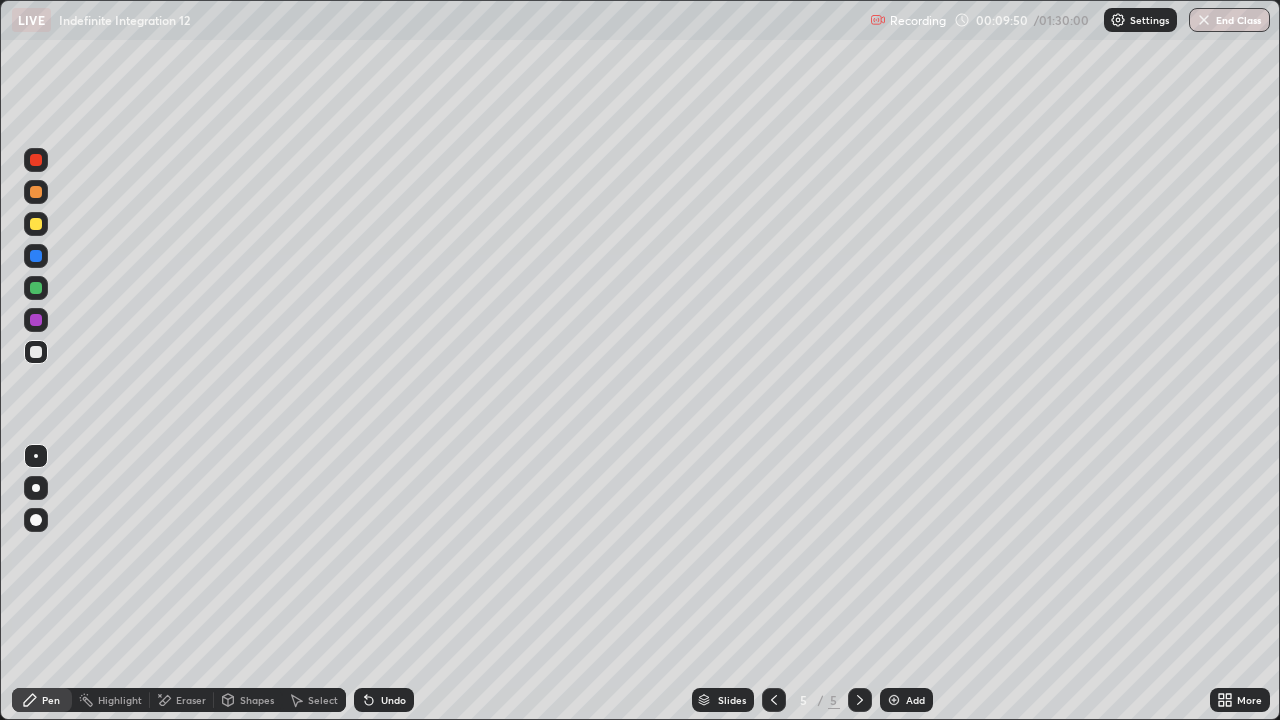 click 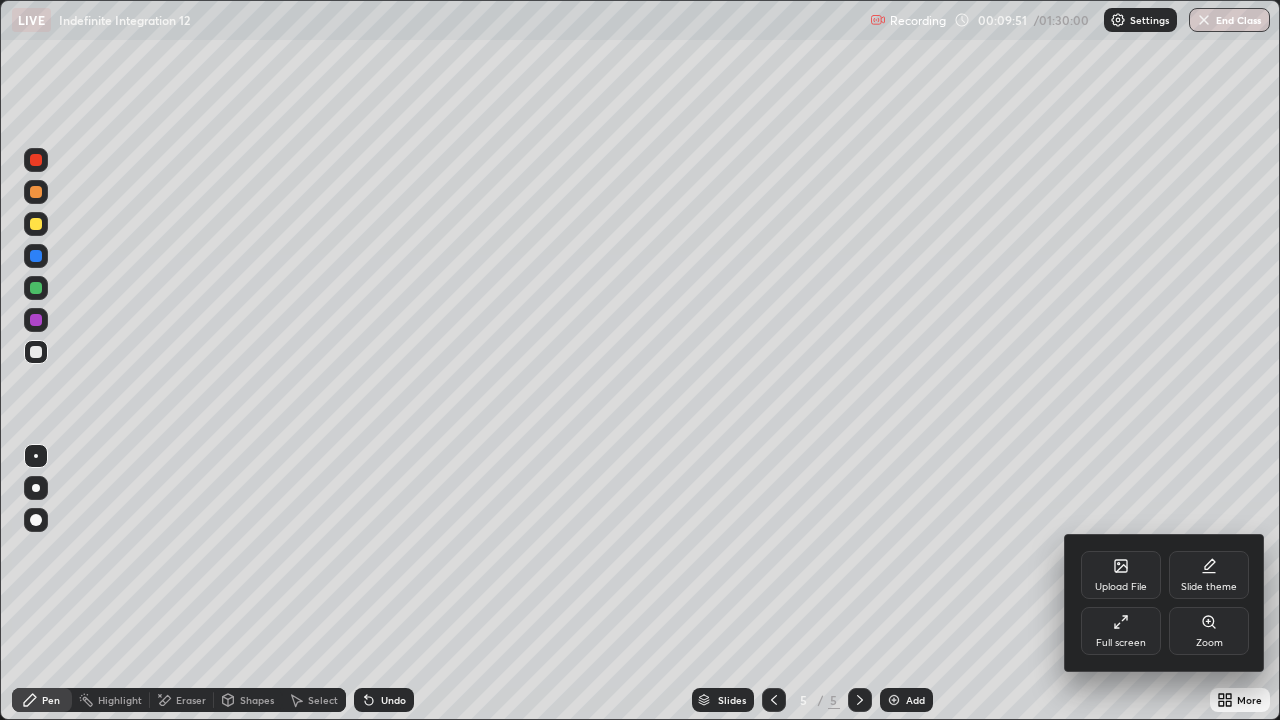 click on "Full screen" at bounding box center [1121, 631] 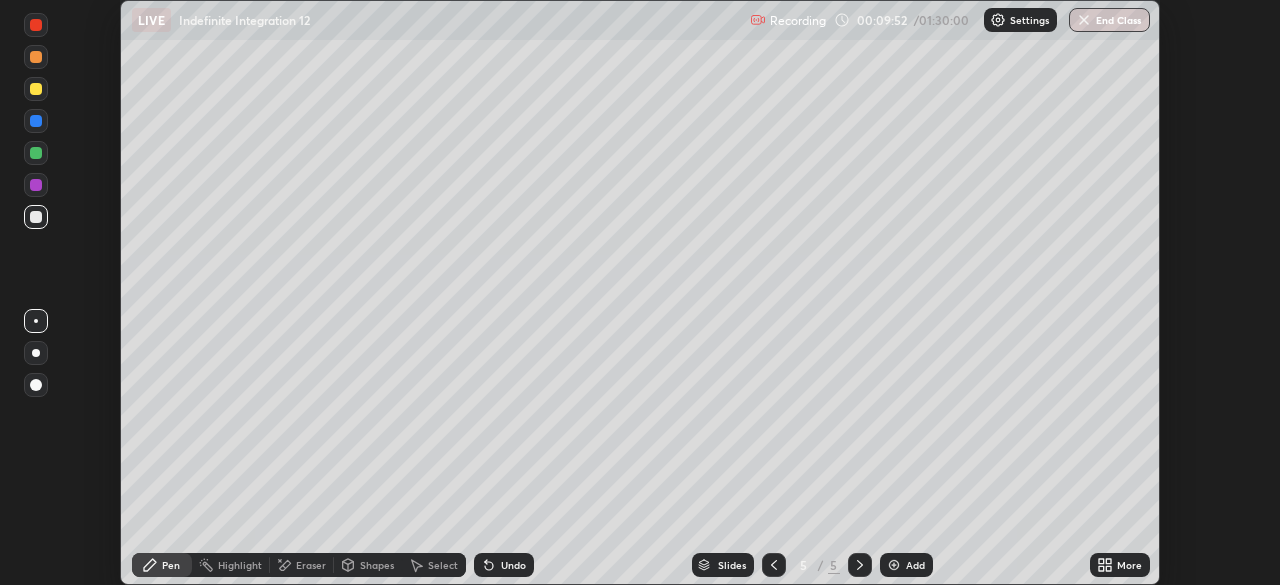 scroll, scrollTop: 585, scrollLeft: 1280, axis: both 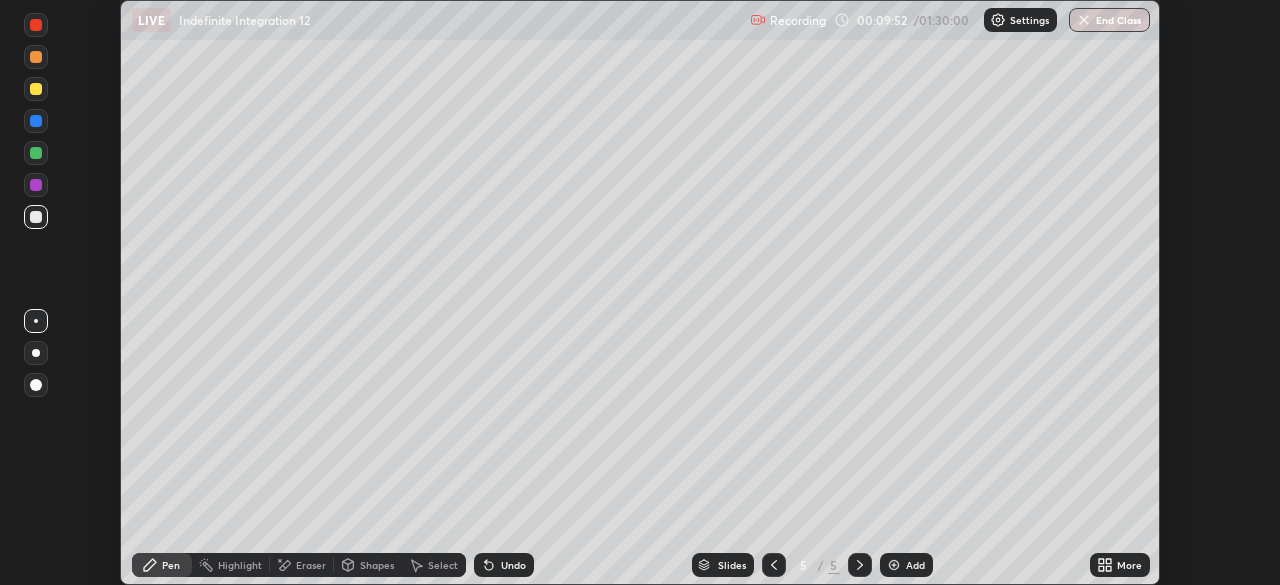 click 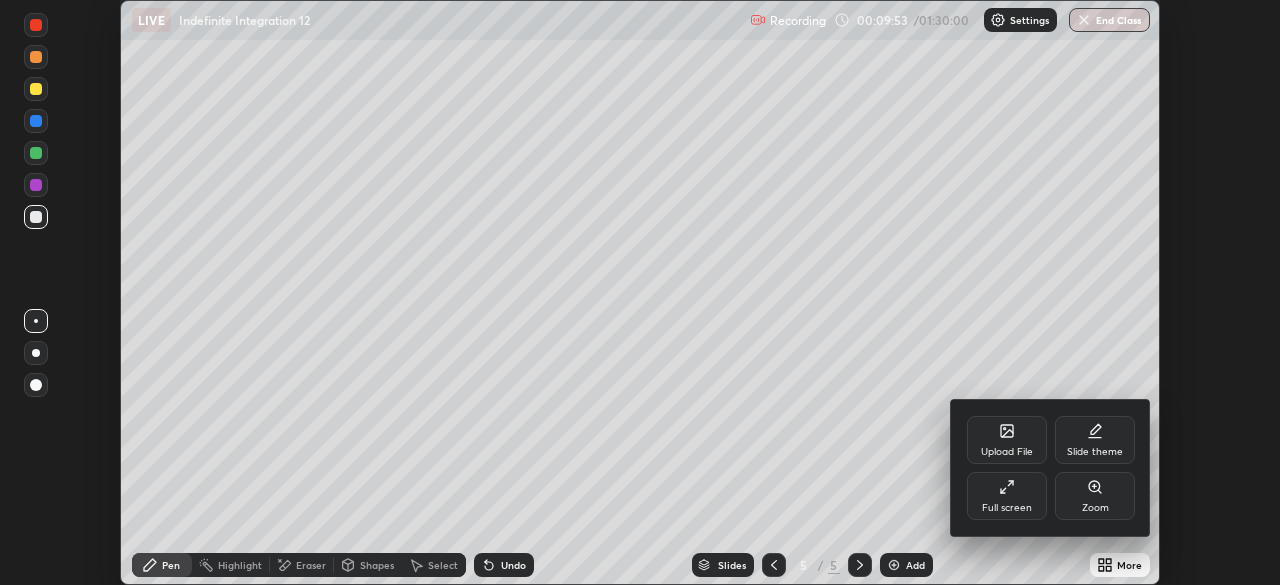 click on "Full screen" at bounding box center [1007, 496] 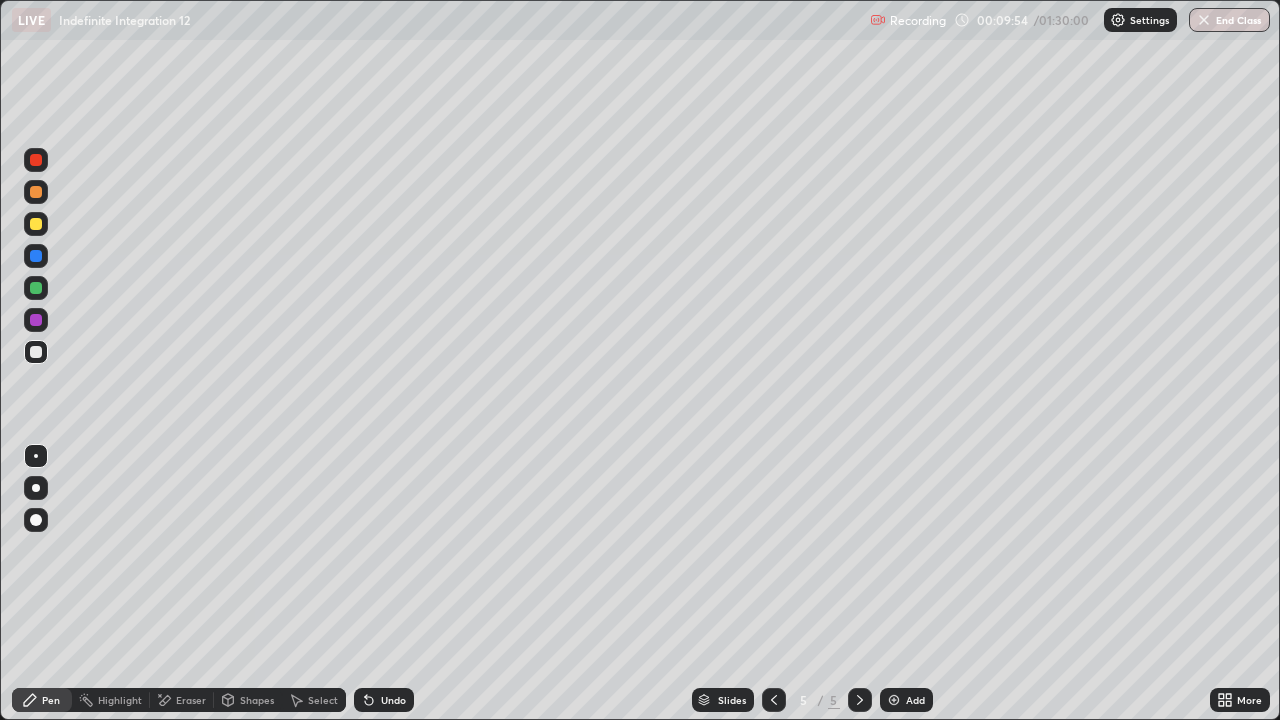 scroll, scrollTop: 99280, scrollLeft: 98720, axis: both 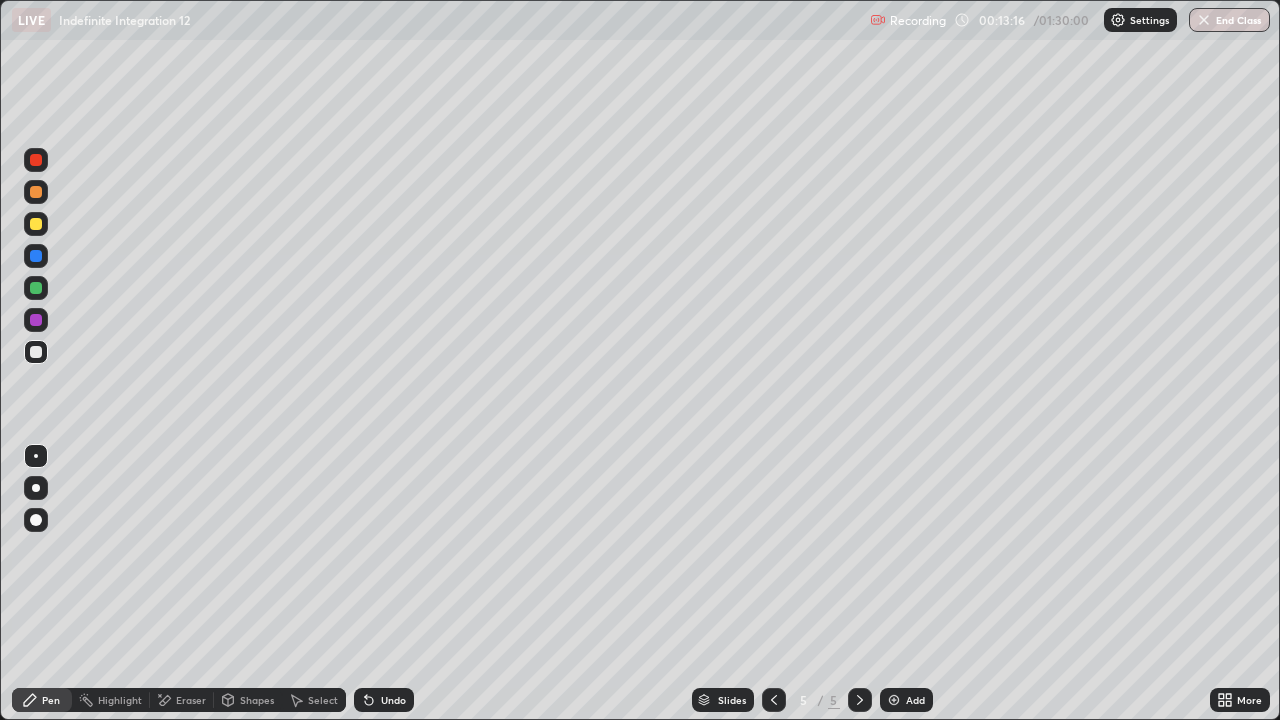 click on "Undo" at bounding box center (393, 700) 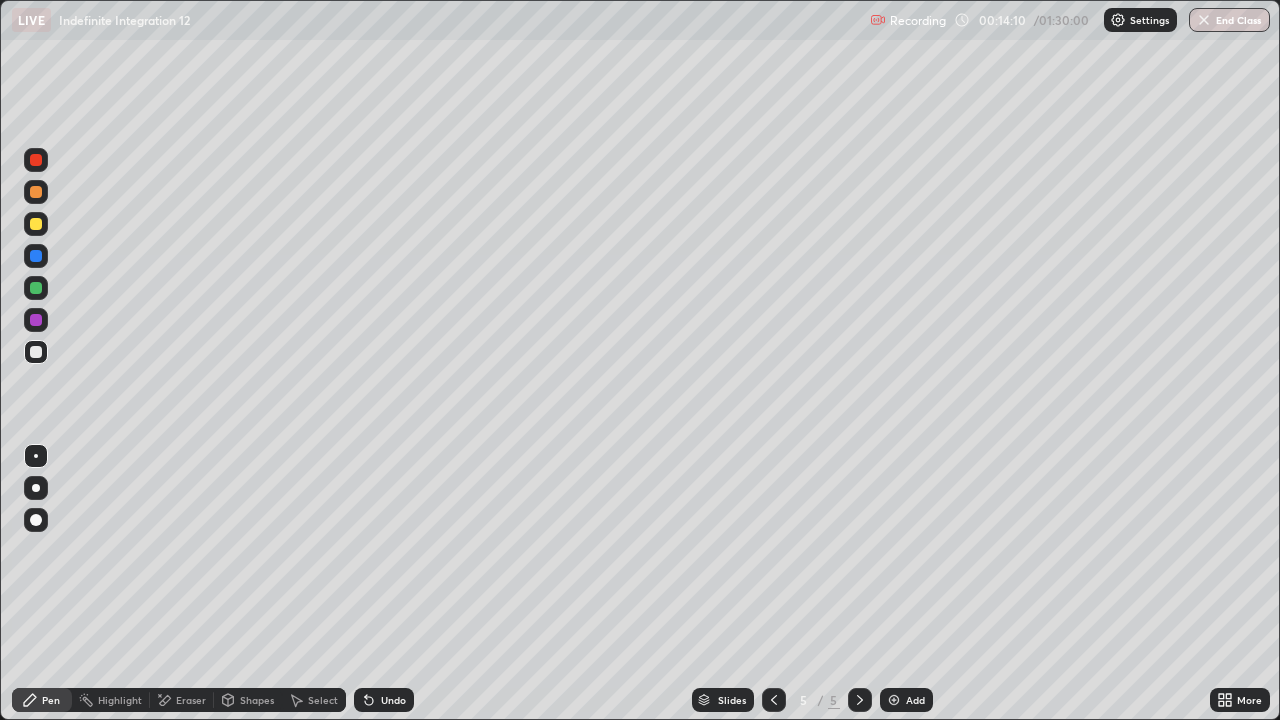 click on "Add" at bounding box center (915, 700) 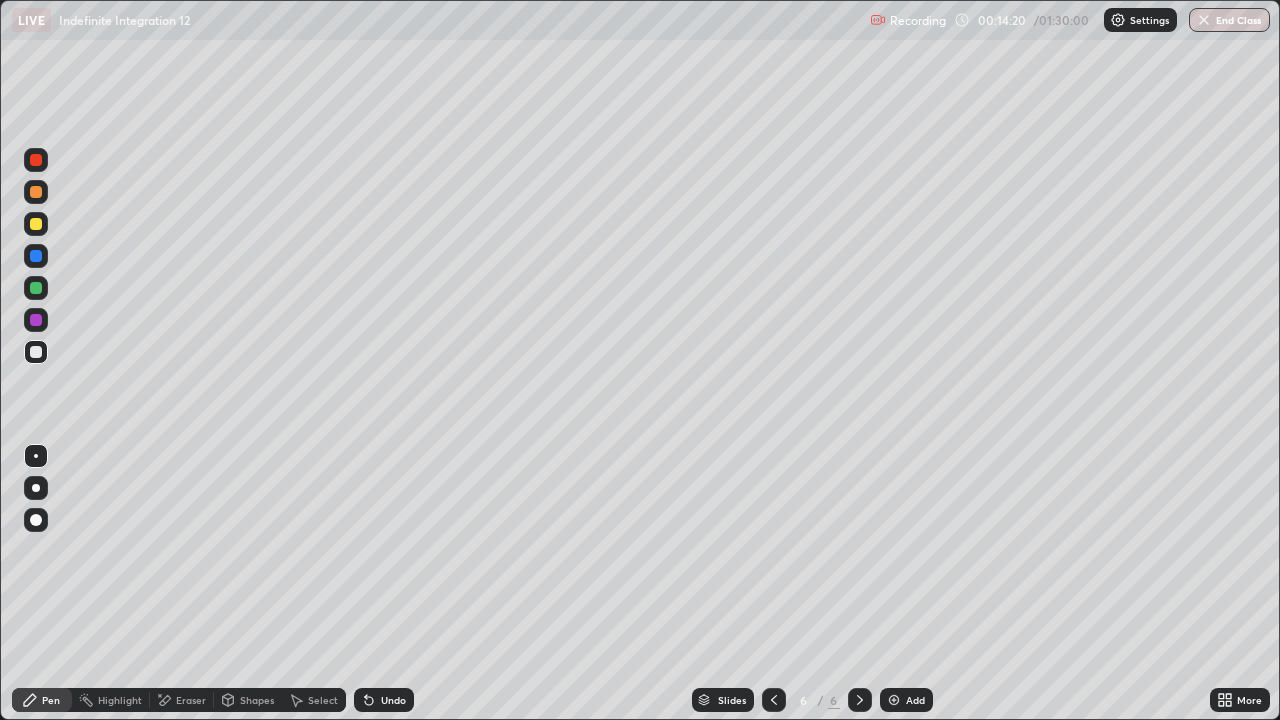 click on "Undo" at bounding box center [384, 700] 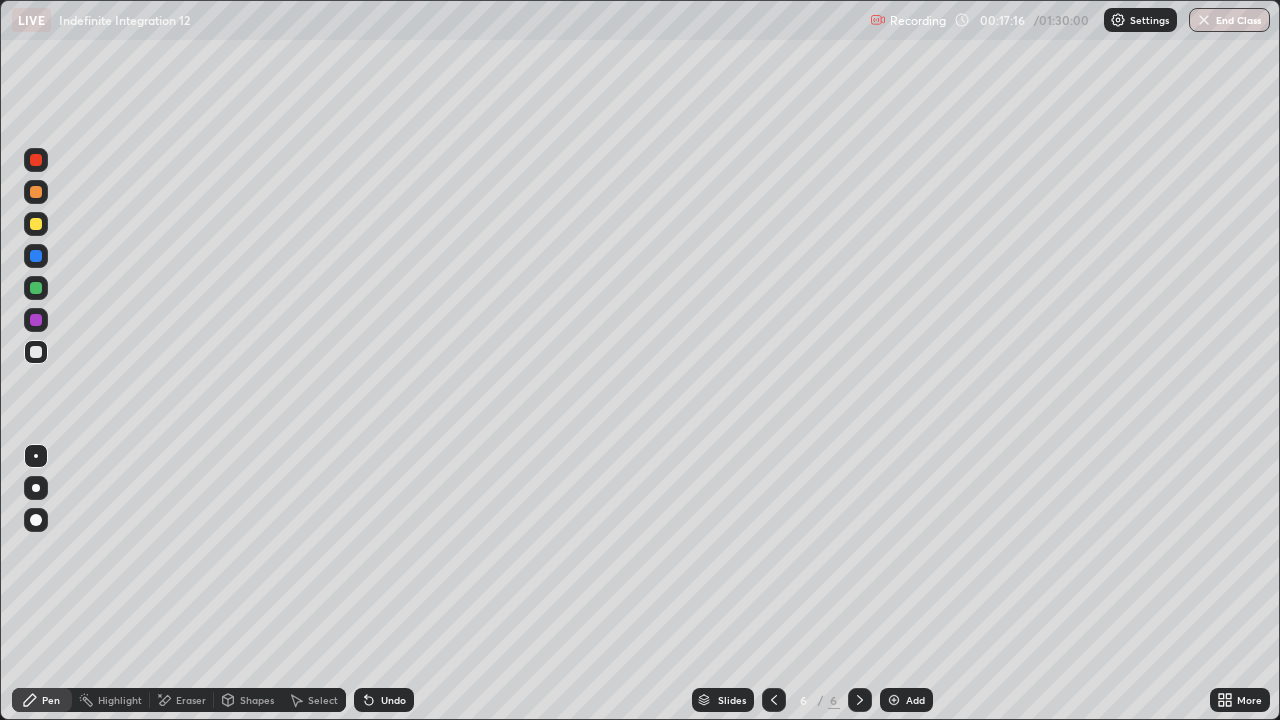 click at bounding box center (894, 700) 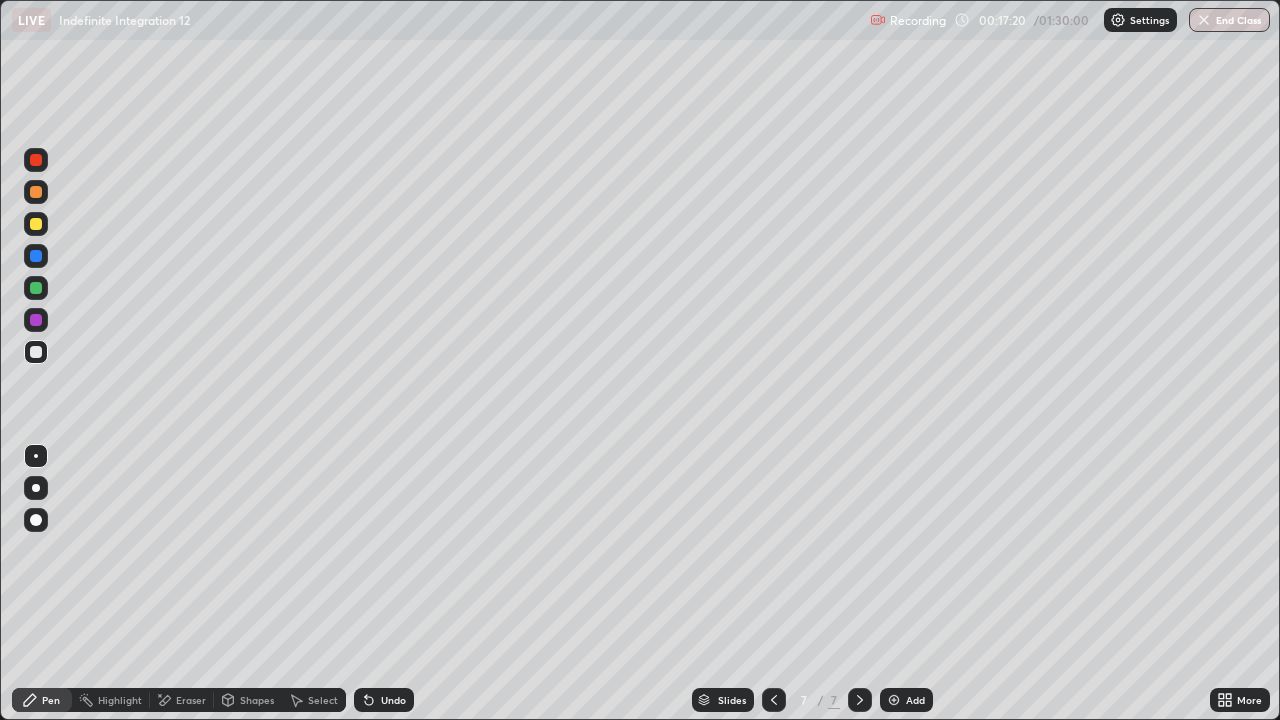 click on "Undo" at bounding box center [393, 700] 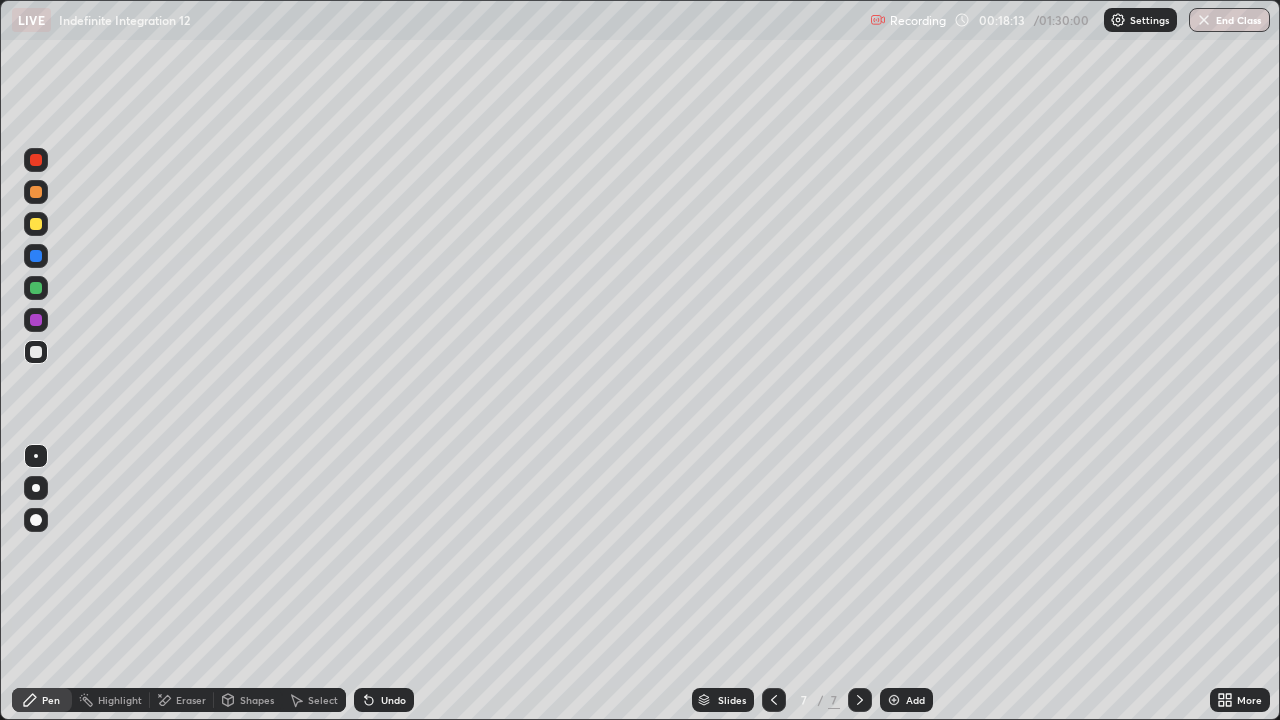 click on "Undo" at bounding box center (393, 700) 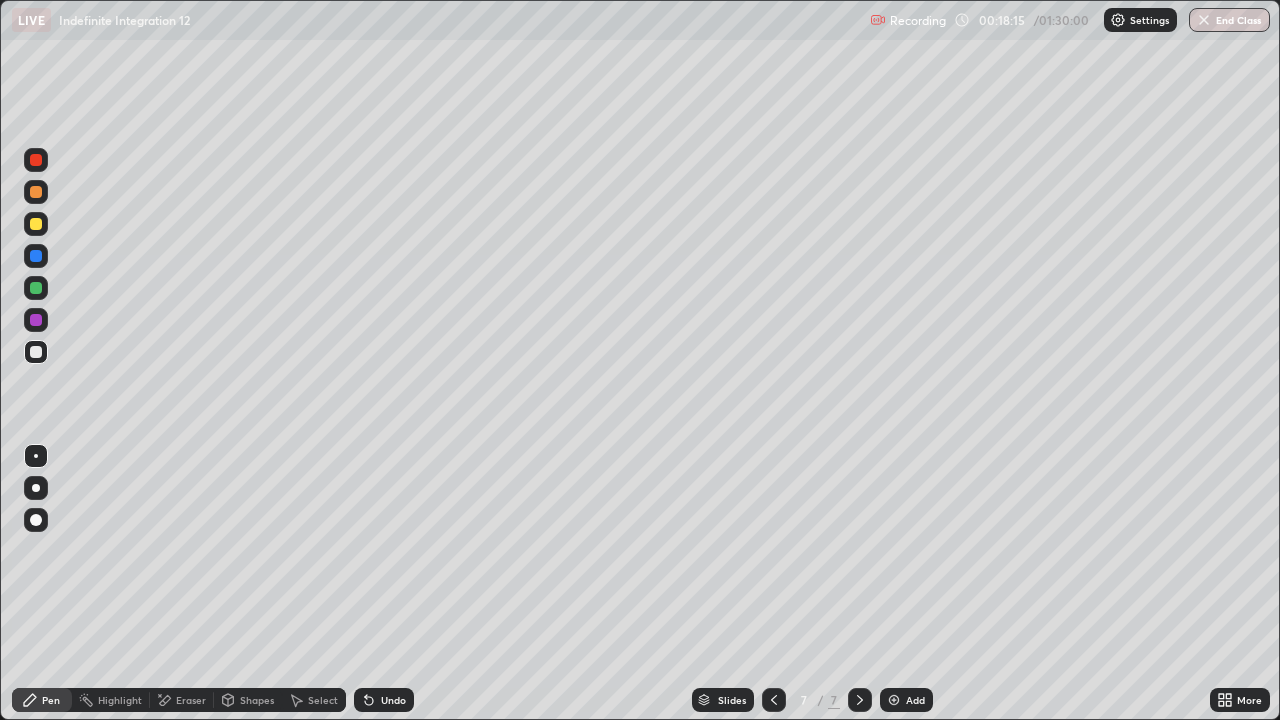 click 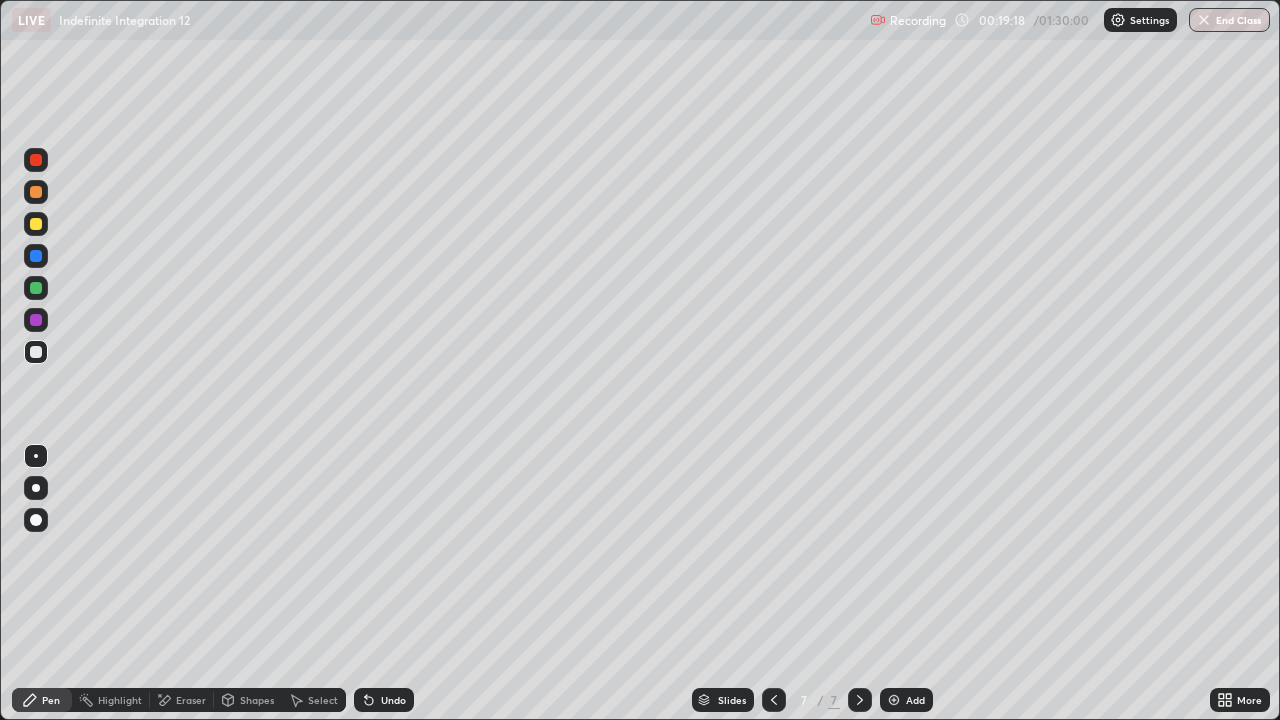 click 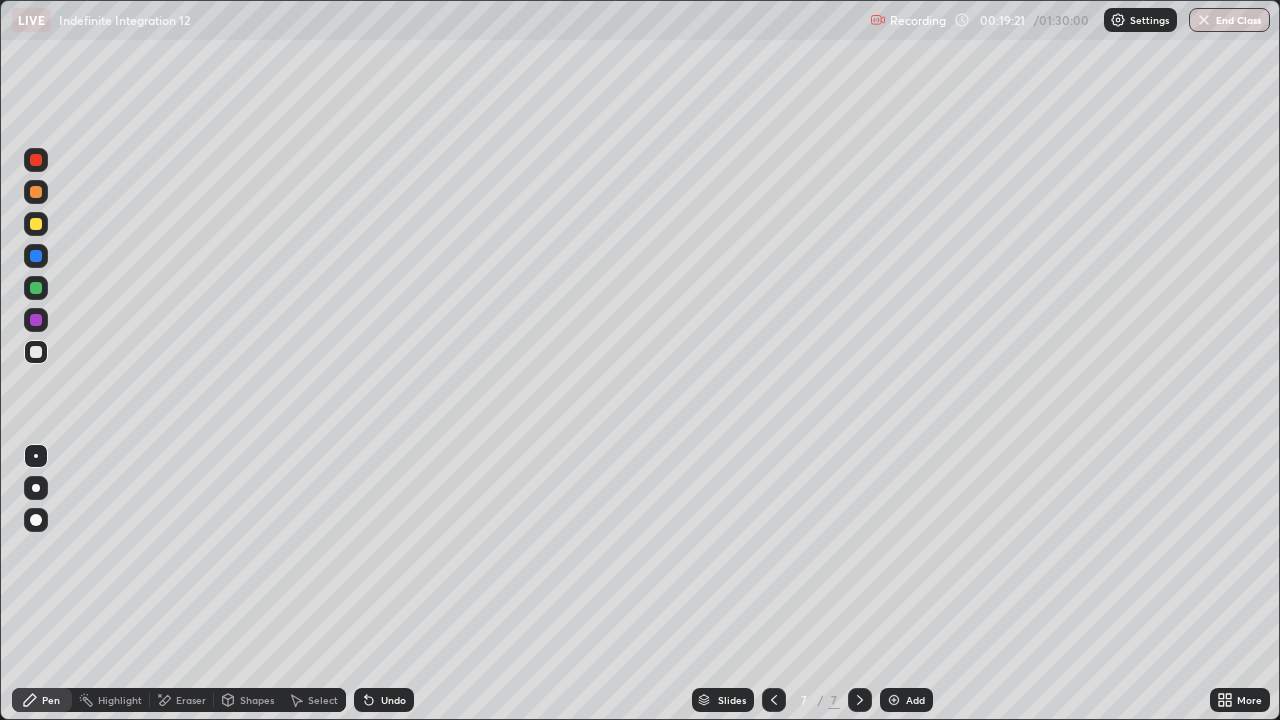 click on "Undo" at bounding box center (384, 700) 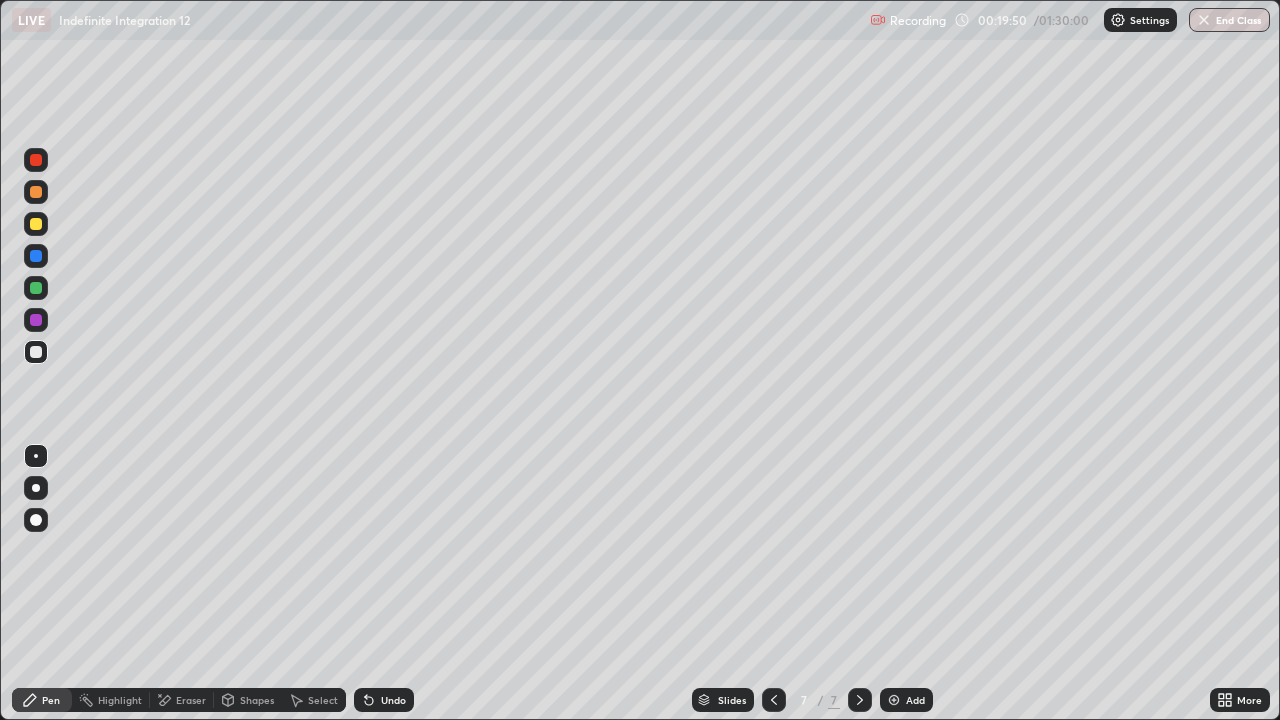 click at bounding box center [36, 224] 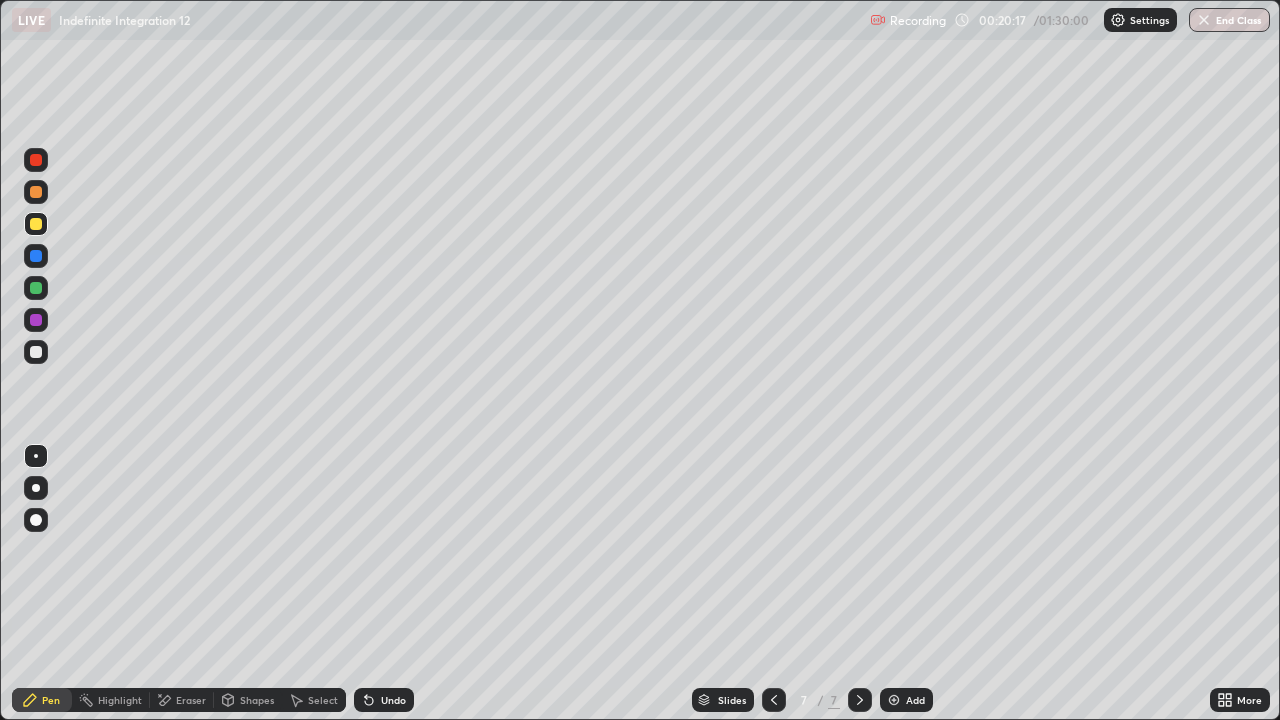 click at bounding box center [36, 352] 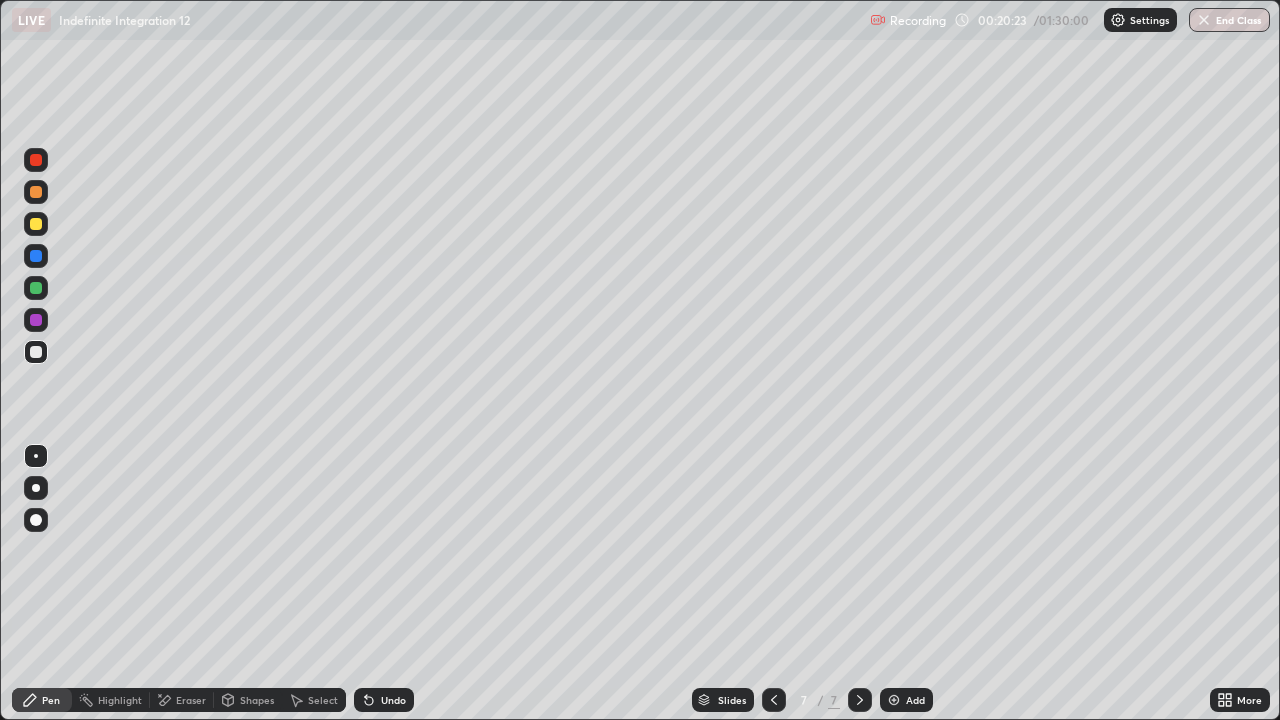 click 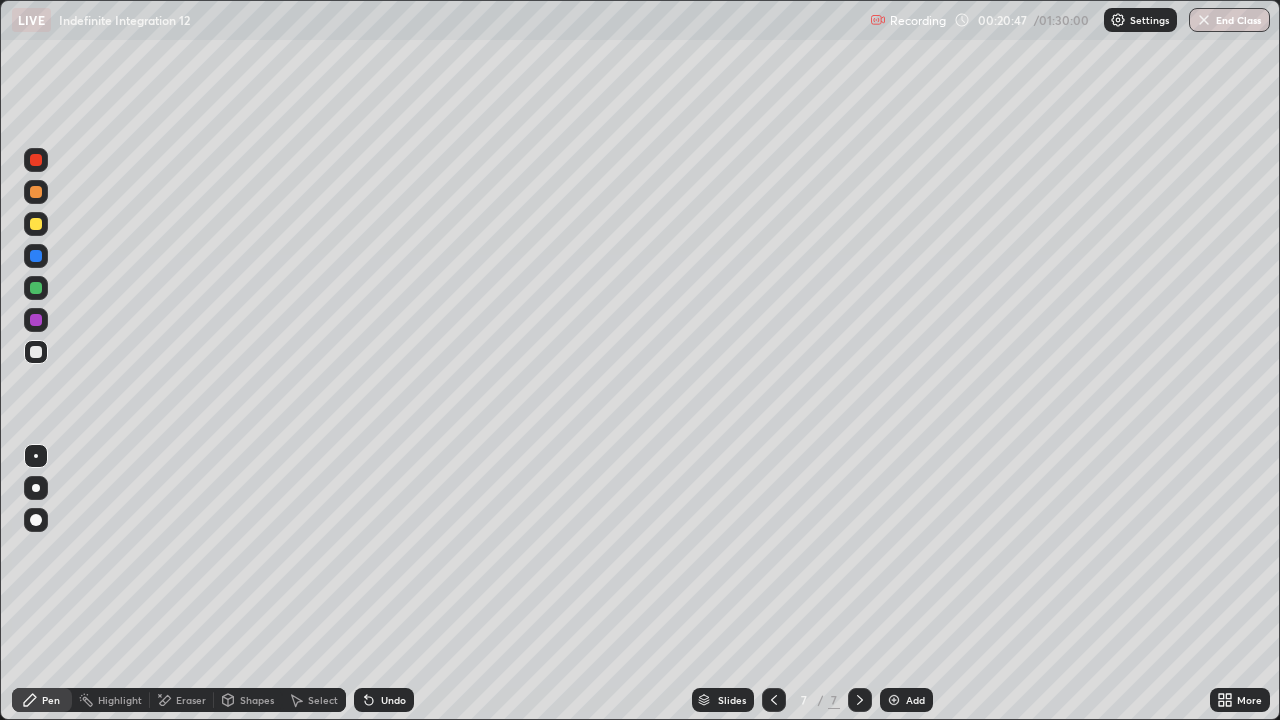 click 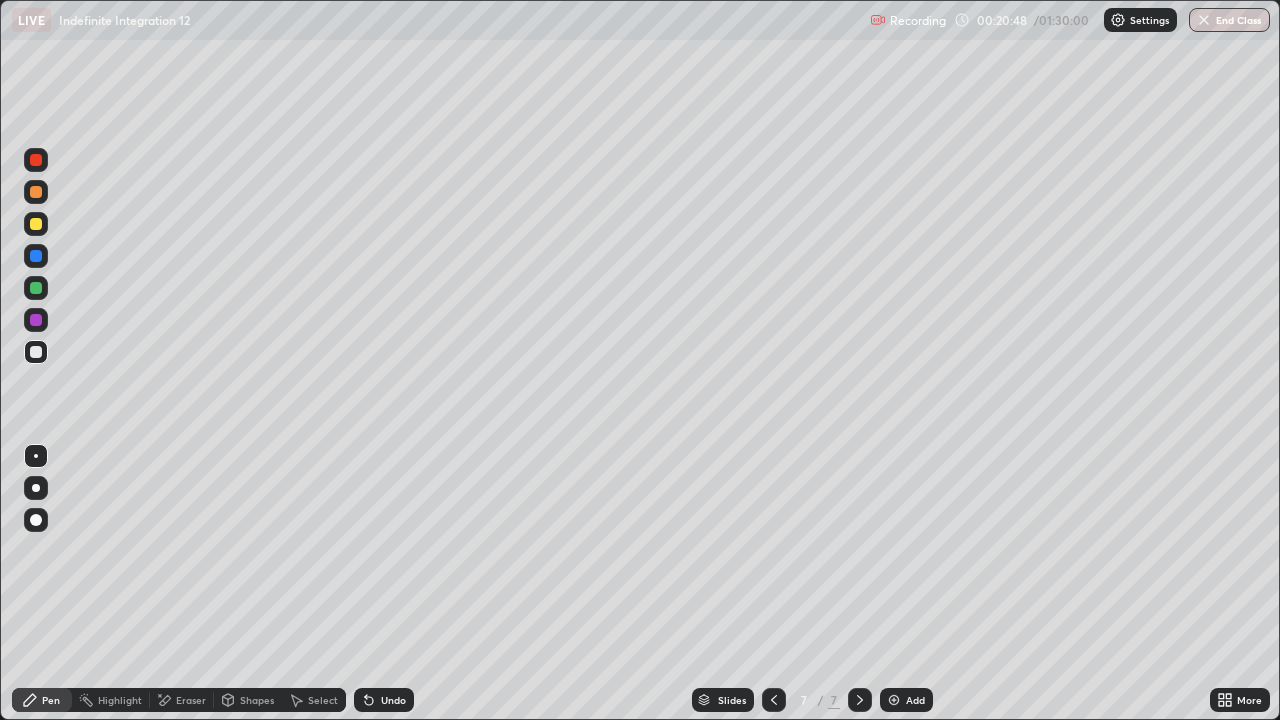click on "Eraser" at bounding box center [191, 700] 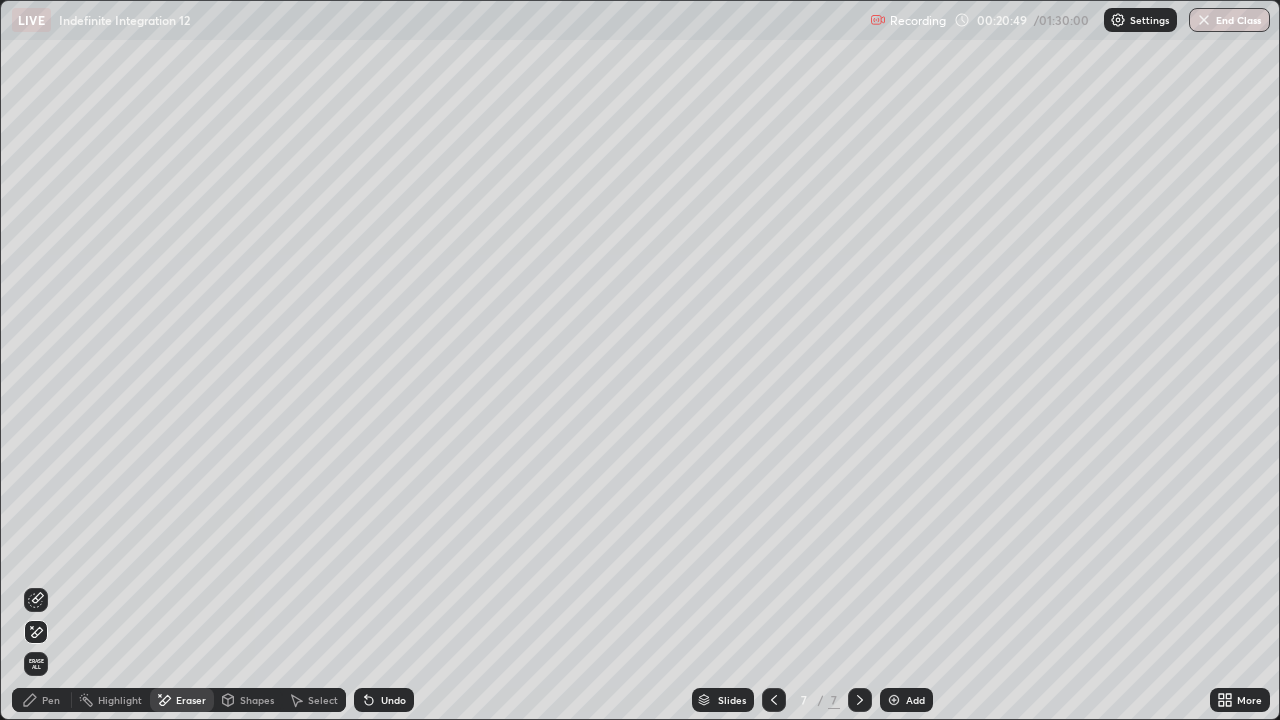 click on "Pen" at bounding box center [51, 700] 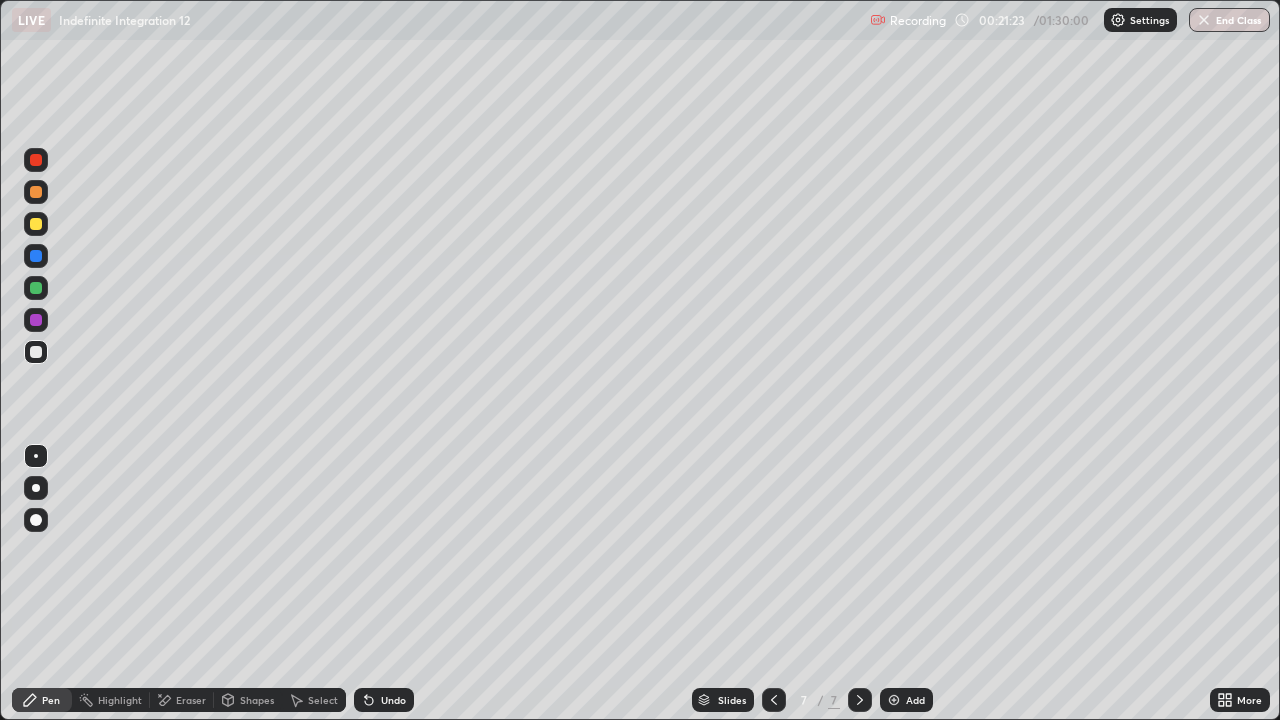 click on "Eraser" at bounding box center [191, 700] 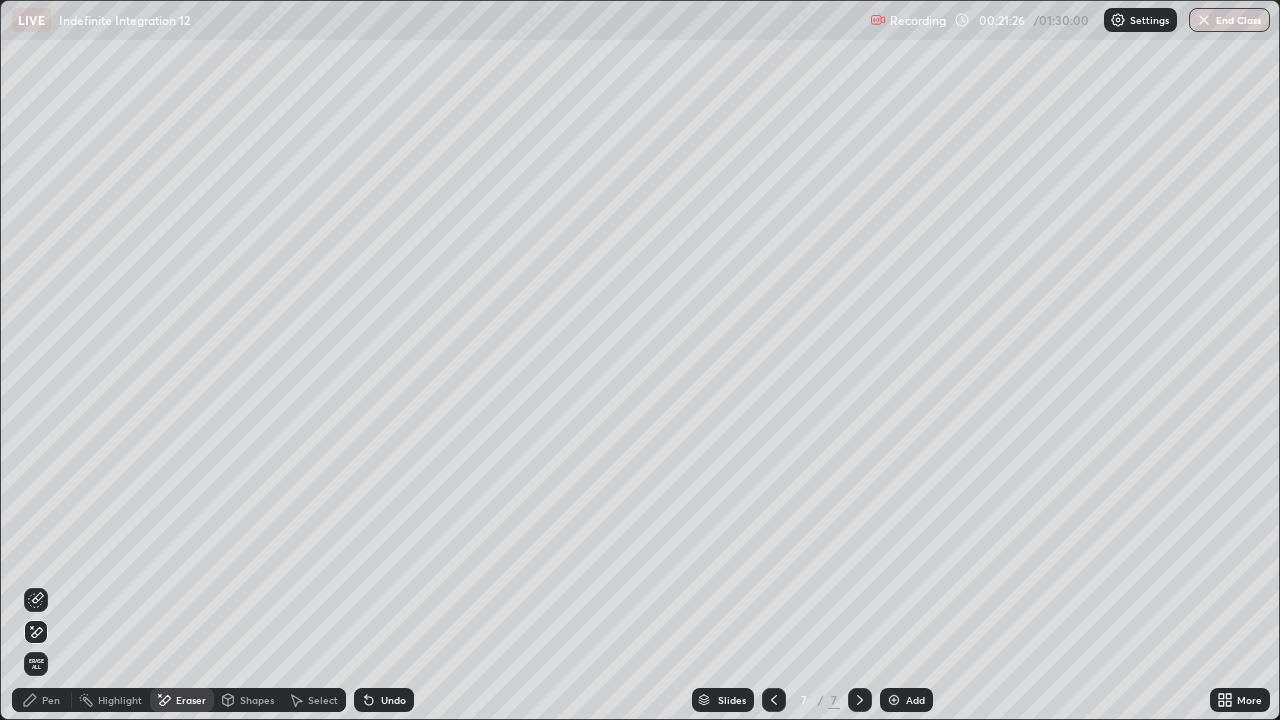 click on "Pen" at bounding box center [51, 700] 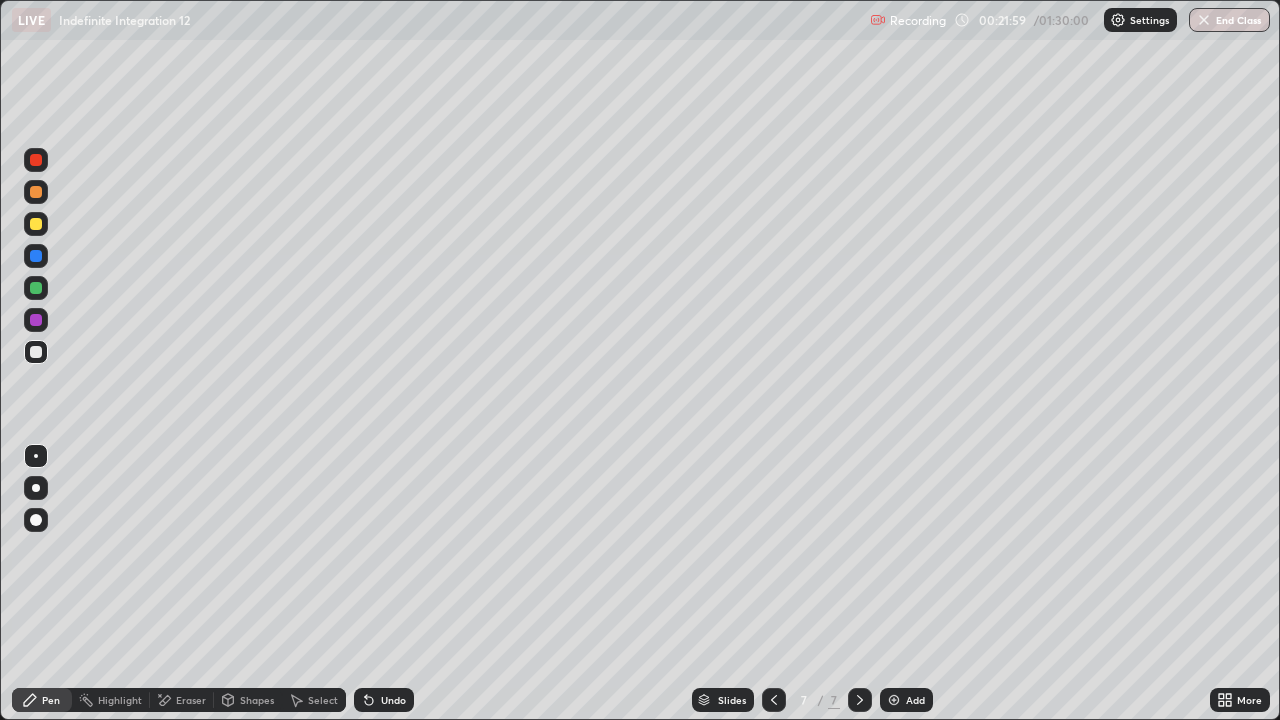 click on "Select" at bounding box center (323, 700) 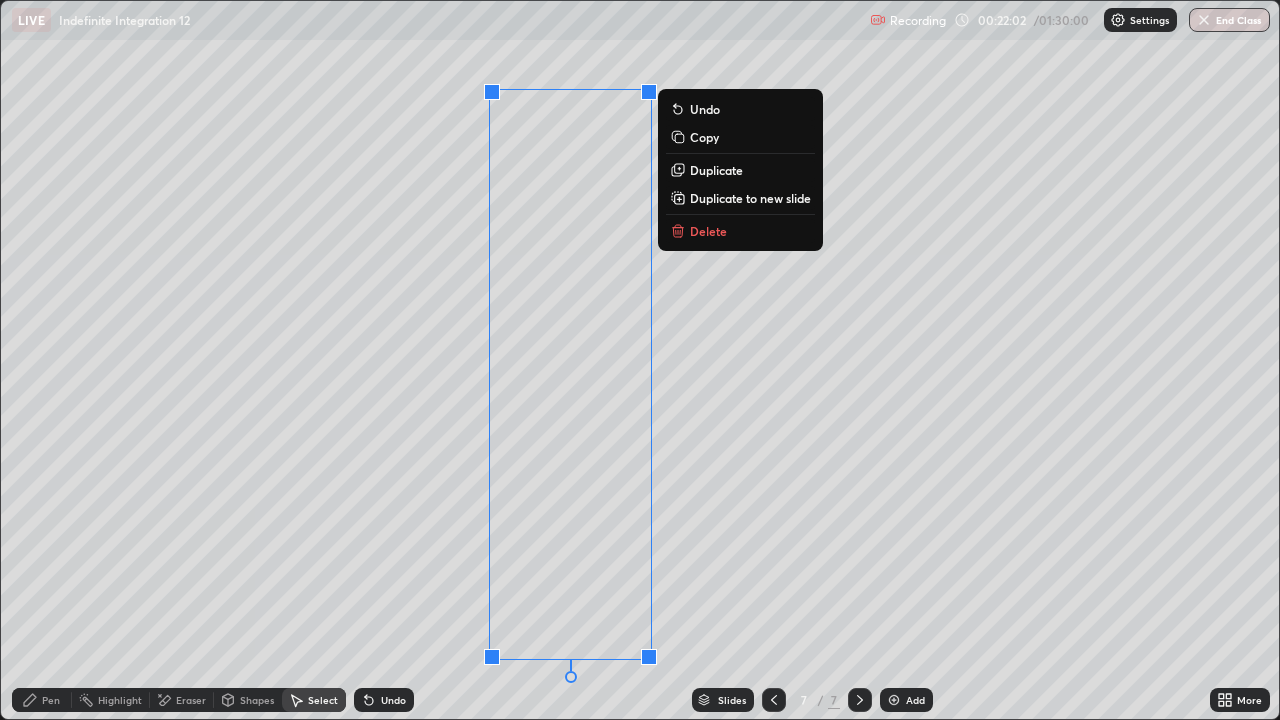 click on "0 ° Undo Copy Duplicate Duplicate to new slide Delete" at bounding box center (640, 360) 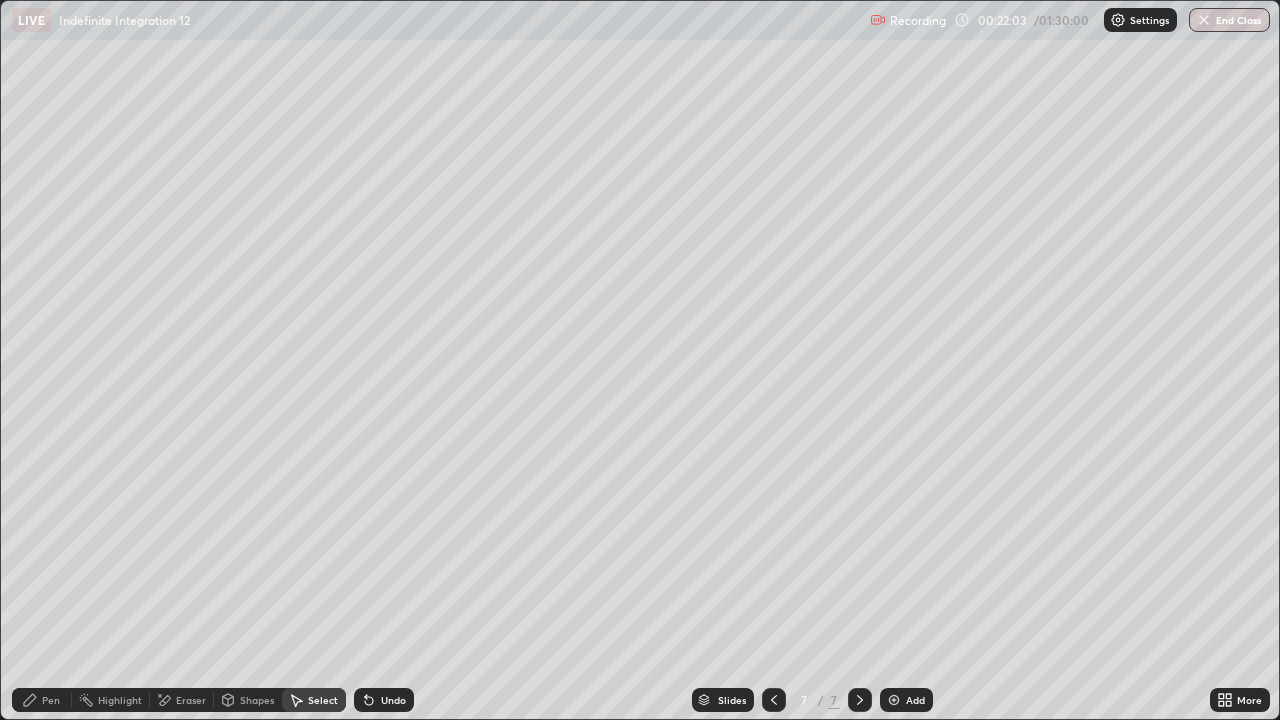 click on "Pen" at bounding box center [51, 700] 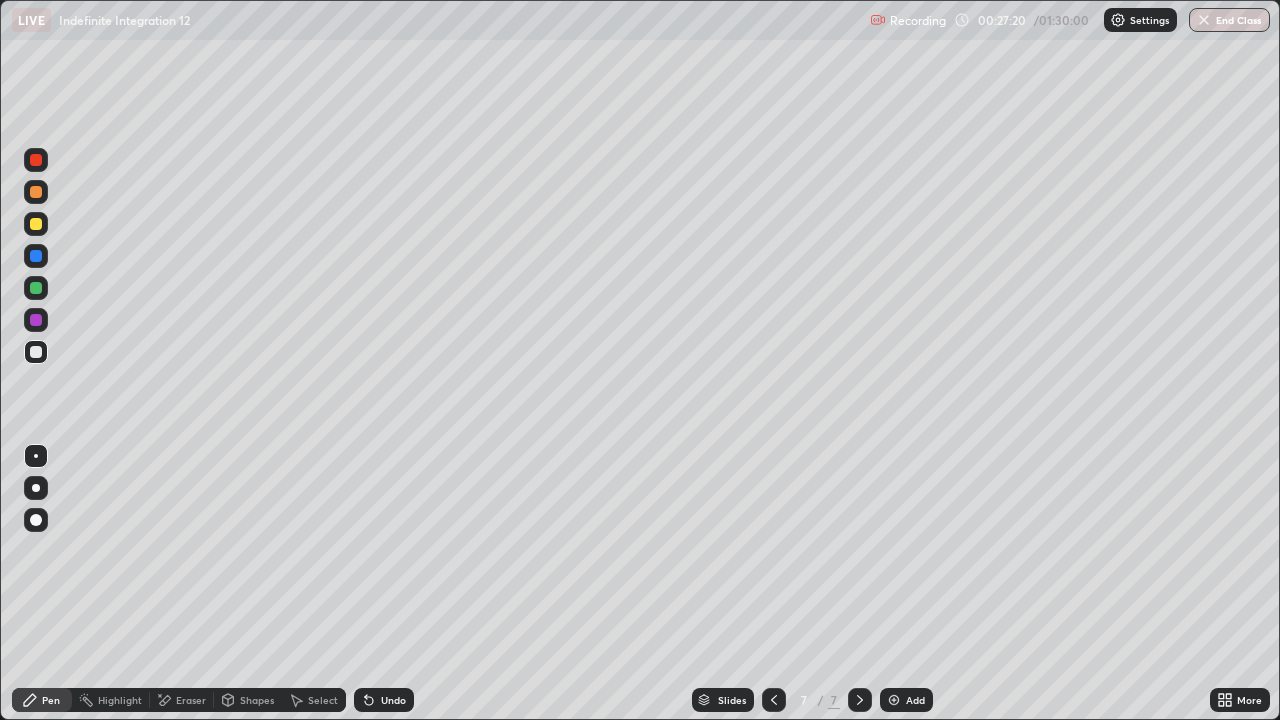 click on "Select" at bounding box center (323, 700) 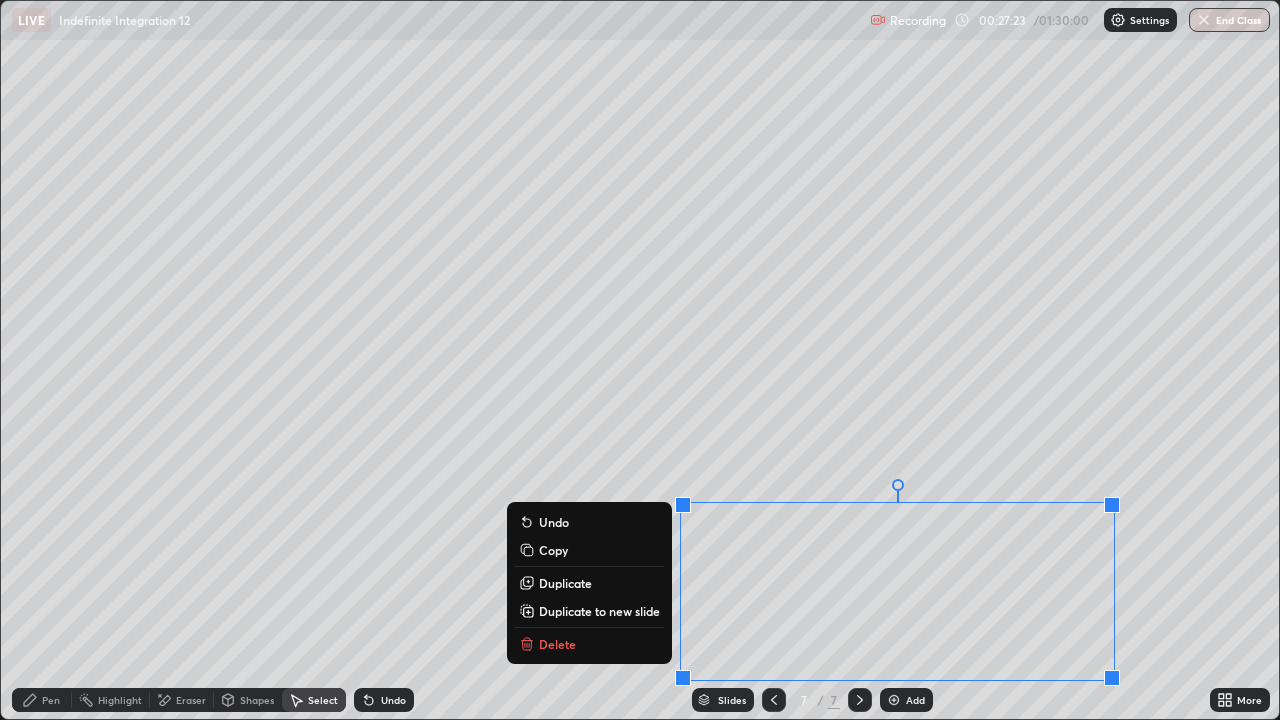 click on "Duplicate to new slide" at bounding box center [599, 611] 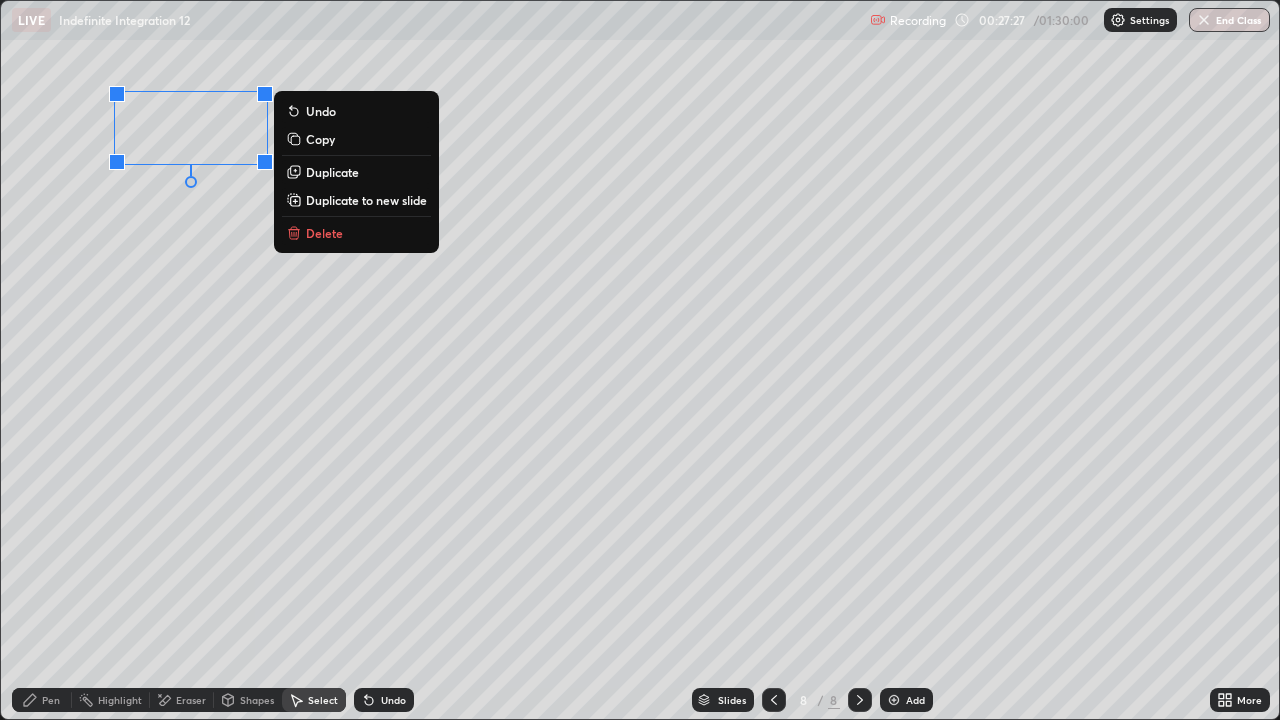 click on "0 ° Undo Copy Duplicate Duplicate to new slide Delete" at bounding box center (640, 360) 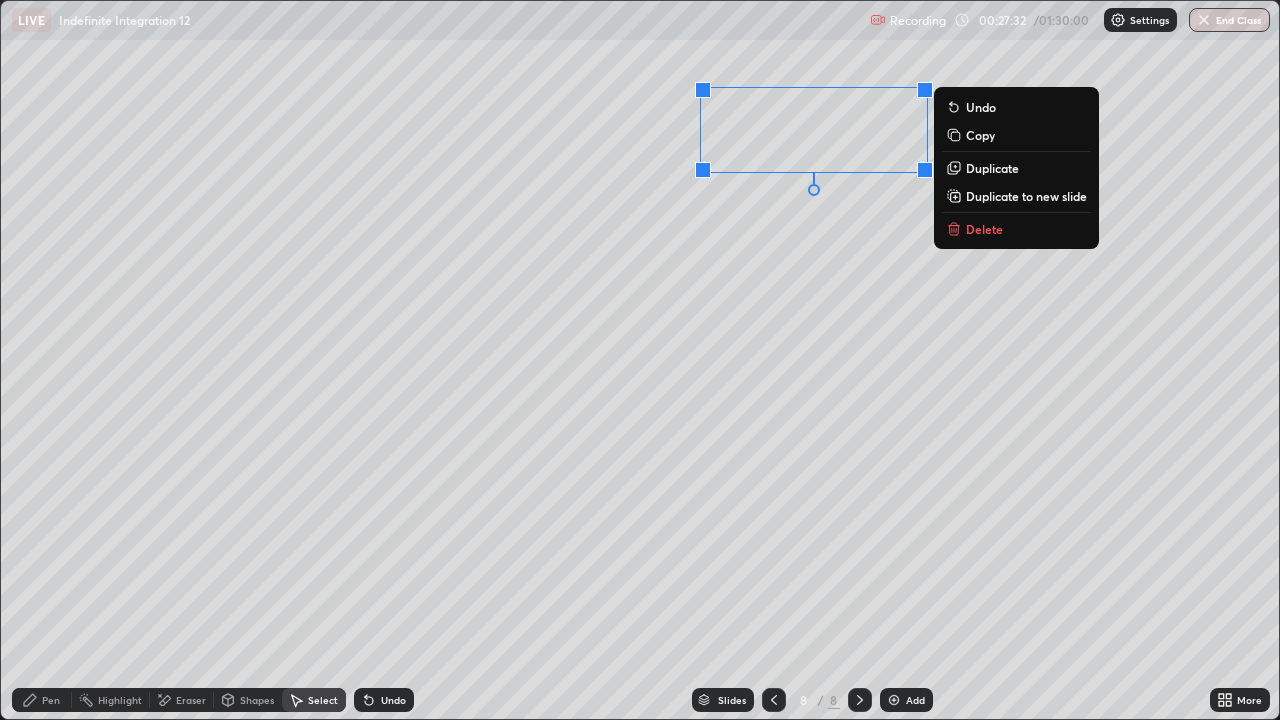click 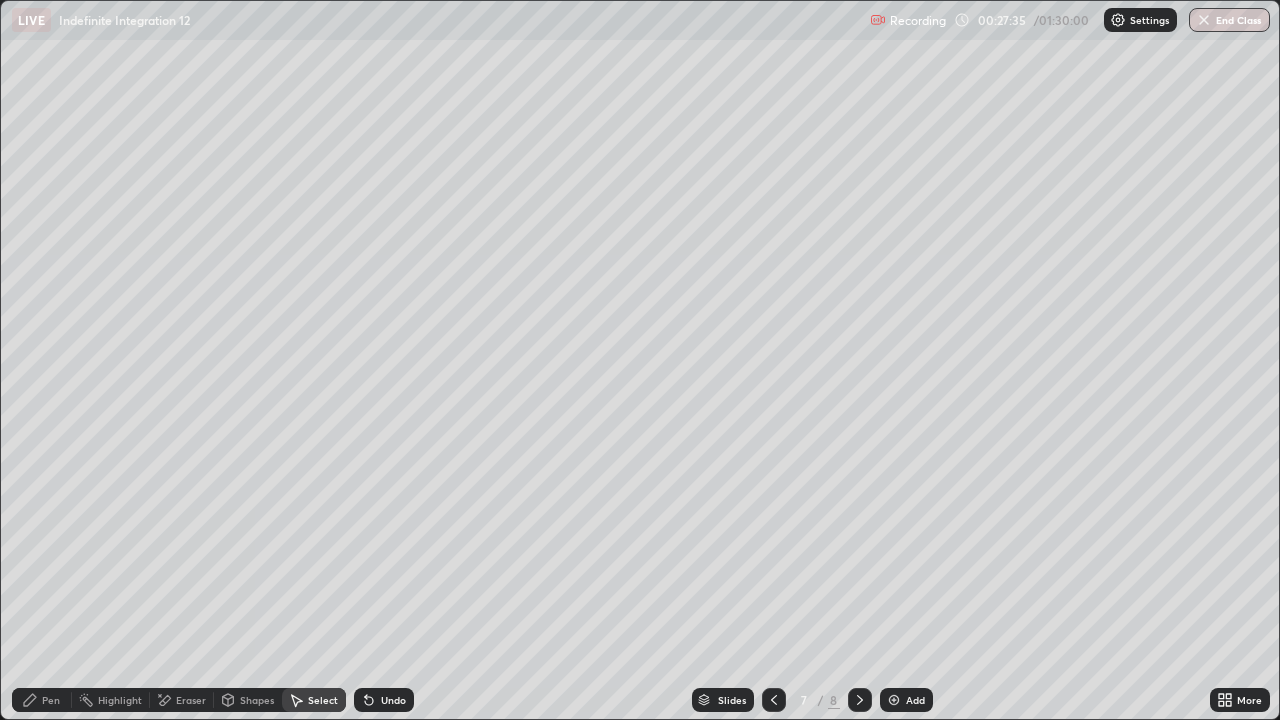 click 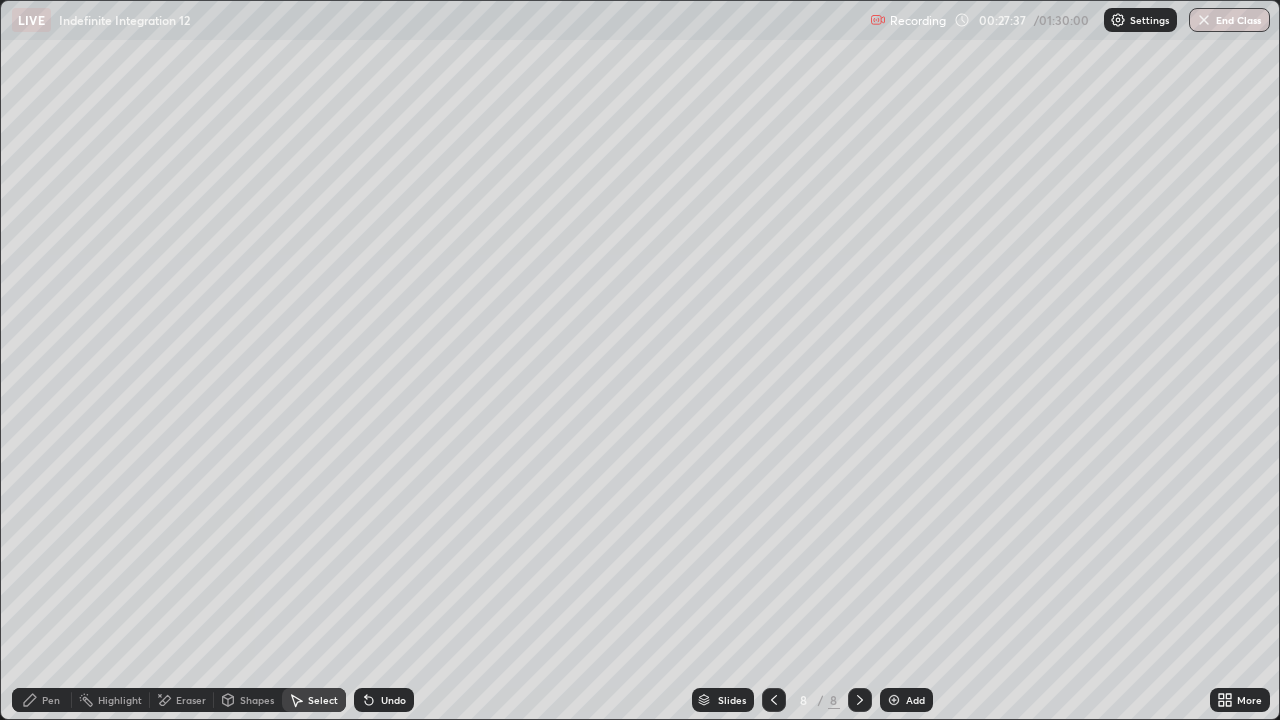 click on "Eraser" at bounding box center (182, 700) 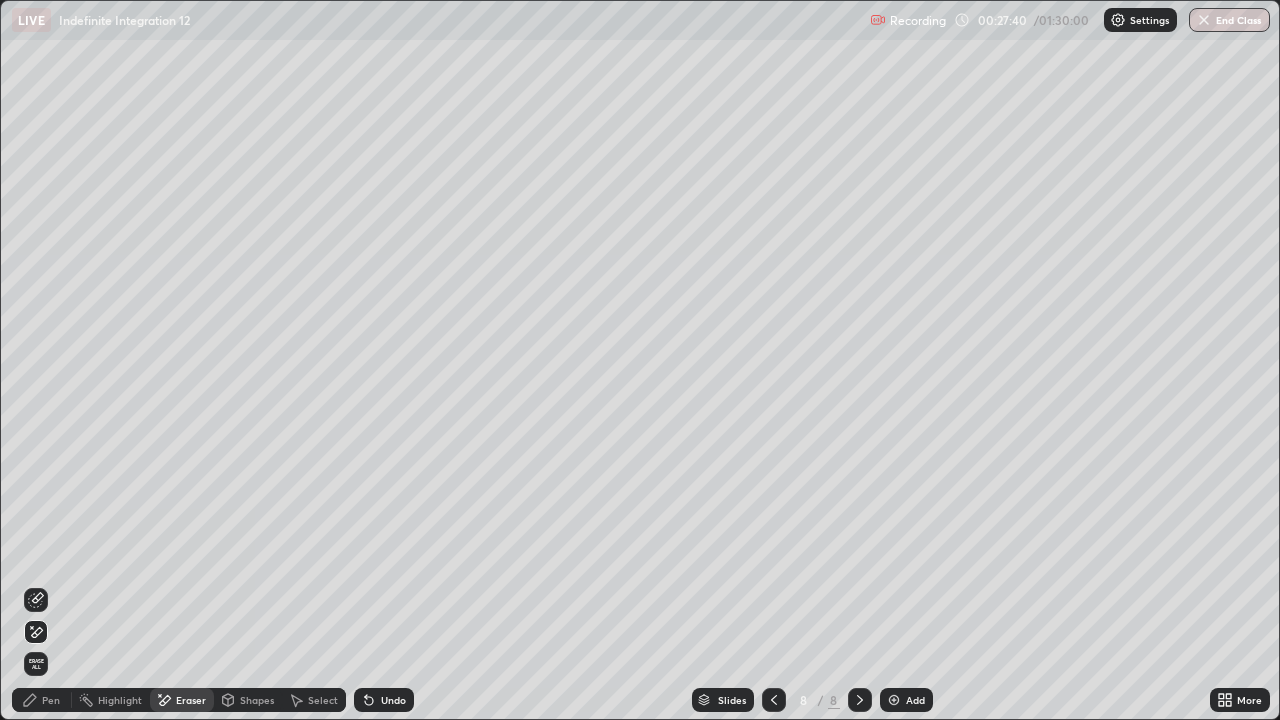 click on "Pen" at bounding box center (42, 700) 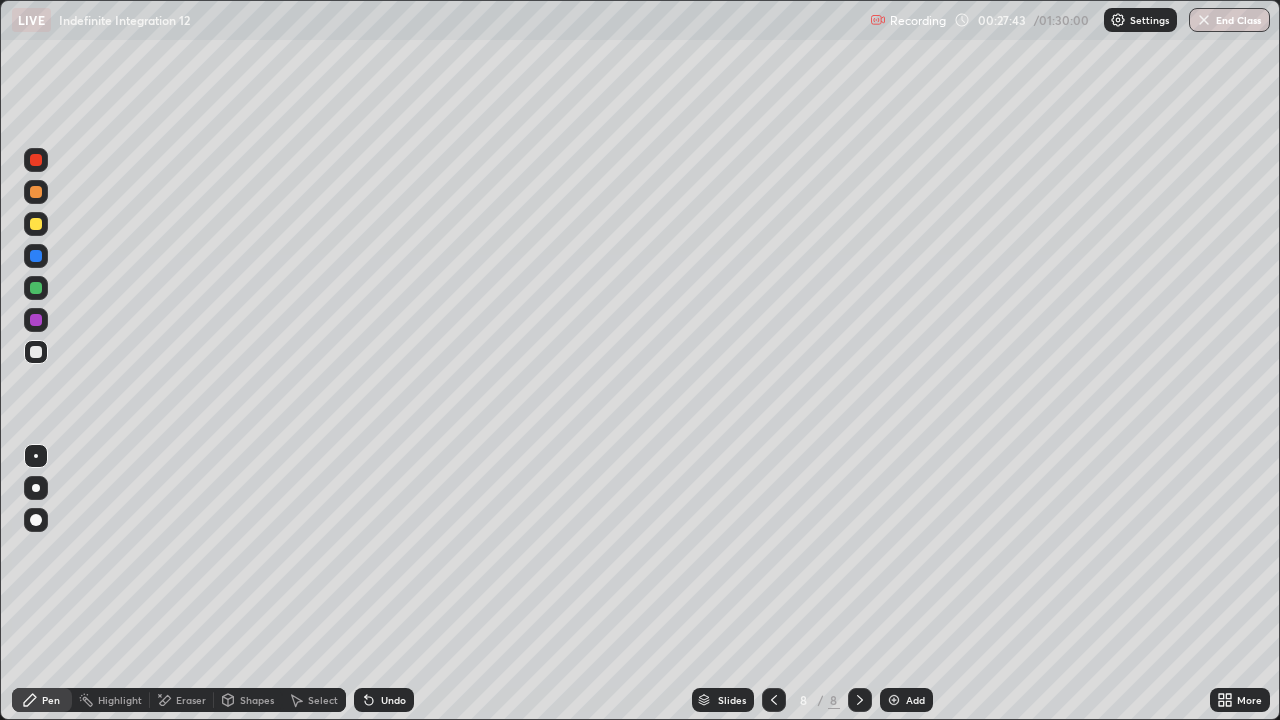 click 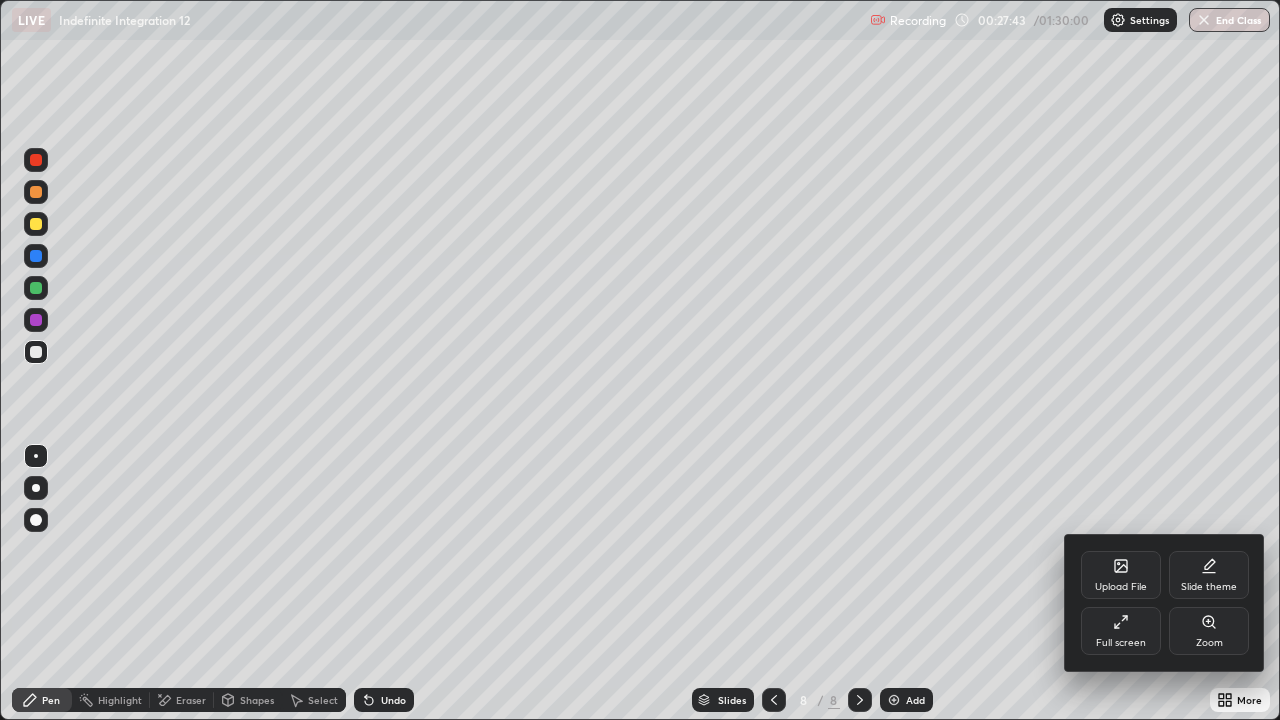 click on "Full screen" at bounding box center [1121, 631] 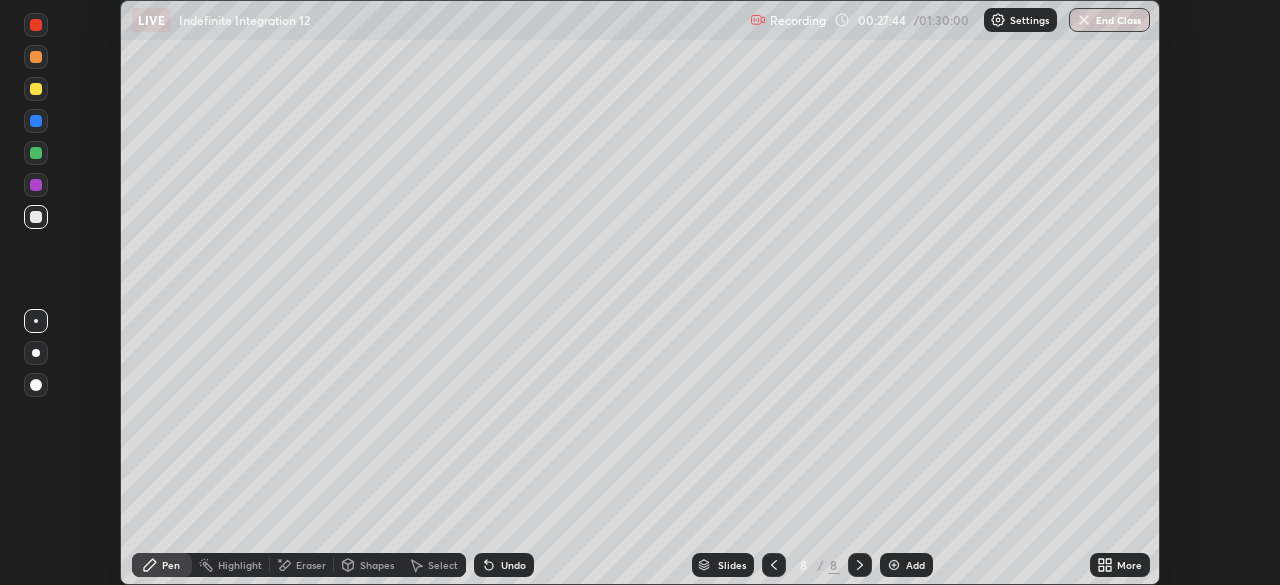 scroll, scrollTop: 585, scrollLeft: 1280, axis: both 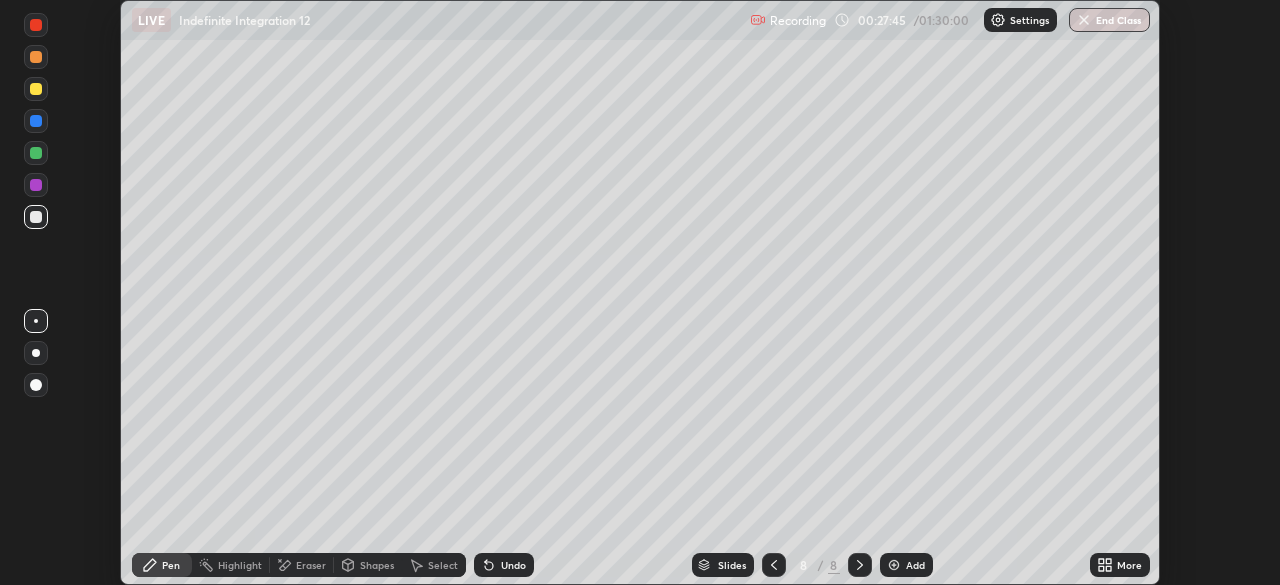 click on "More" at bounding box center [1129, 565] 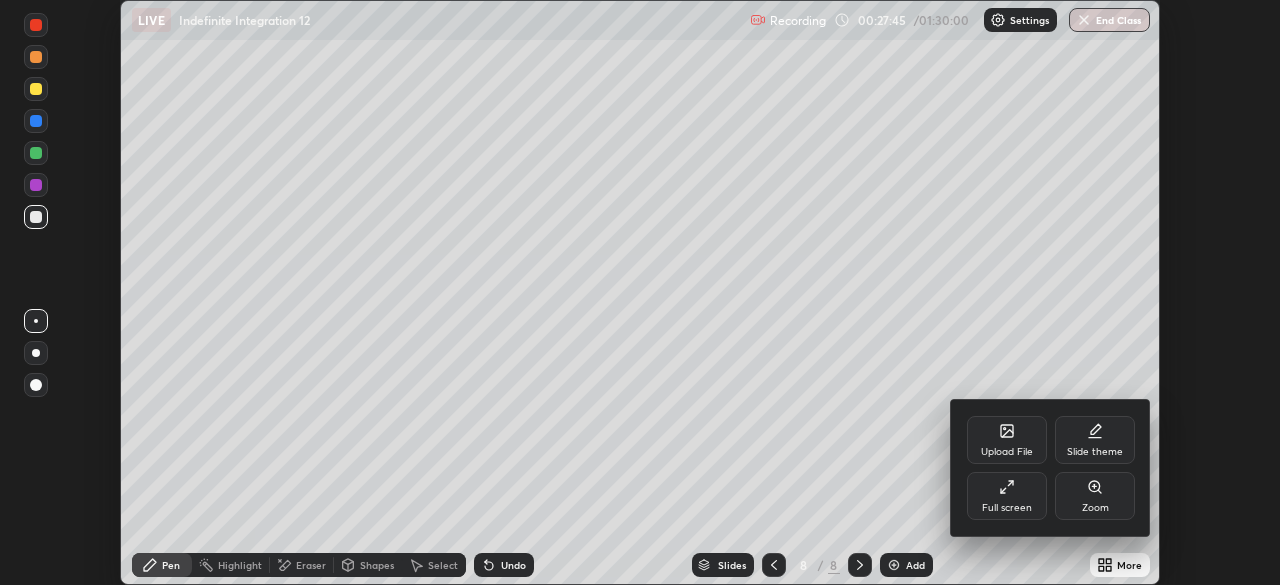 click on "Full screen" at bounding box center [1007, 508] 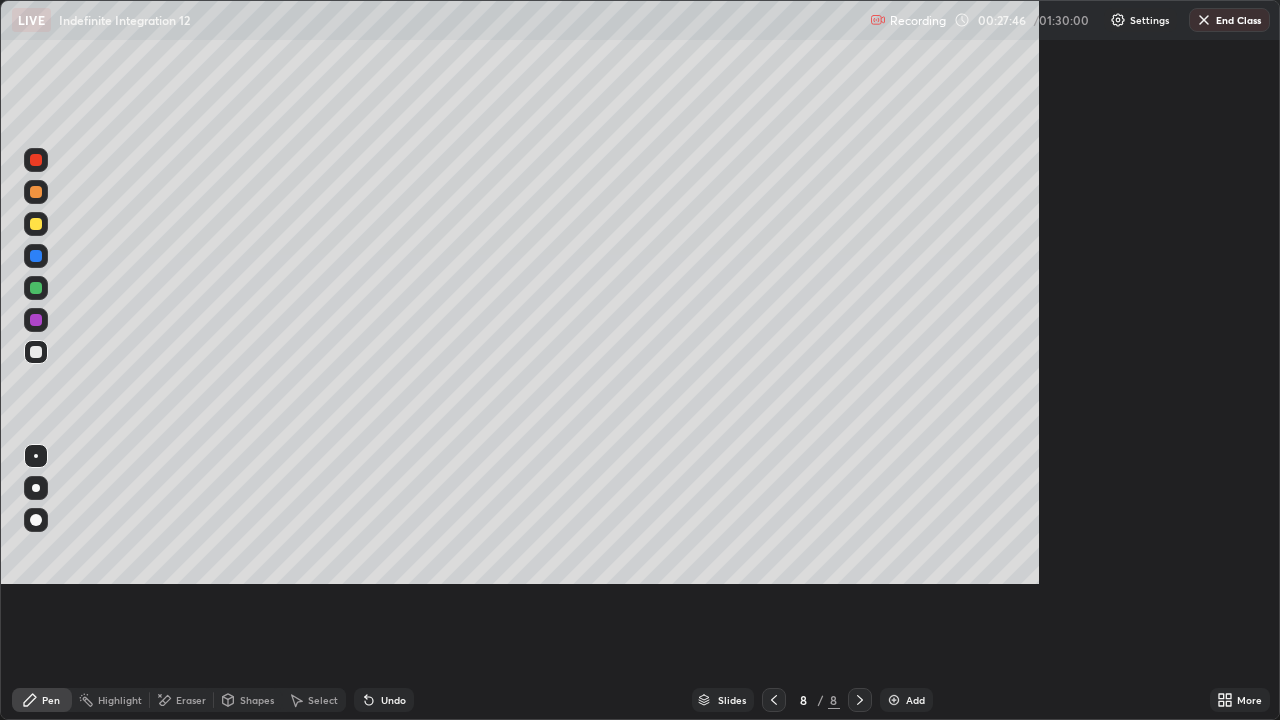 scroll, scrollTop: 99280, scrollLeft: 98720, axis: both 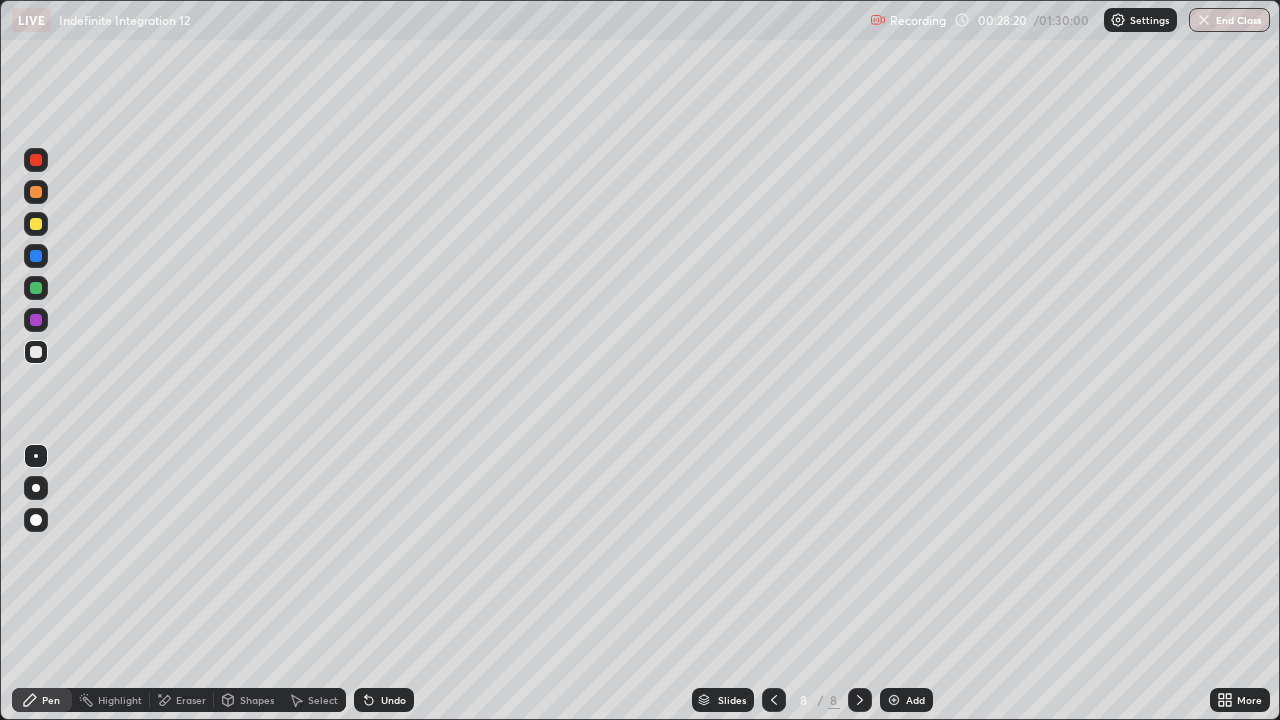 click 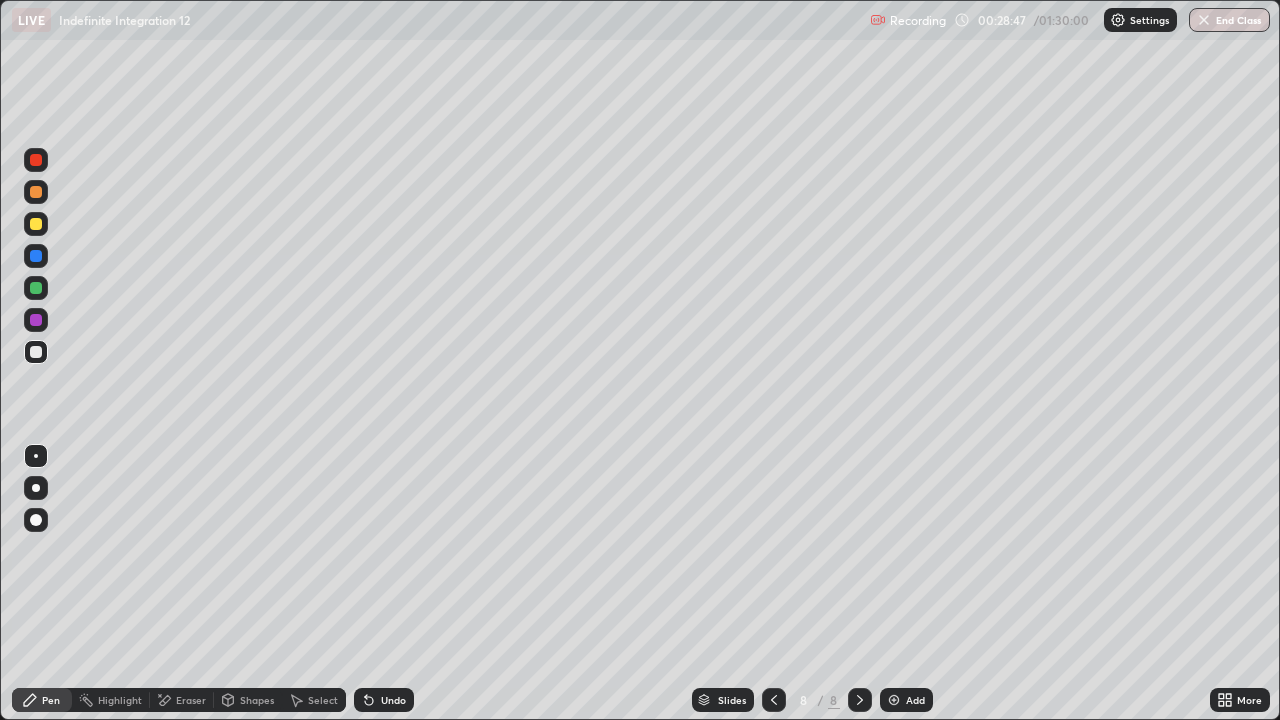 click 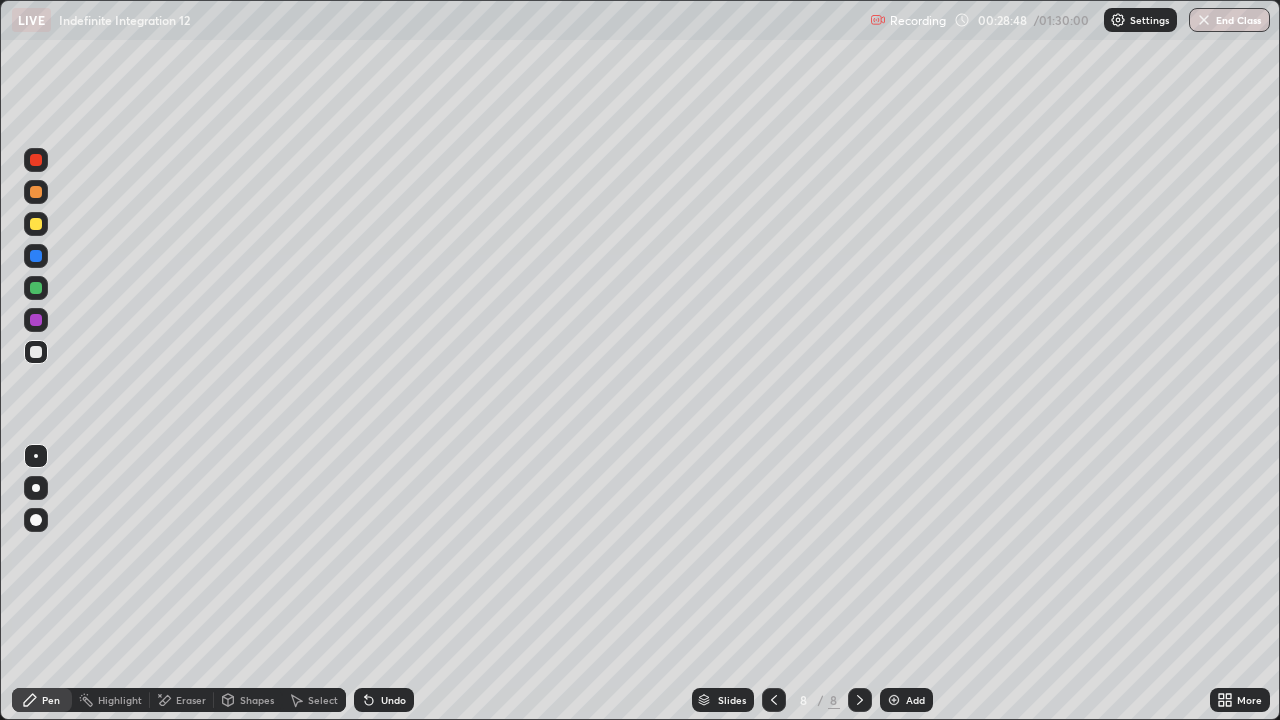 click 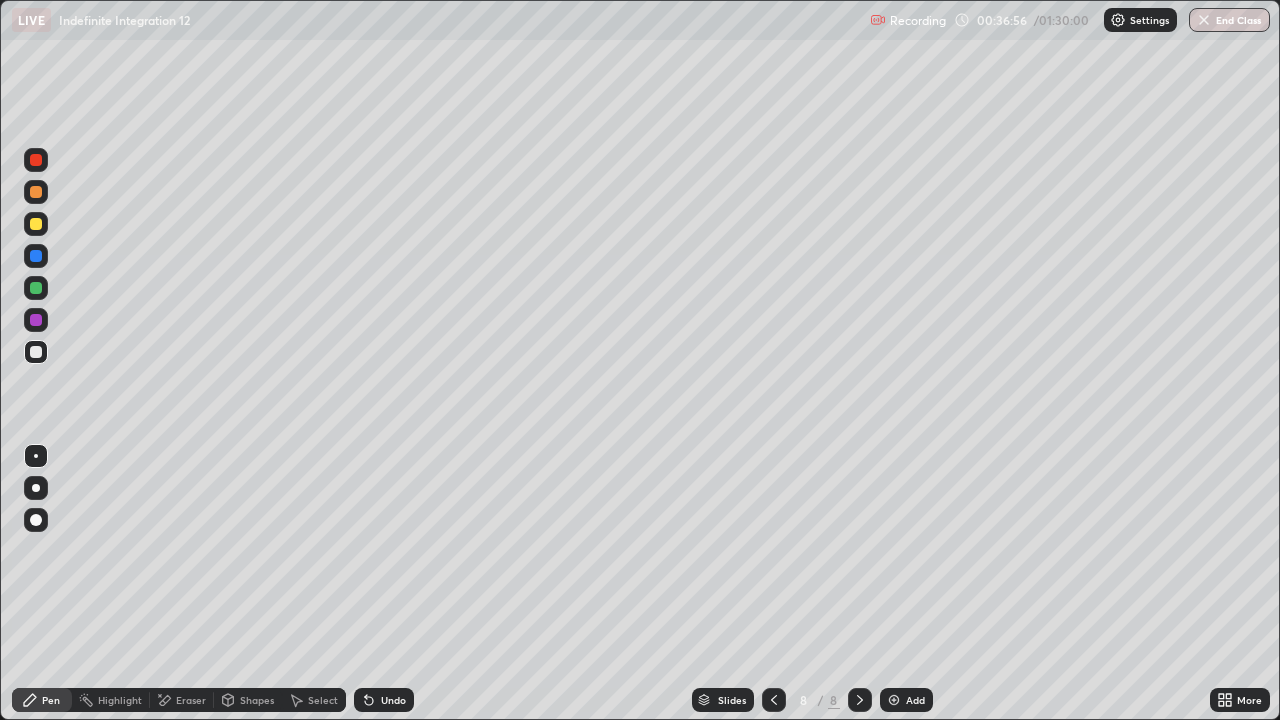click on "Undo" at bounding box center (384, 700) 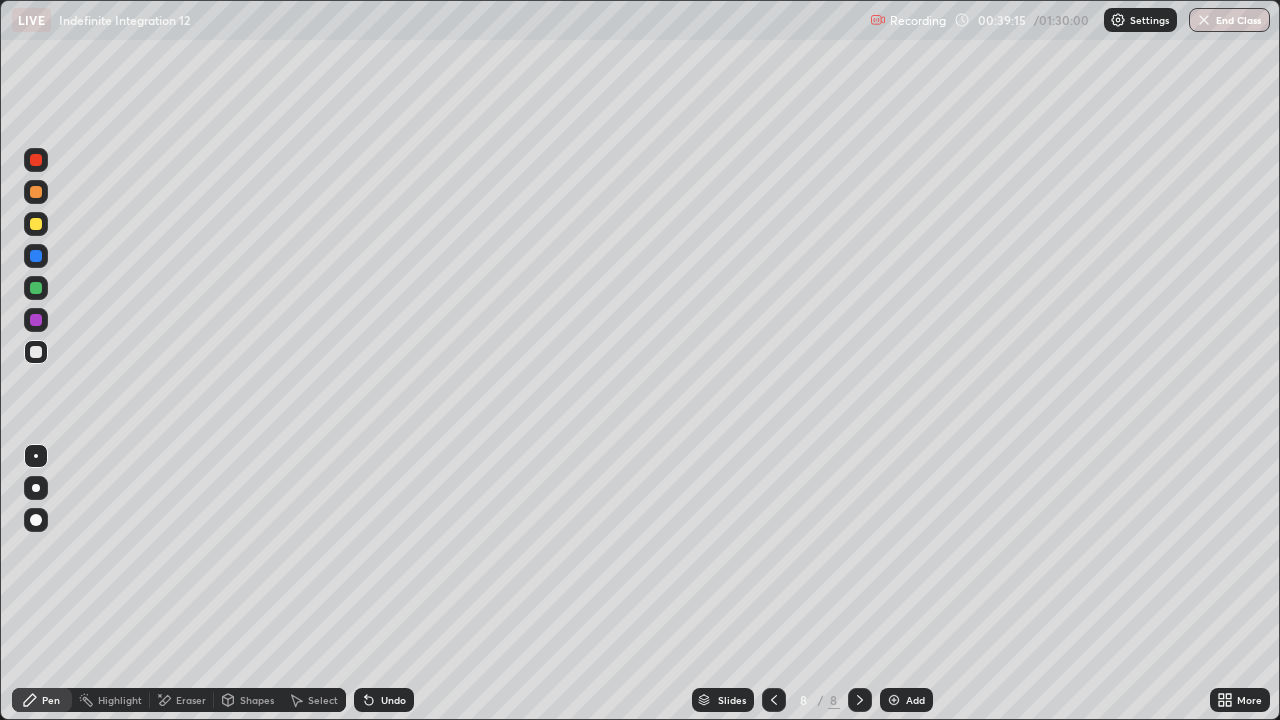 click on "Select" at bounding box center (323, 700) 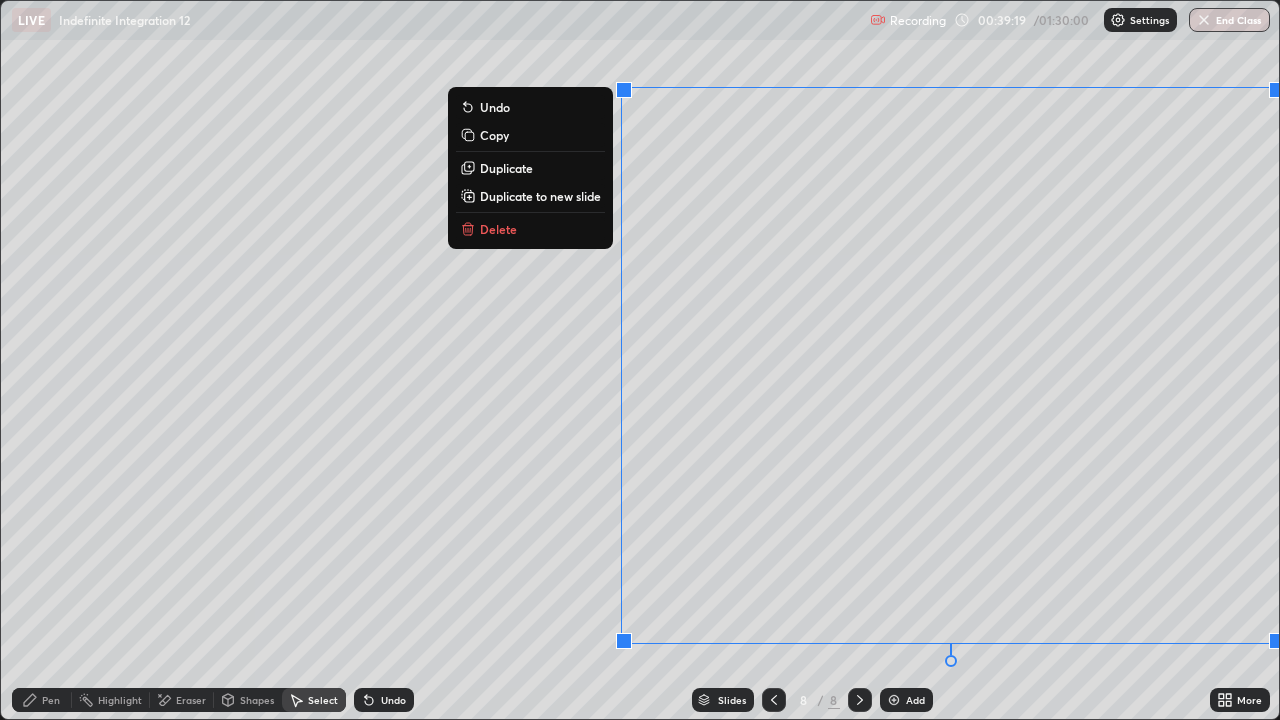 click on "Duplicate to new slide" at bounding box center [540, 196] 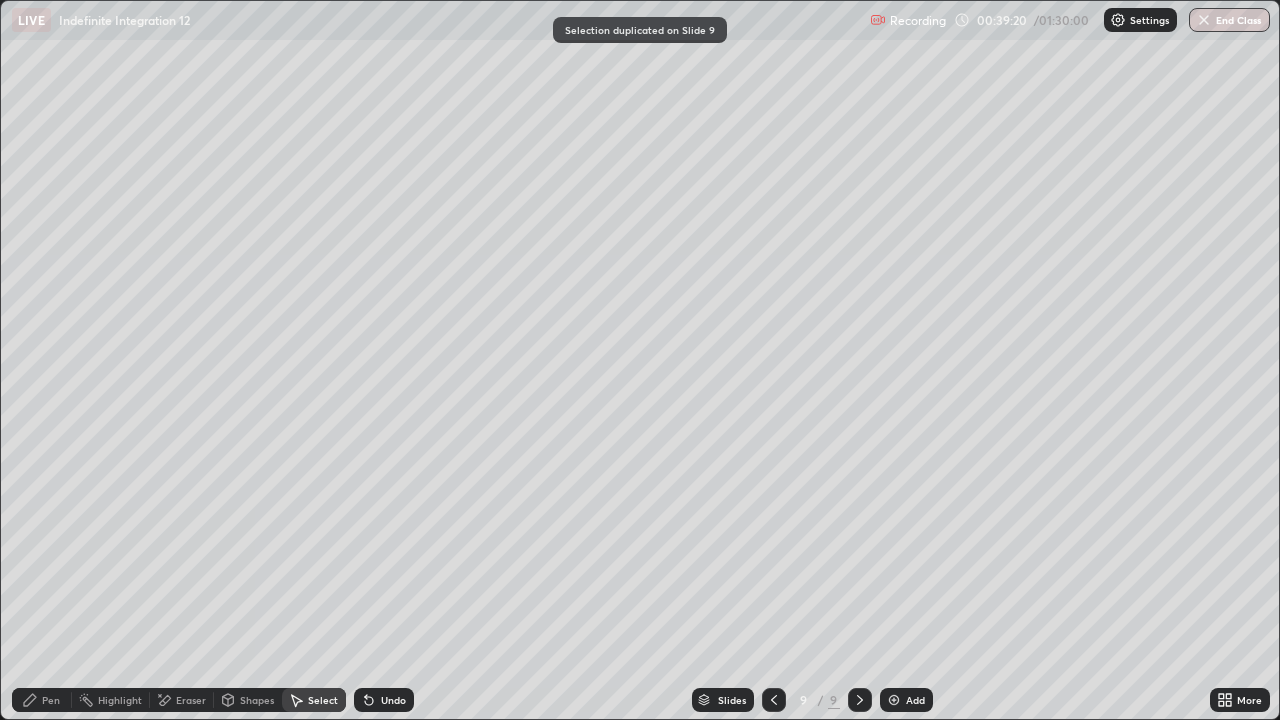 click on "Pen" at bounding box center (51, 700) 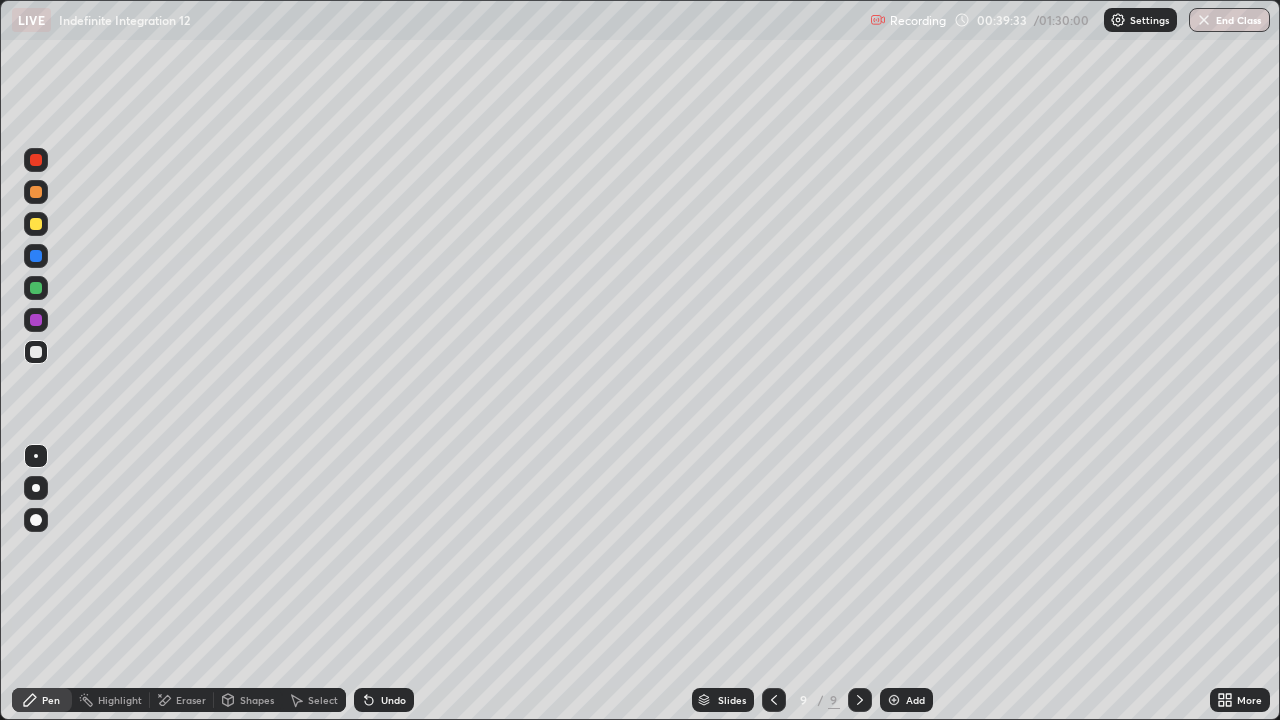 click on "Undo" at bounding box center (384, 700) 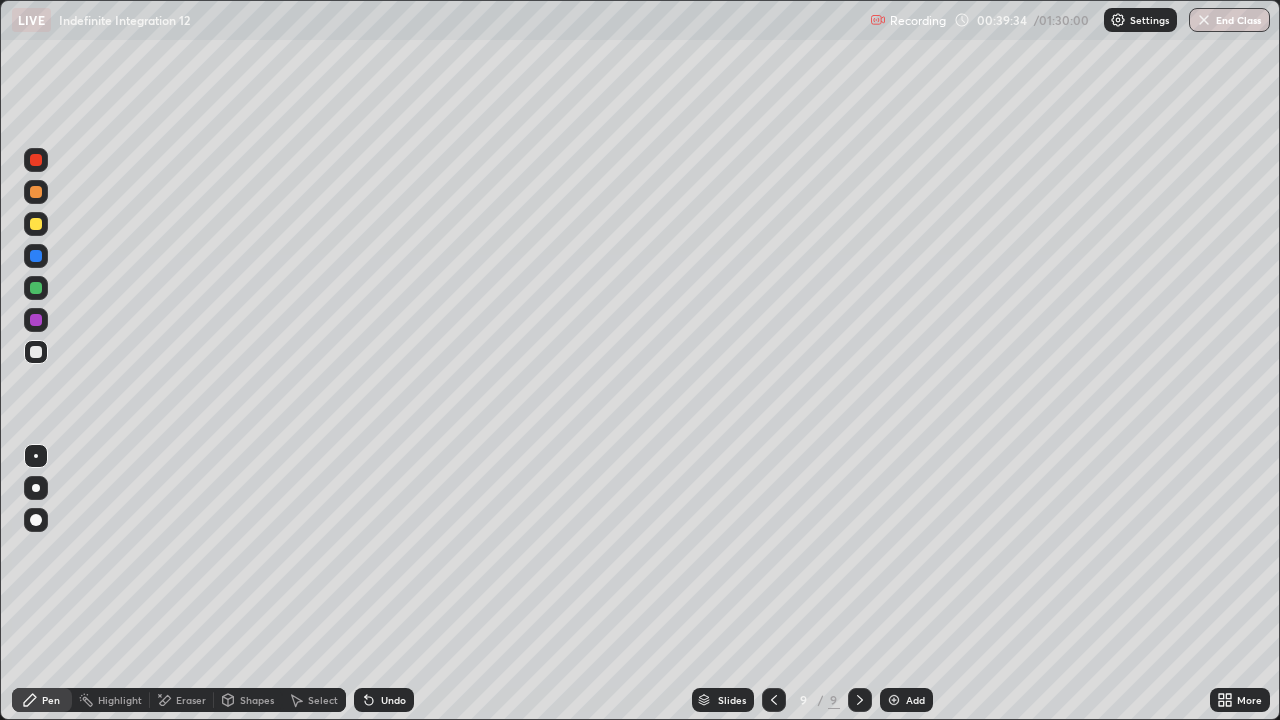 click on "Undo" at bounding box center (384, 700) 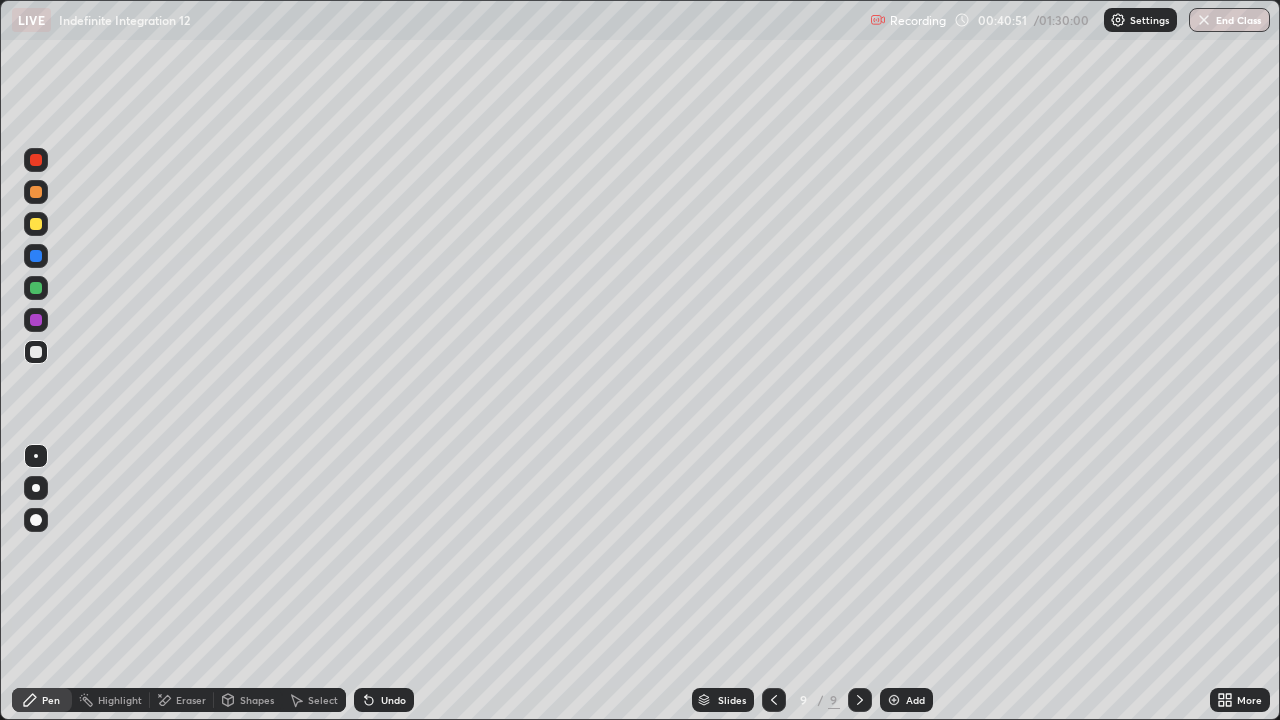 click on "Eraser" at bounding box center (191, 700) 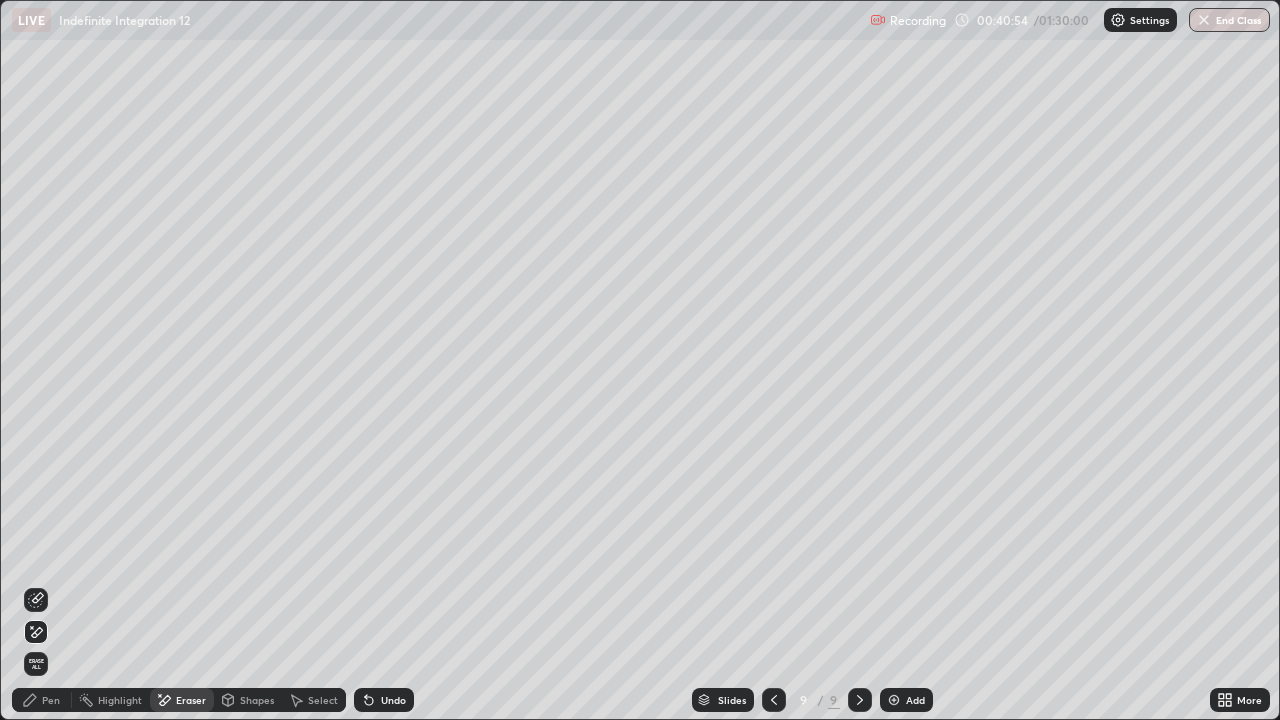 click 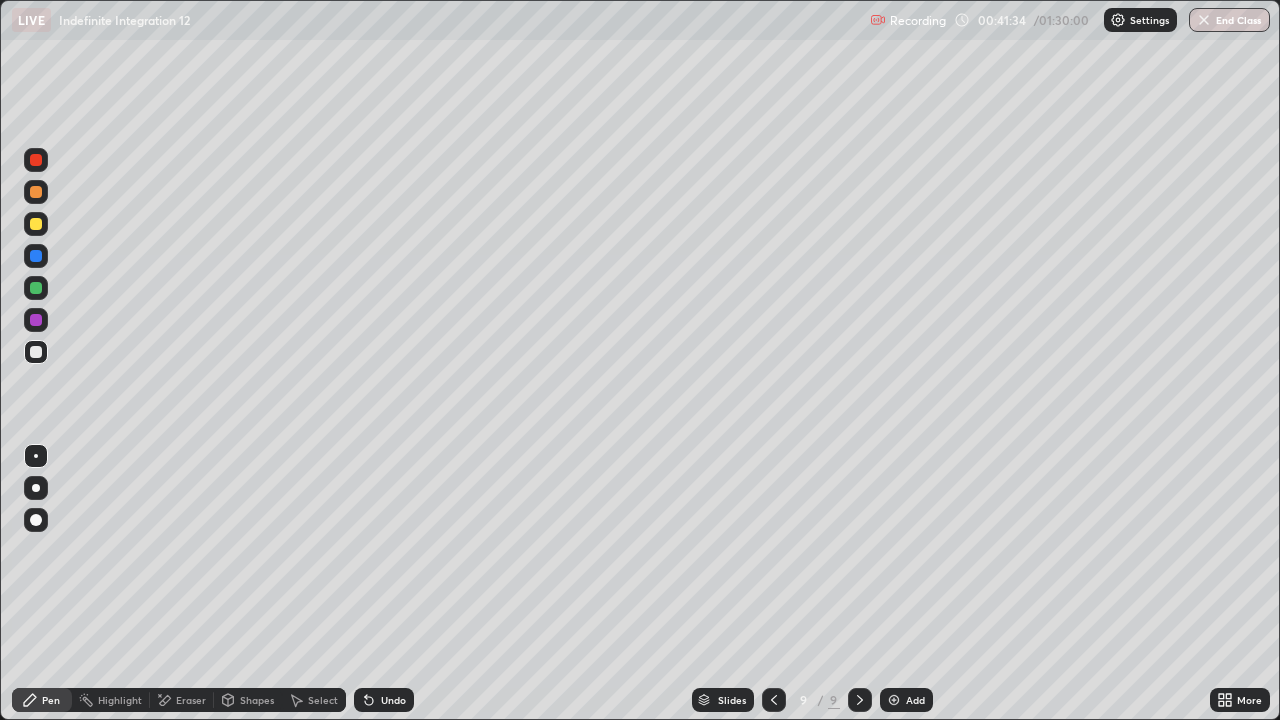 click on "Eraser" at bounding box center (191, 700) 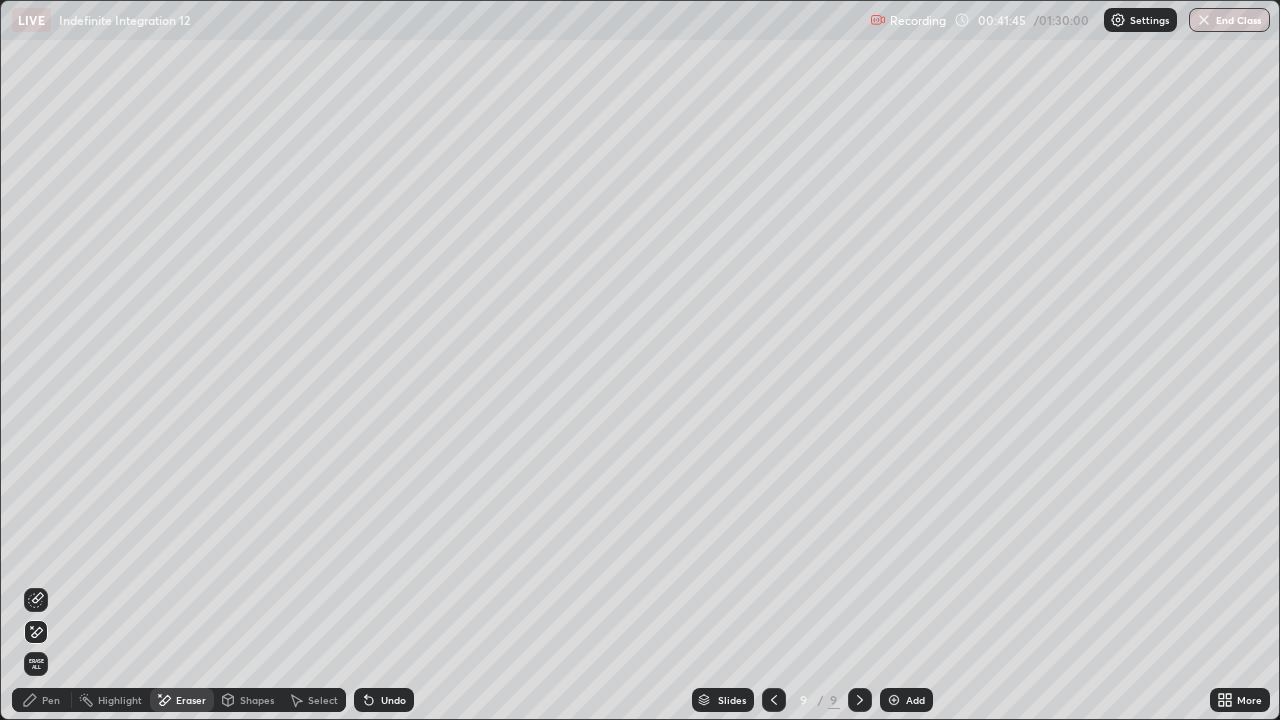 click on "Pen" at bounding box center (51, 700) 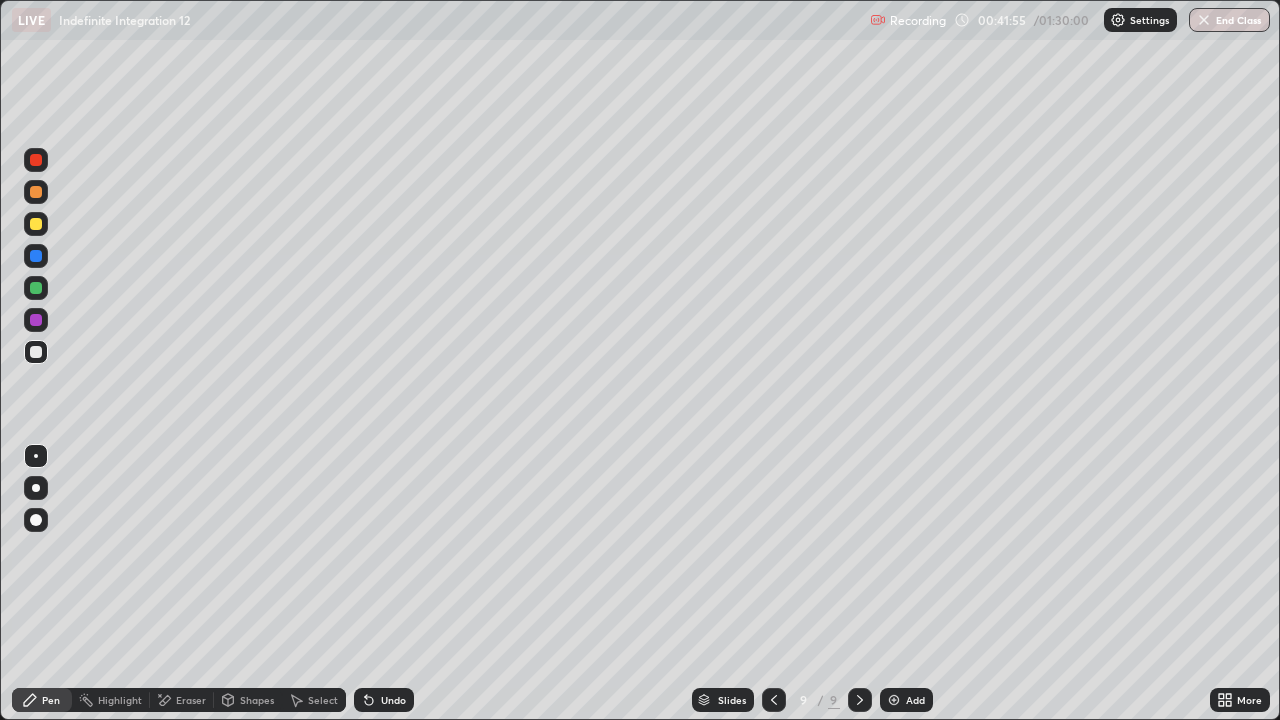 click on "Eraser" at bounding box center (191, 700) 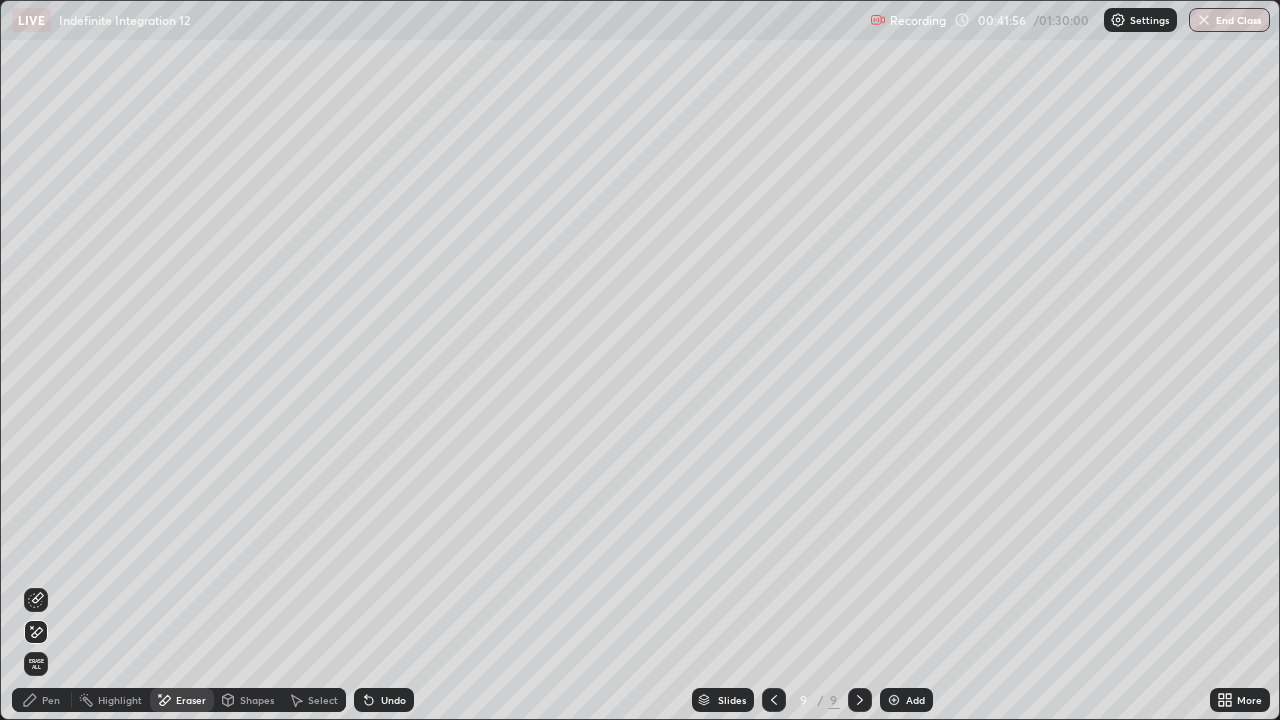 click 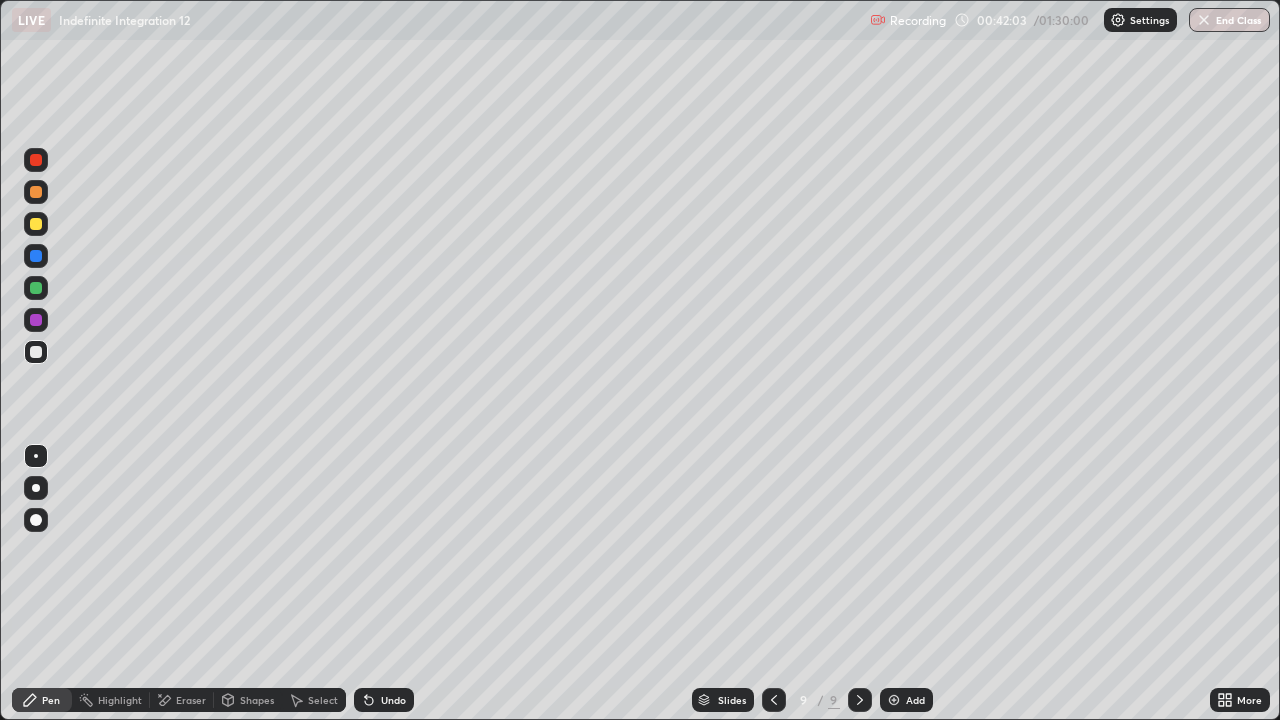 click on "Eraser" at bounding box center [191, 700] 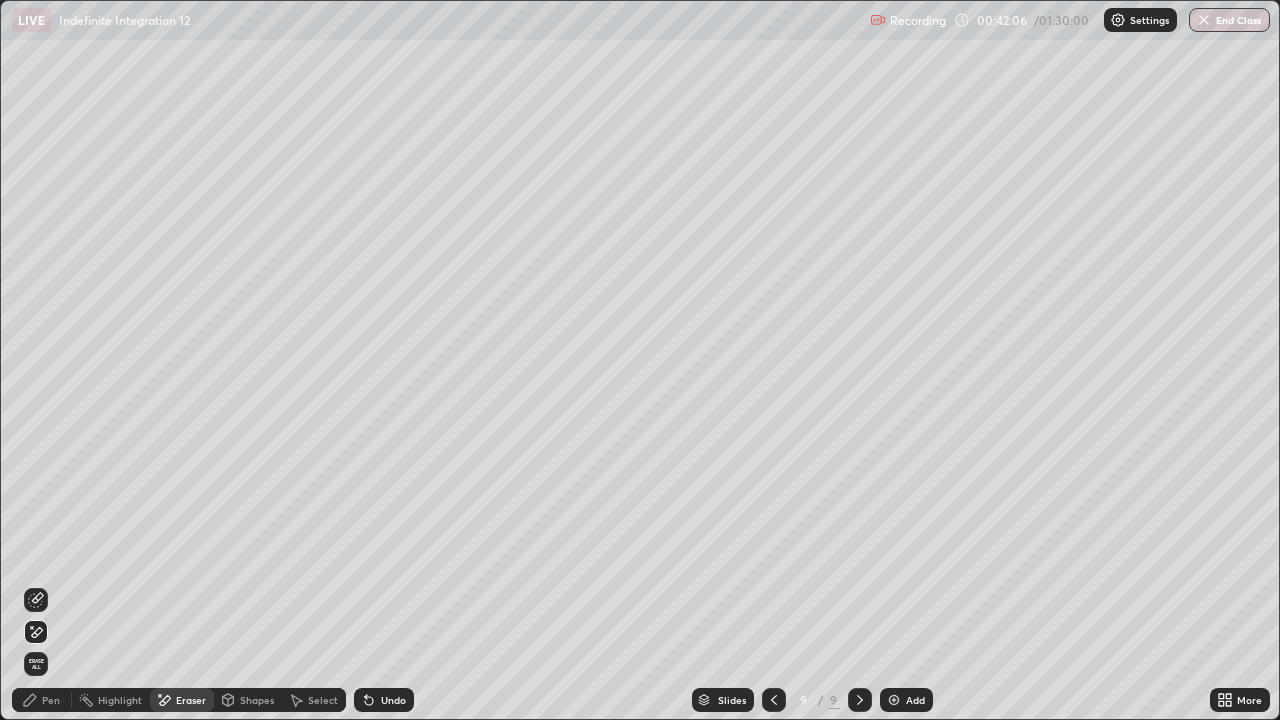 click on "Pen" at bounding box center [42, 700] 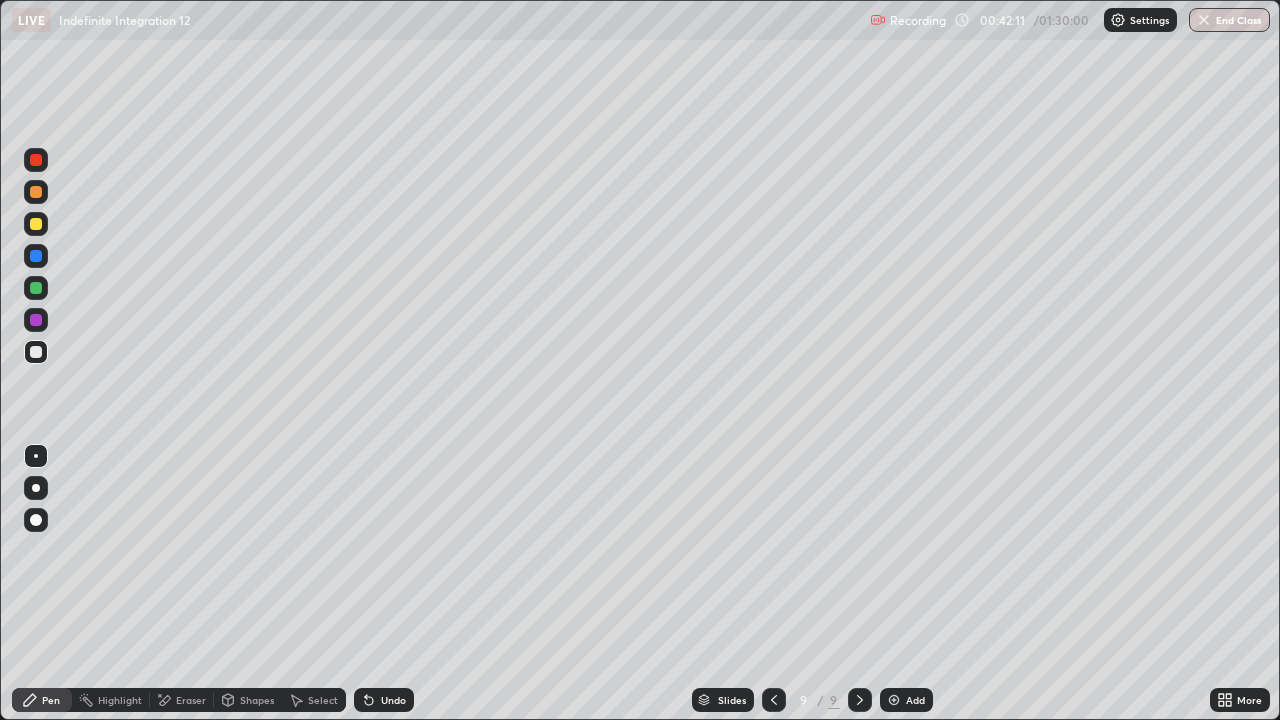 click on "Eraser" at bounding box center (182, 700) 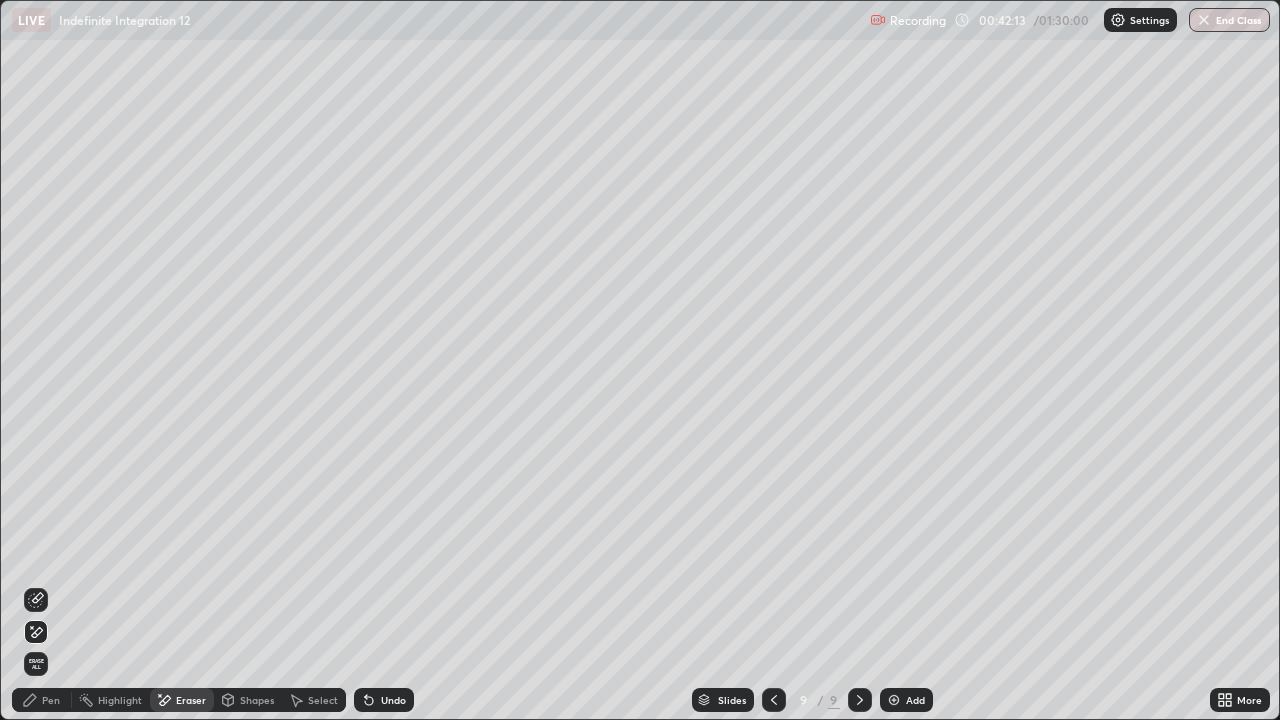 click on "Pen" at bounding box center [51, 700] 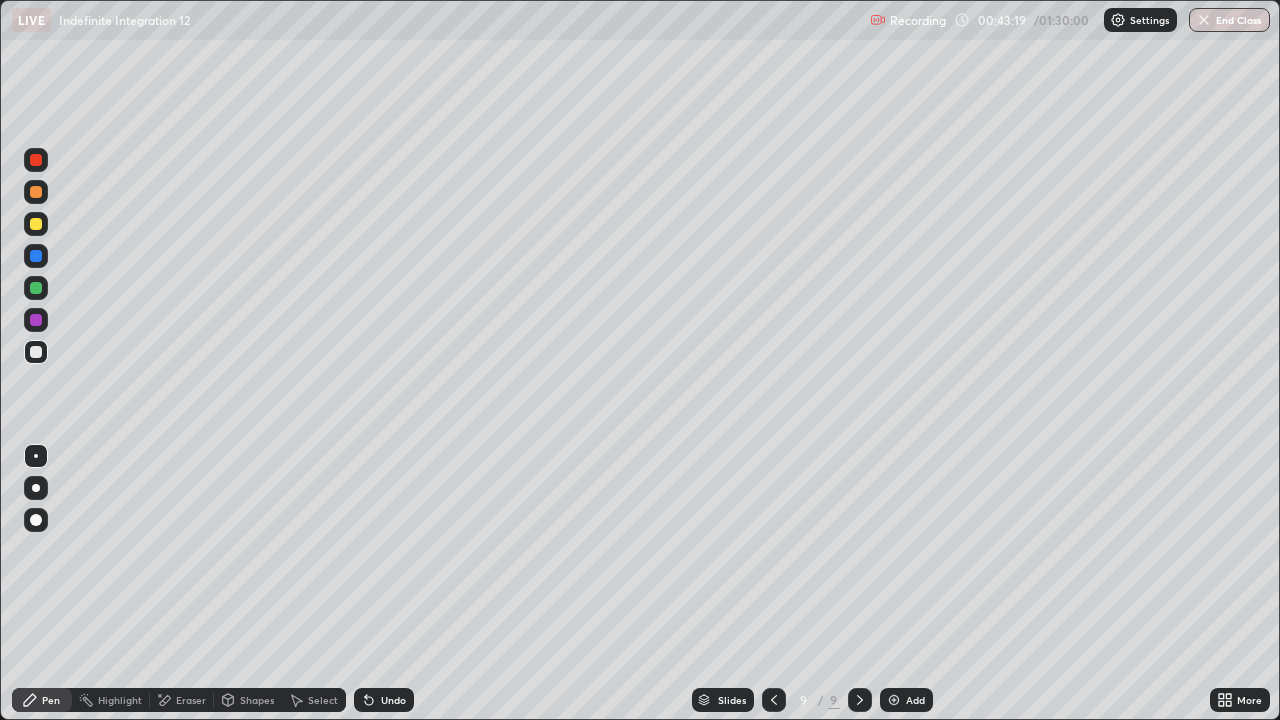 click on "Undo" at bounding box center (384, 700) 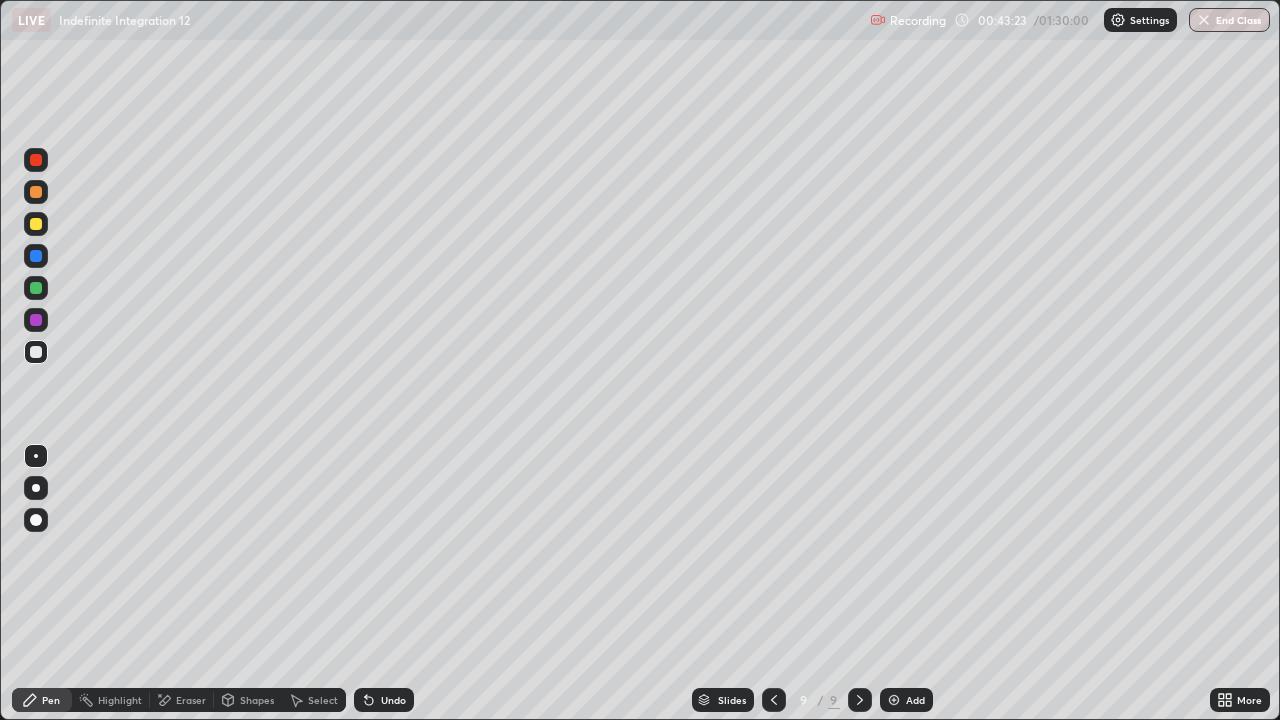 click 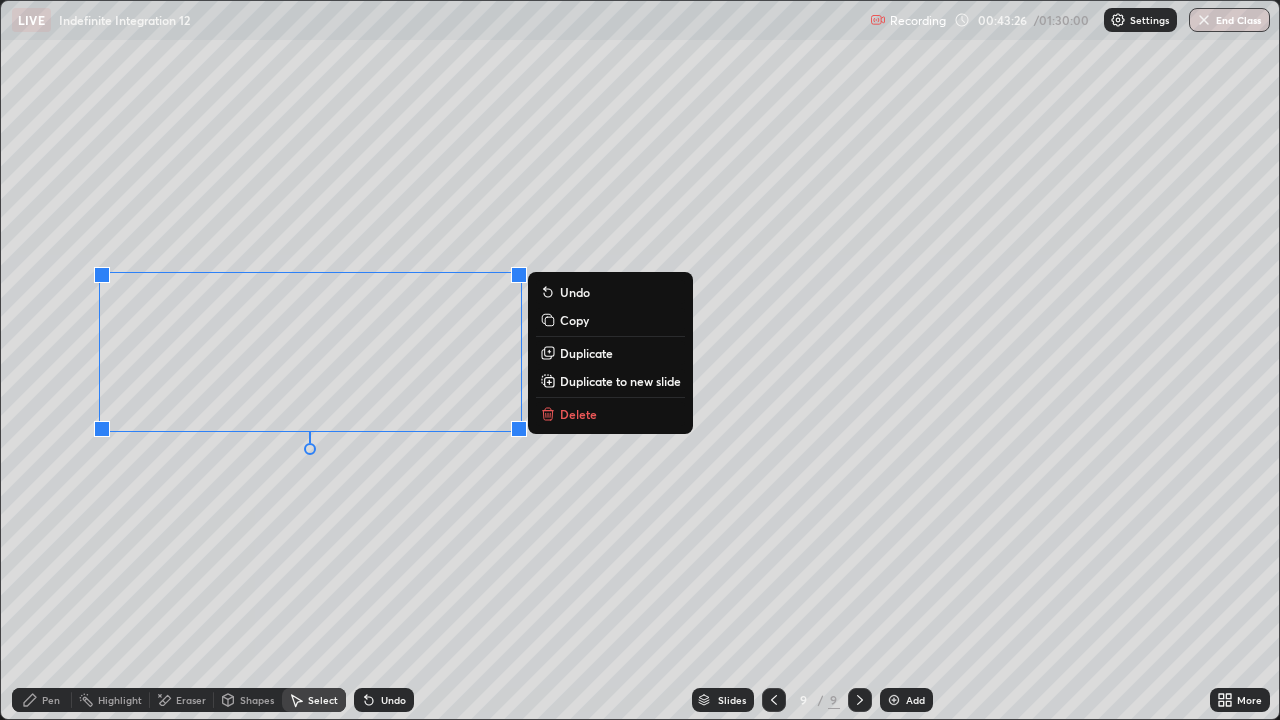 click on "Delete" at bounding box center [578, 414] 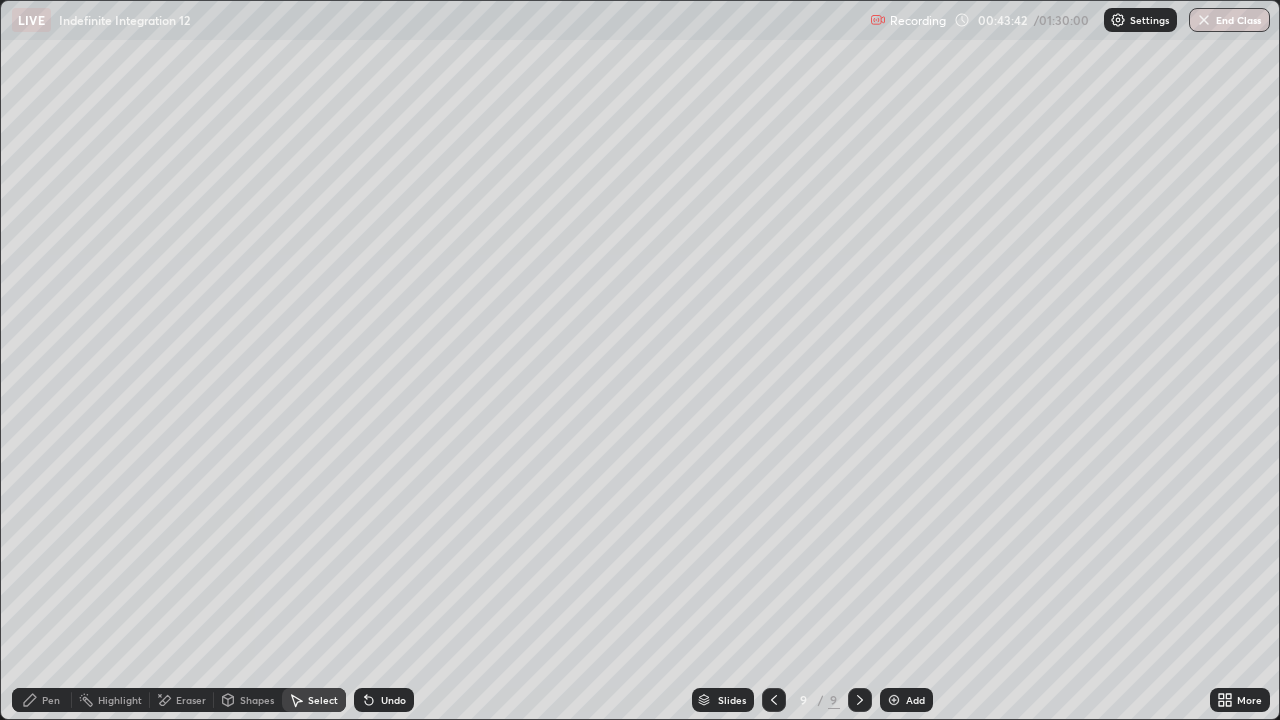 click on "Pen" at bounding box center (51, 700) 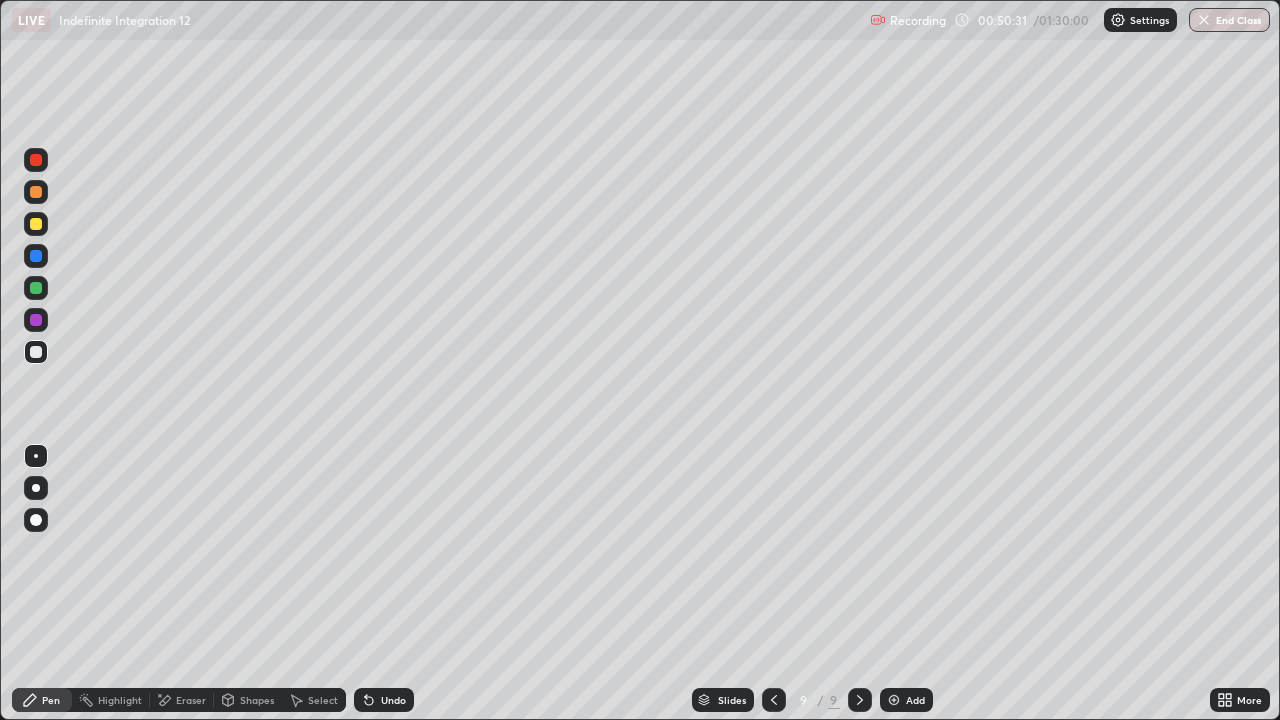 click on "Select" at bounding box center (314, 700) 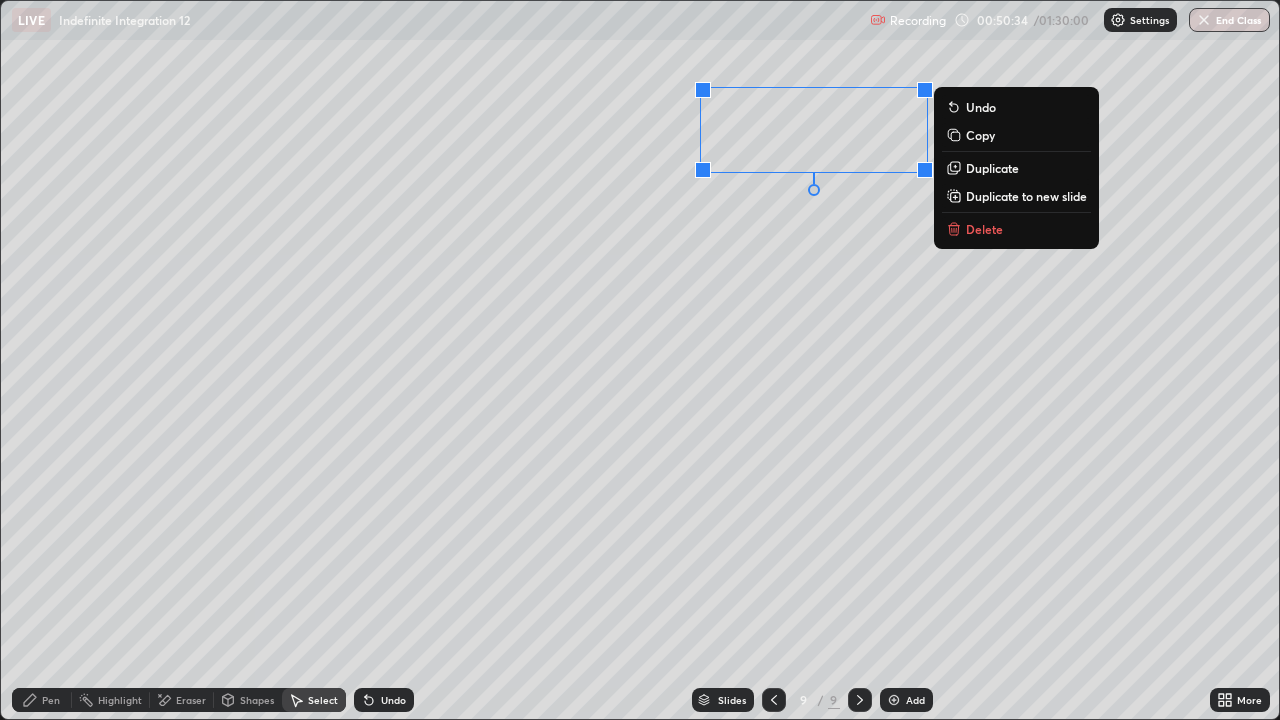 click on "Duplicate to new slide" at bounding box center [1026, 196] 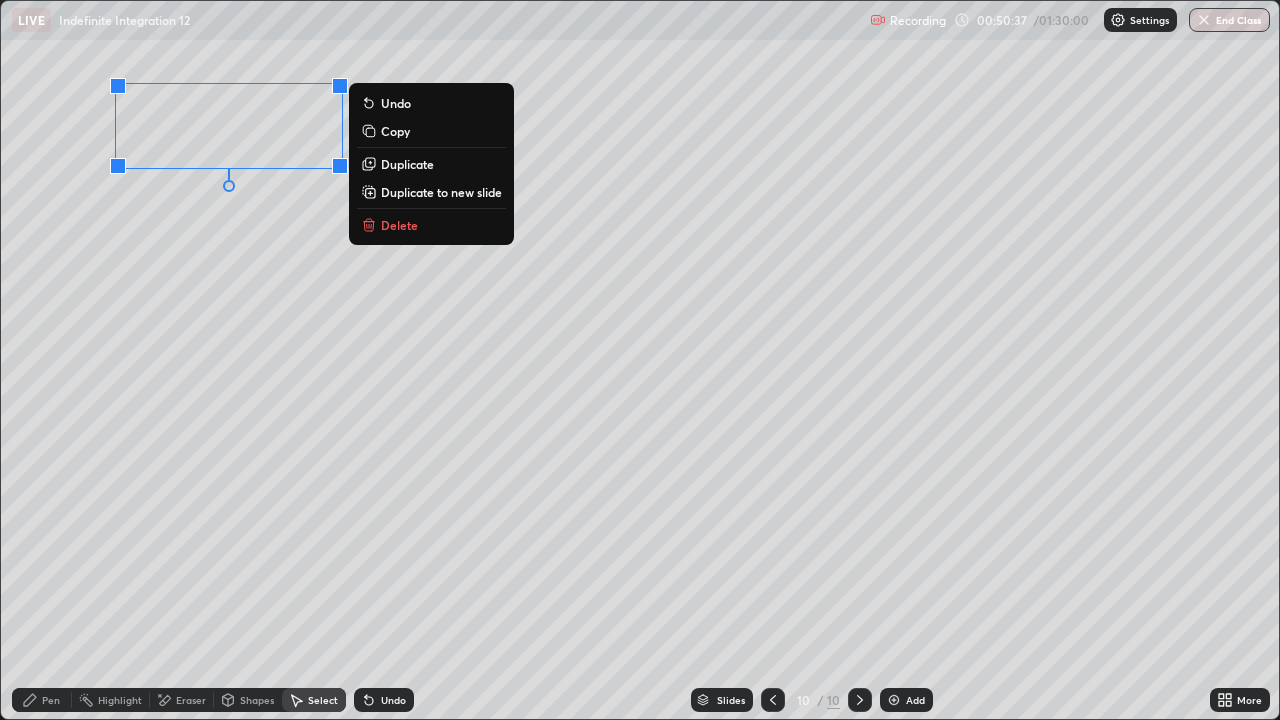 click on "0 ° Undo Copy Duplicate Duplicate to new slide Delete" at bounding box center (640, 360) 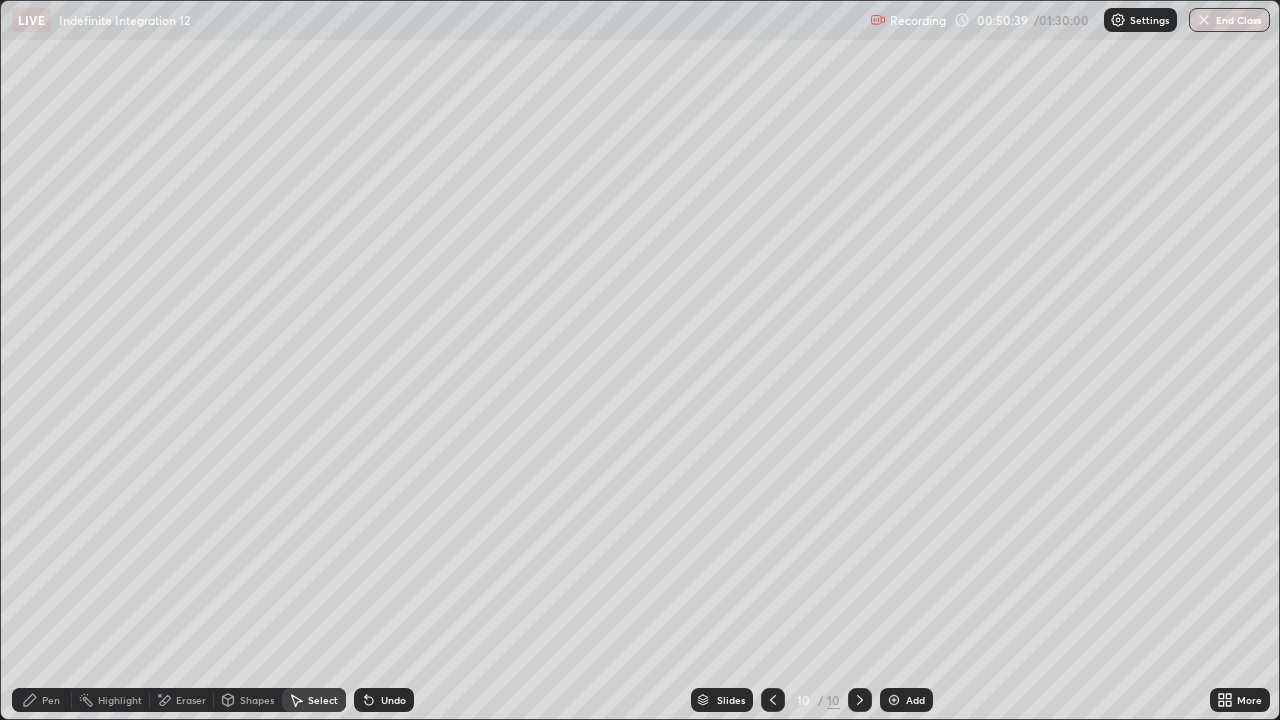 click 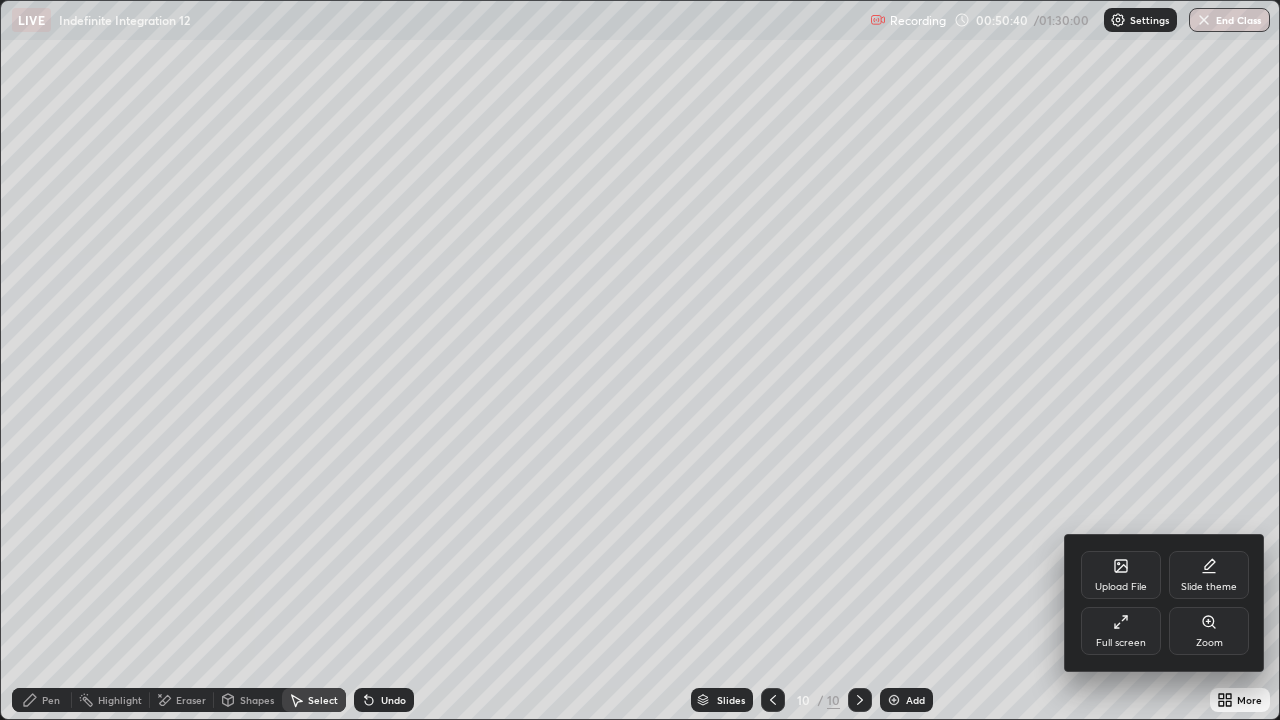 click on "Full screen" at bounding box center (1121, 631) 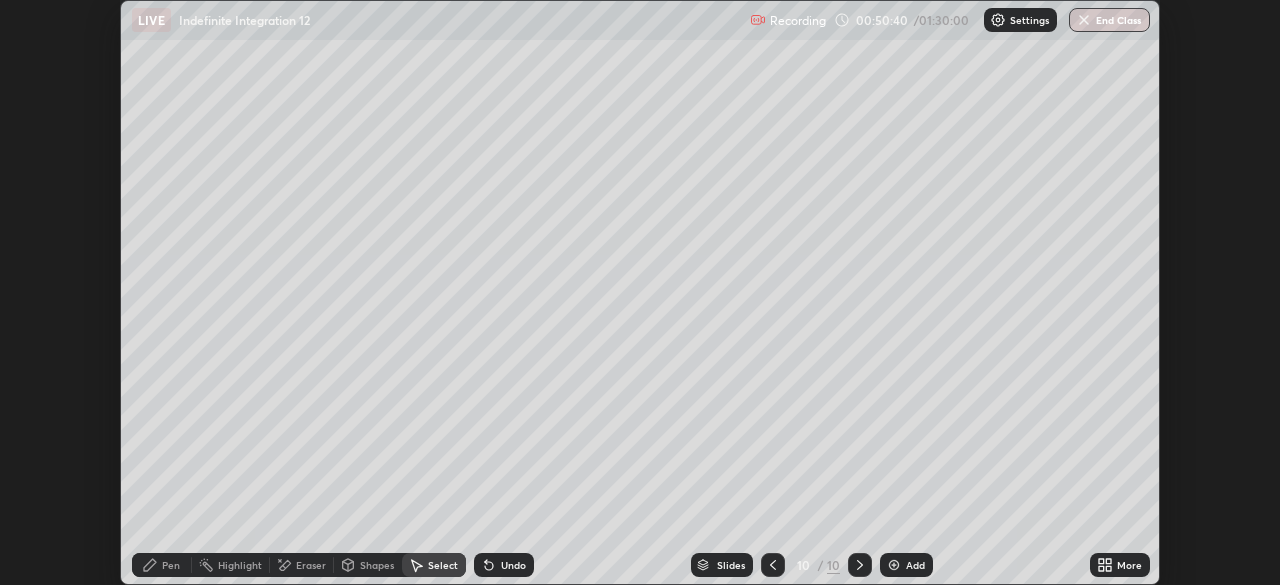 scroll, scrollTop: 585, scrollLeft: 1280, axis: both 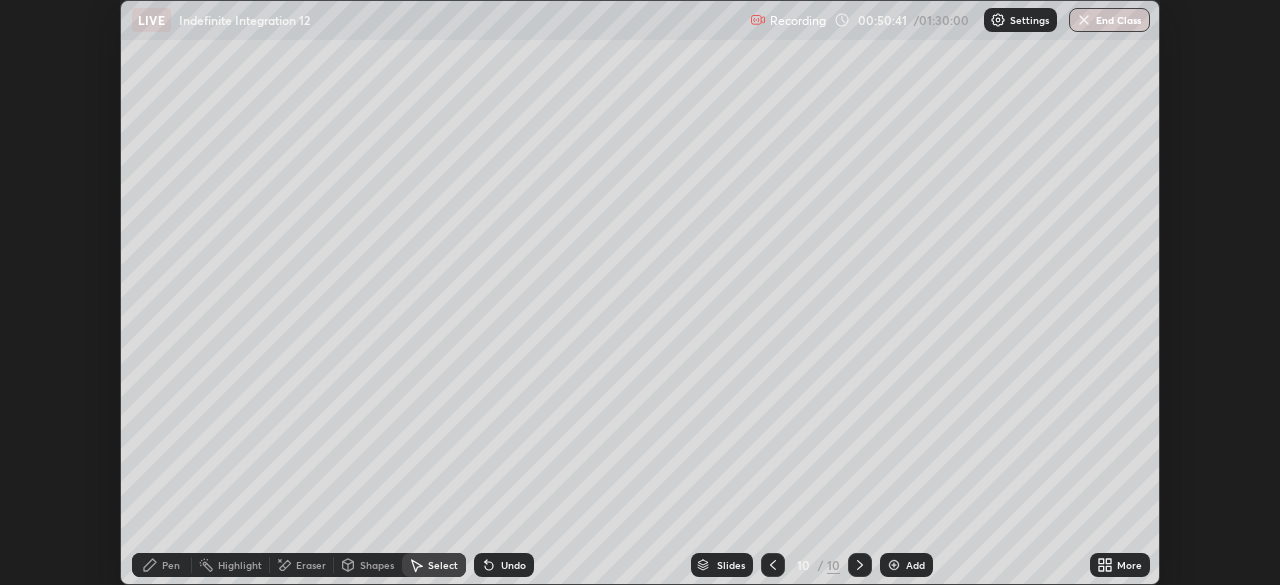 click 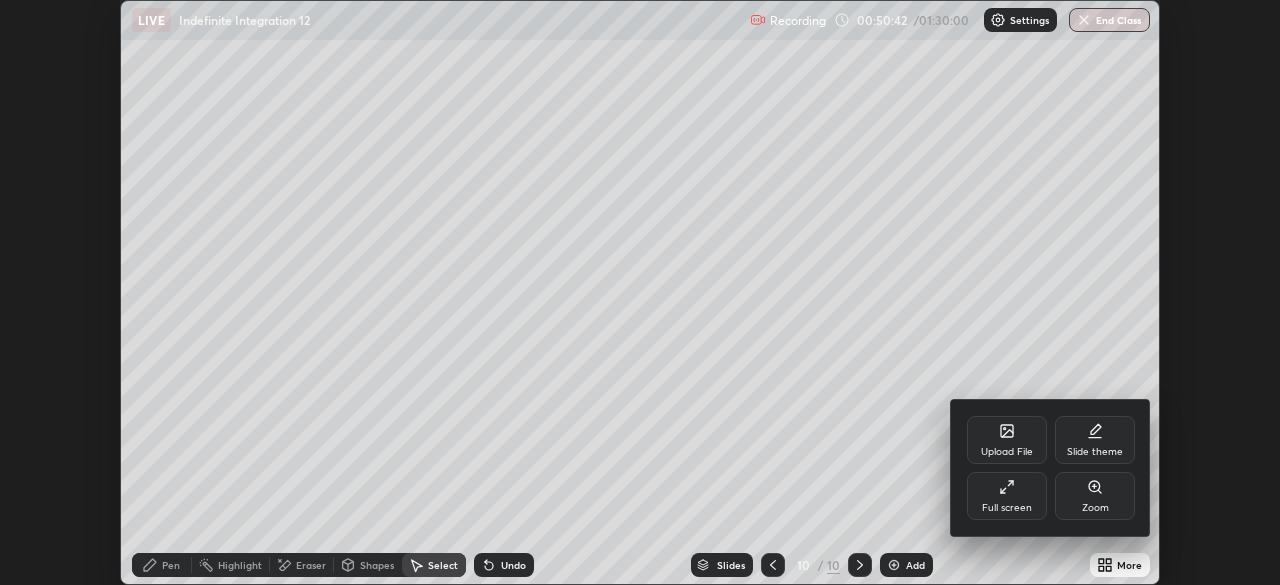 click on "Full screen" at bounding box center [1007, 508] 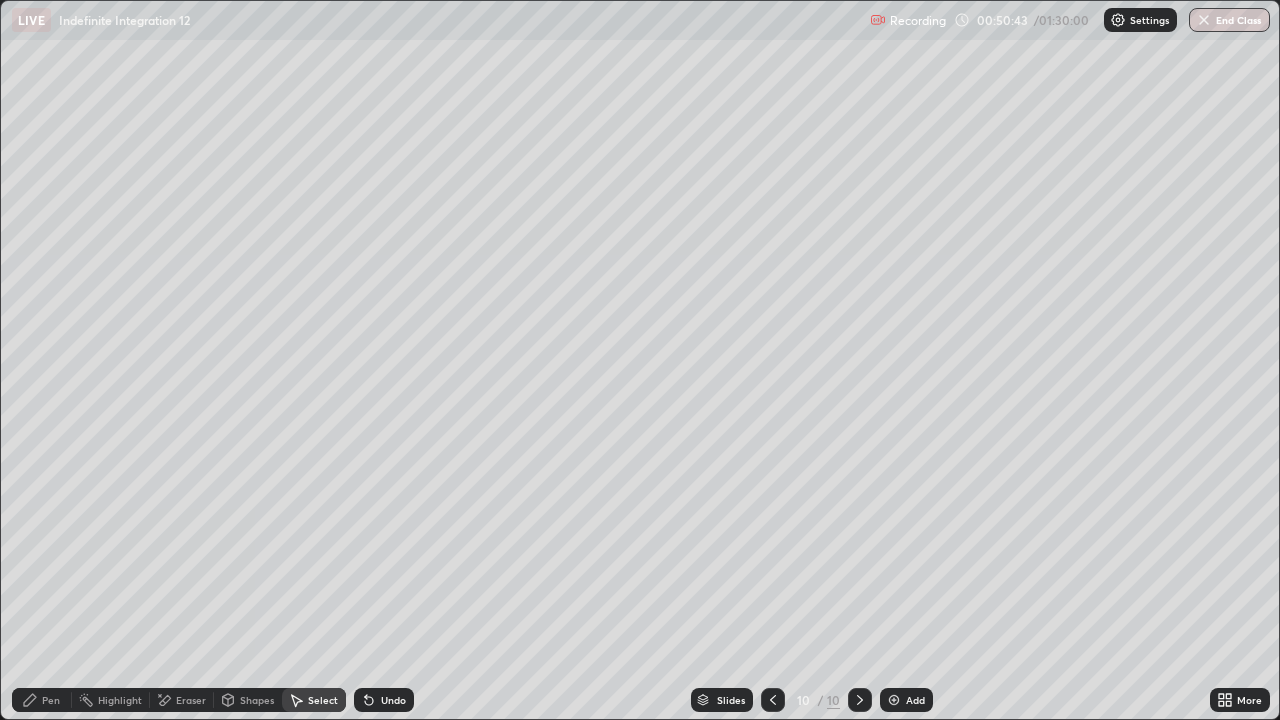 scroll, scrollTop: 99280, scrollLeft: 98720, axis: both 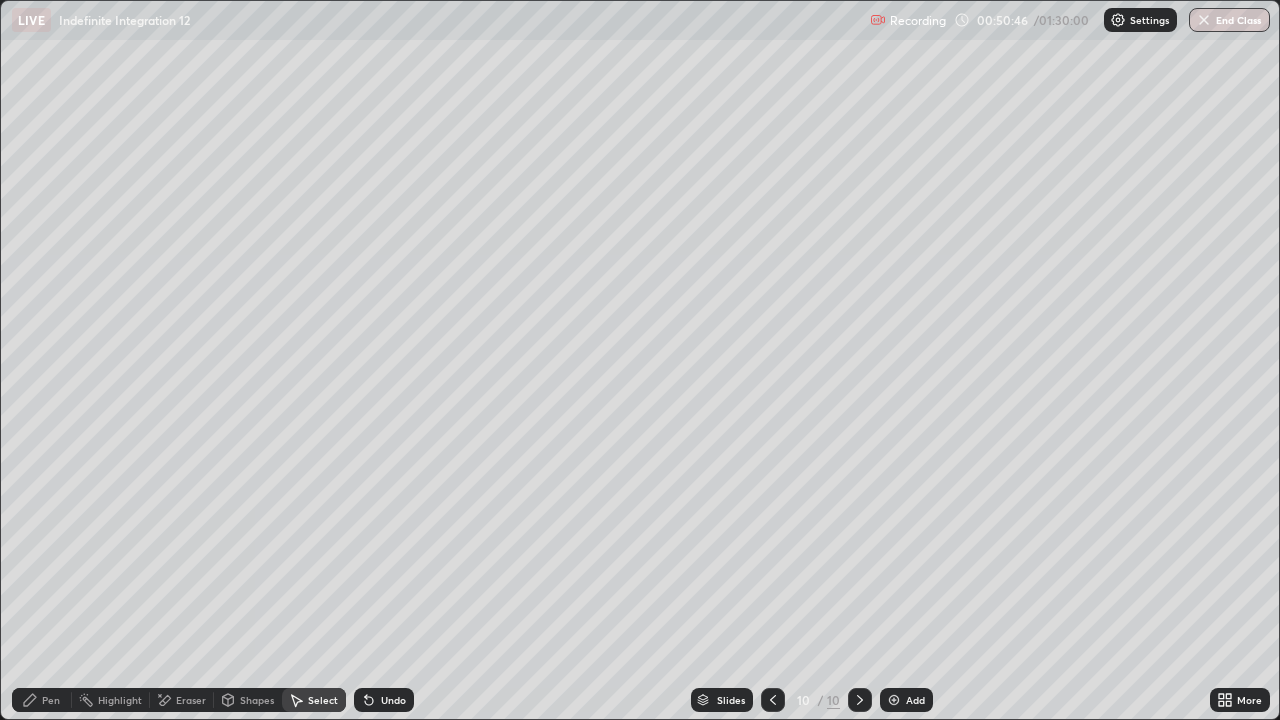 click on "Pen" at bounding box center [51, 700] 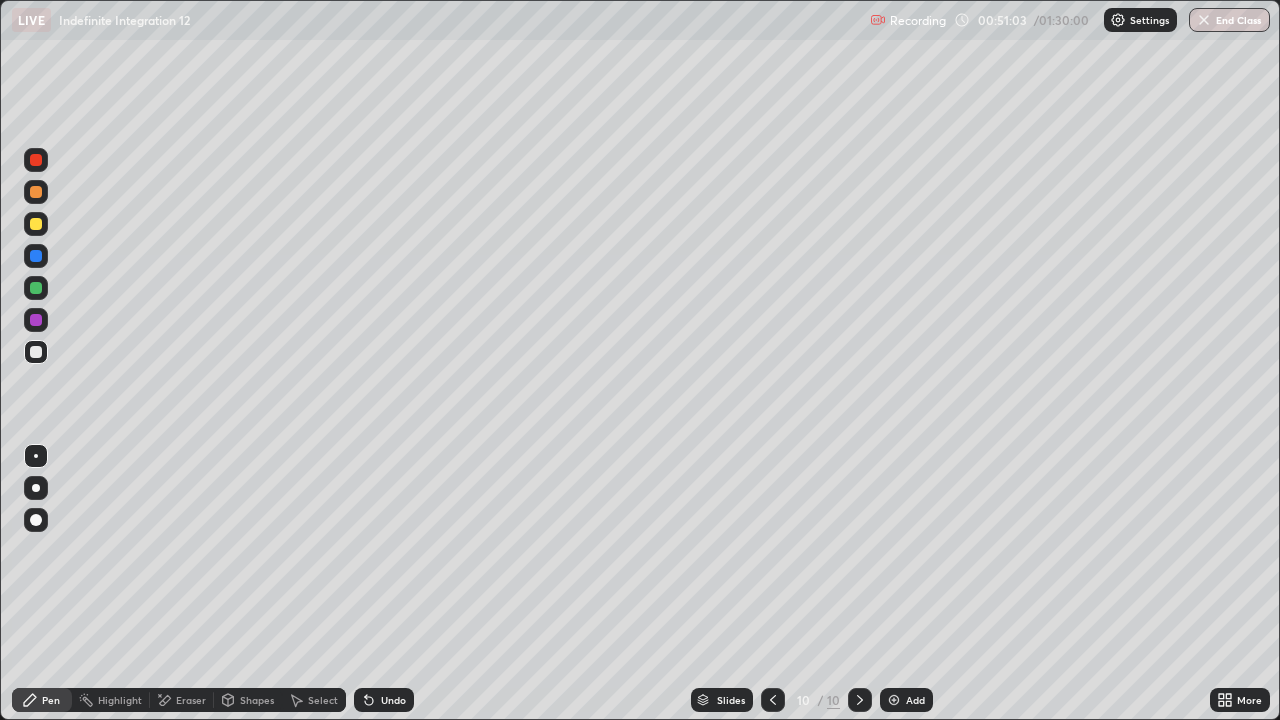 click on "Undo" at bounding box center (384, 700) 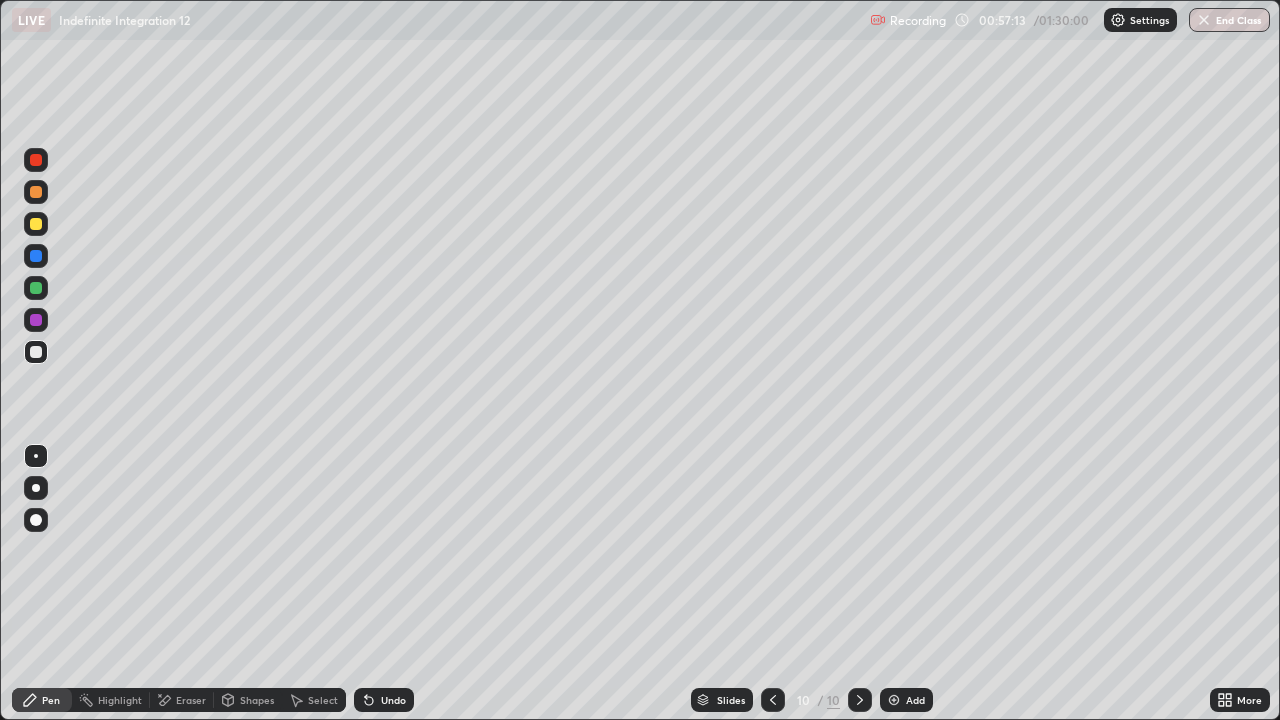 click on "Add" at bounding box center [915, 700] 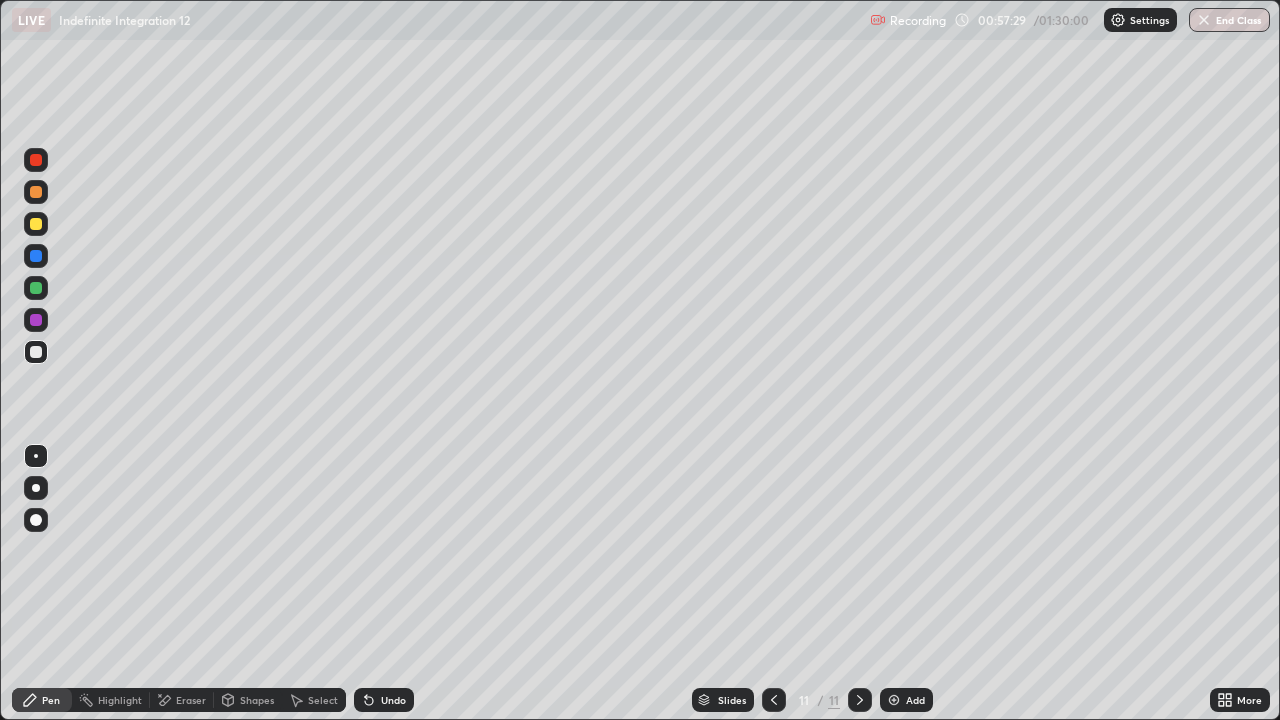 click 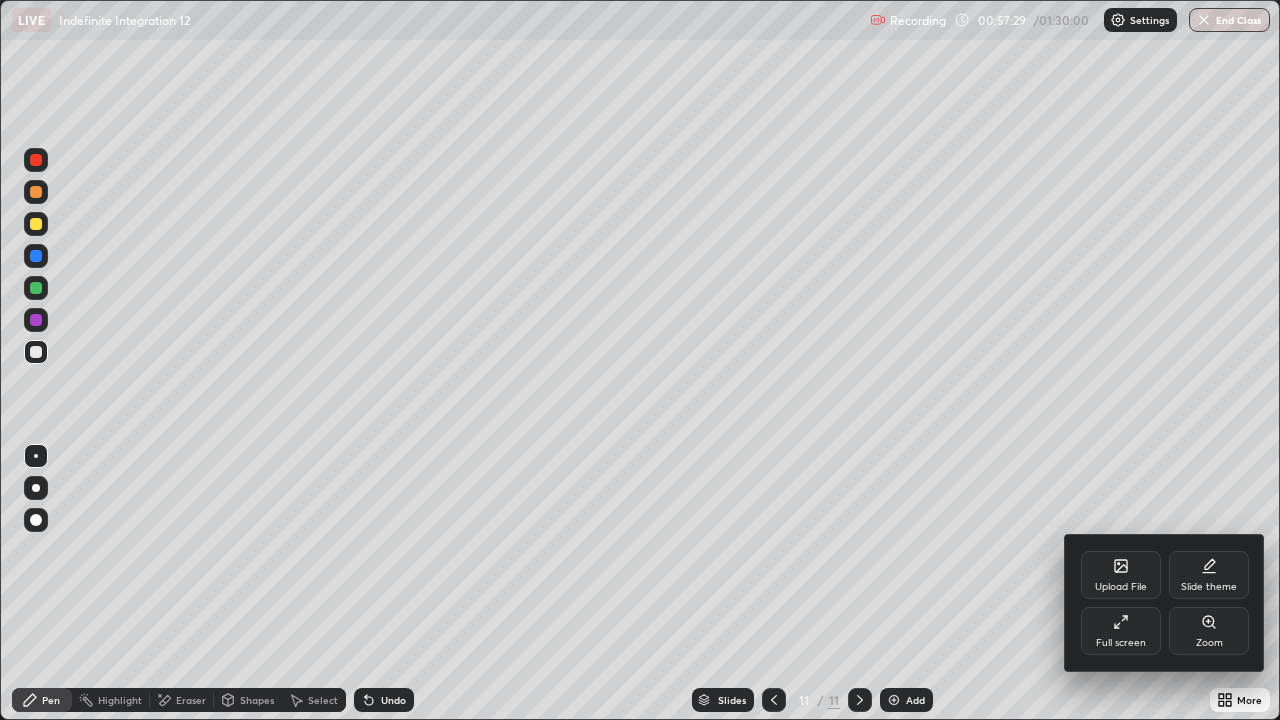 click on "Full screen" at bounding box center (1121, 631) 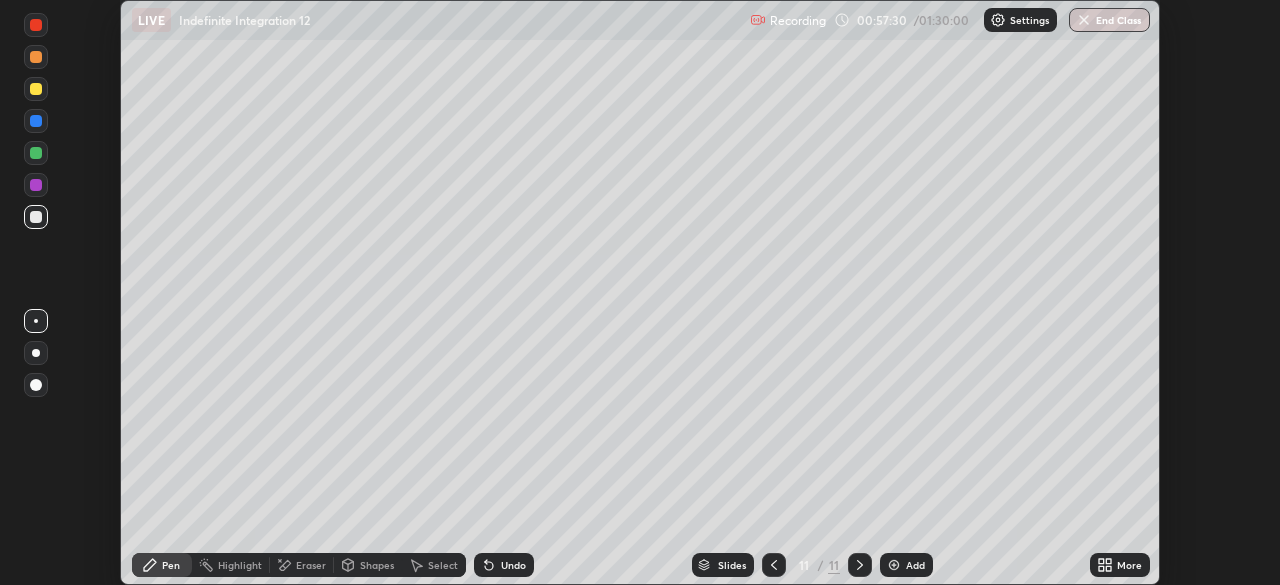 scroll, scrollTop: 585, scrollLeft: 1280, axis: both 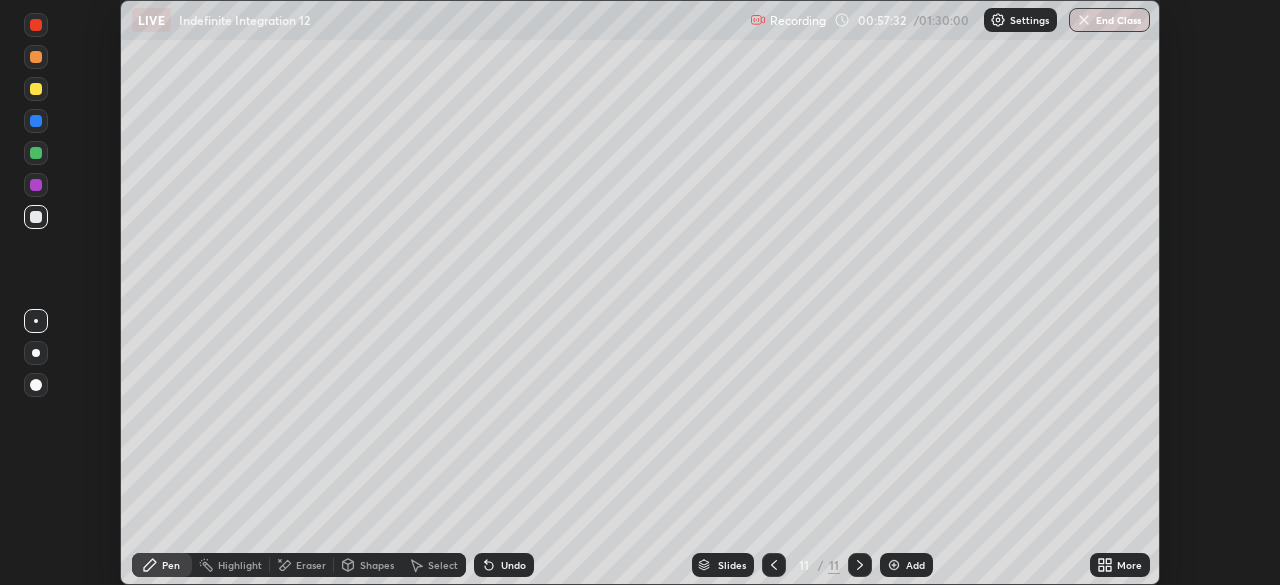click 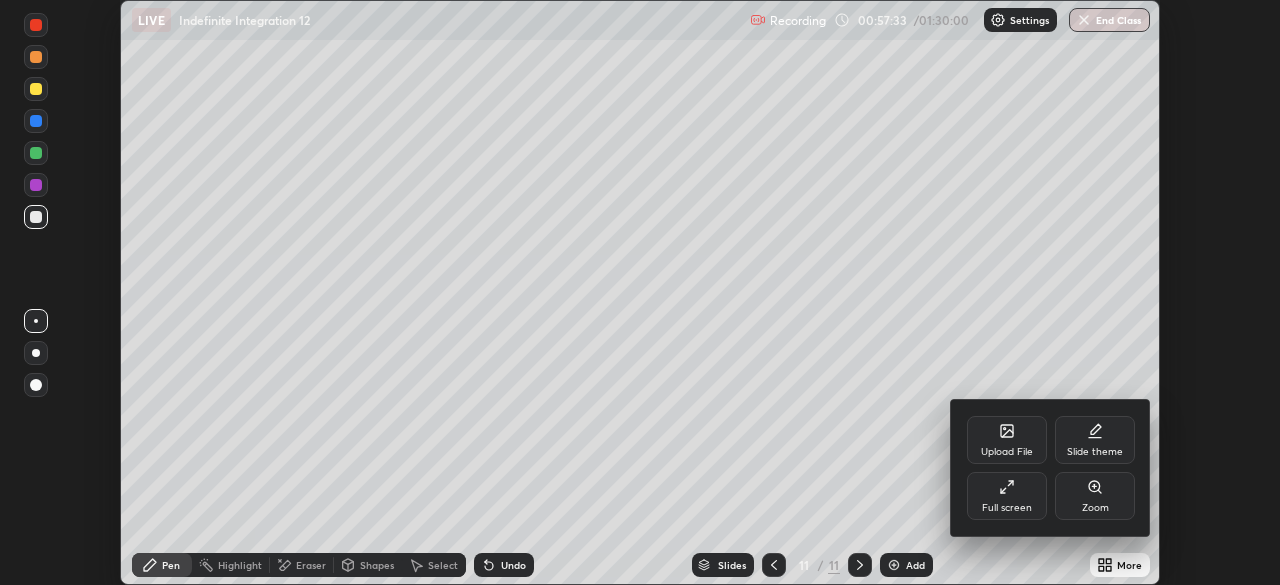 click on "Full screen" at bounding box center (1007, 508) 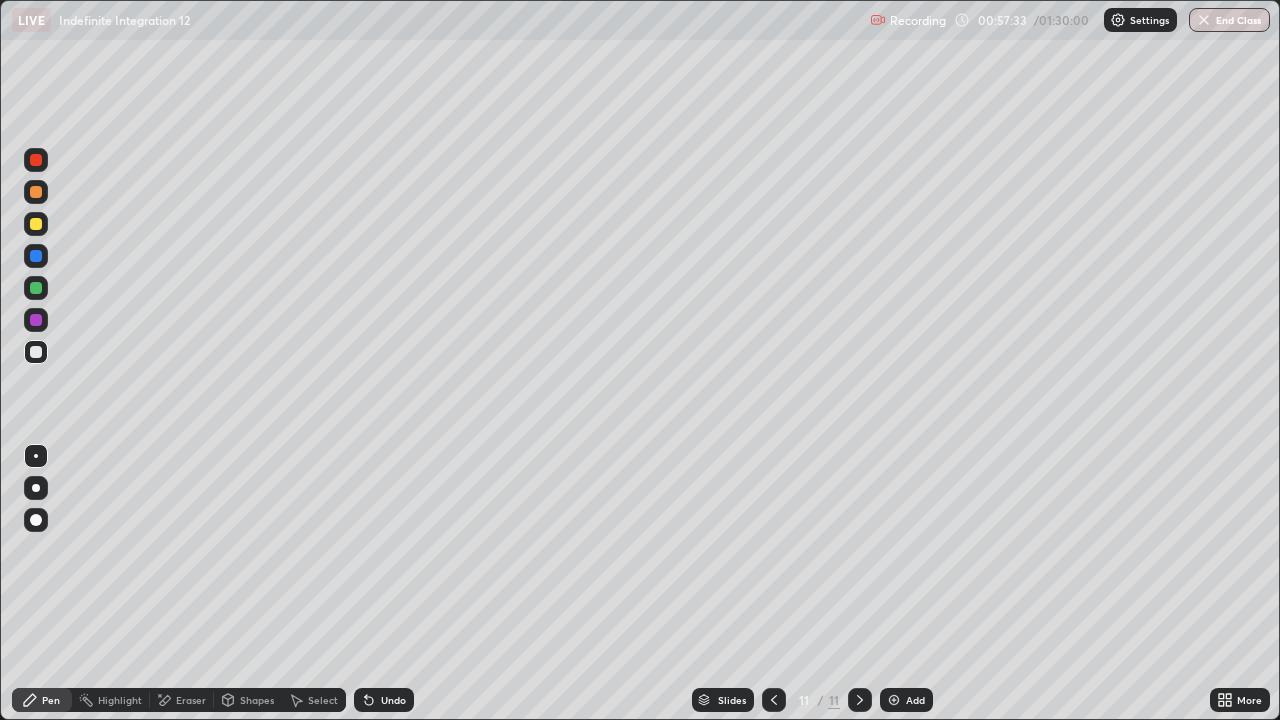 scroll, scrollTop: 99280, scrollLeft: 98720, axis: both 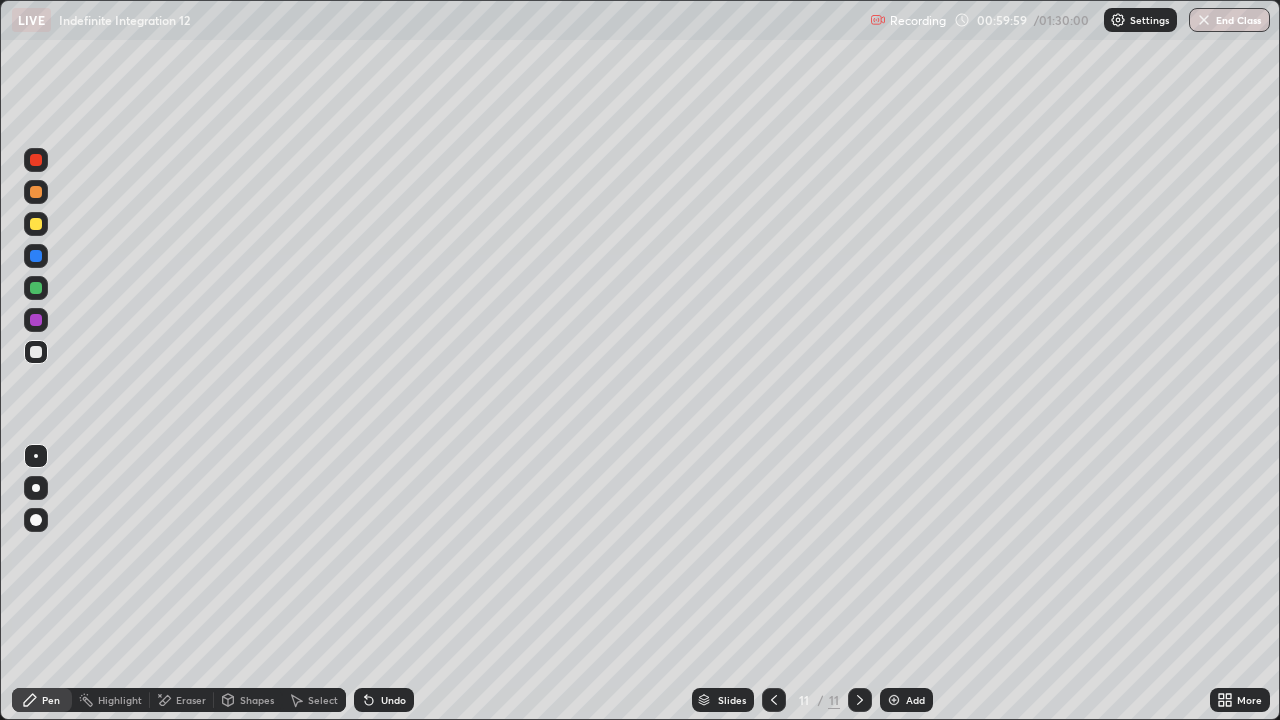click at bounding box center (36, 224) 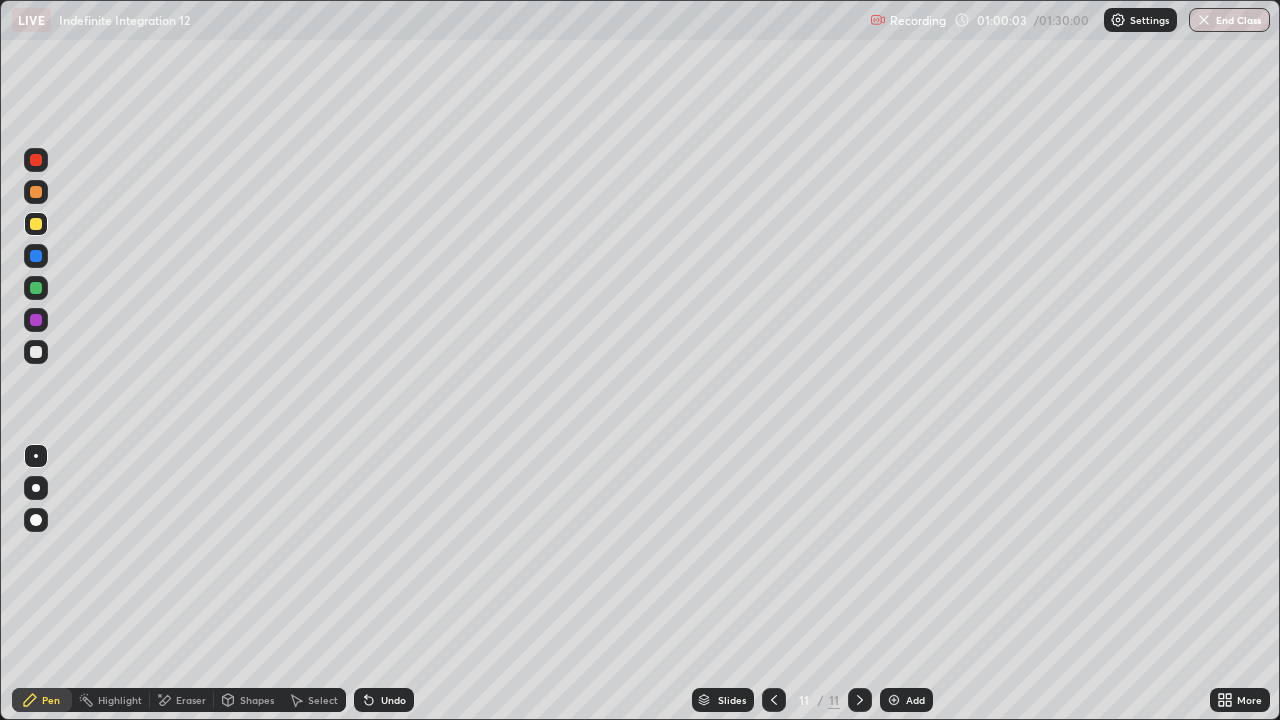 click at bounding box center [36, 352] 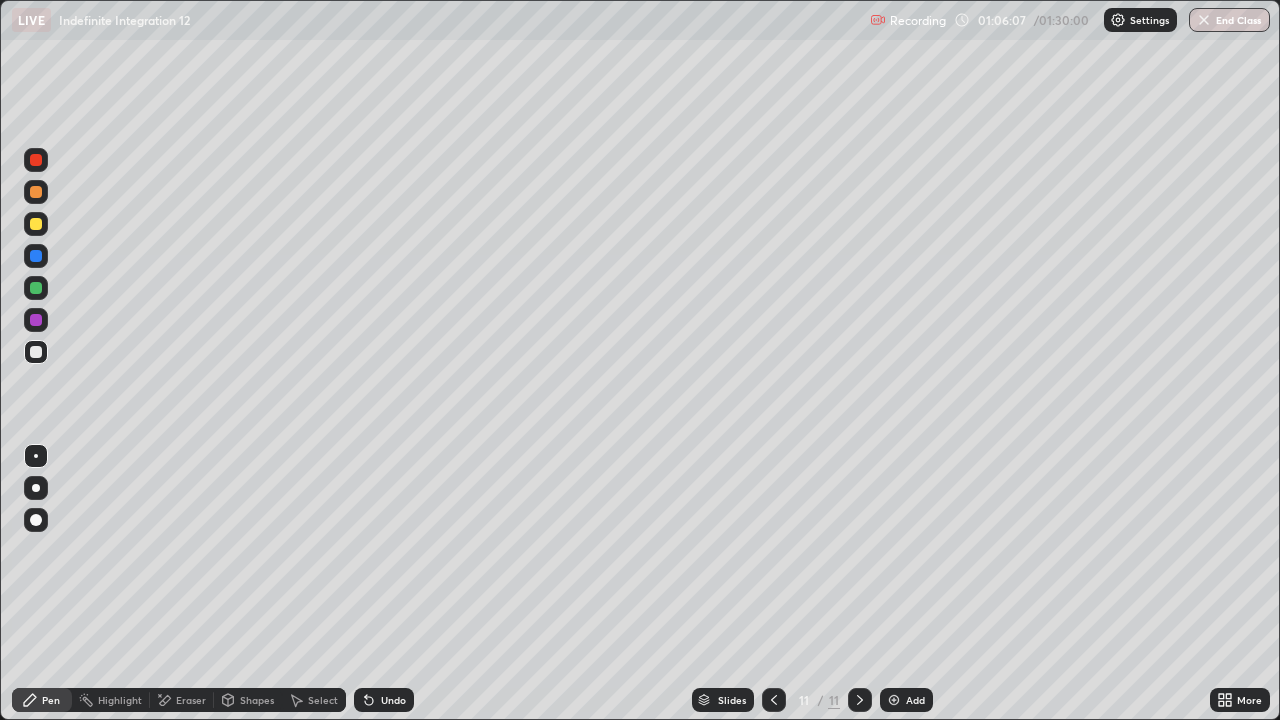 click at bounding box center [894, 700] 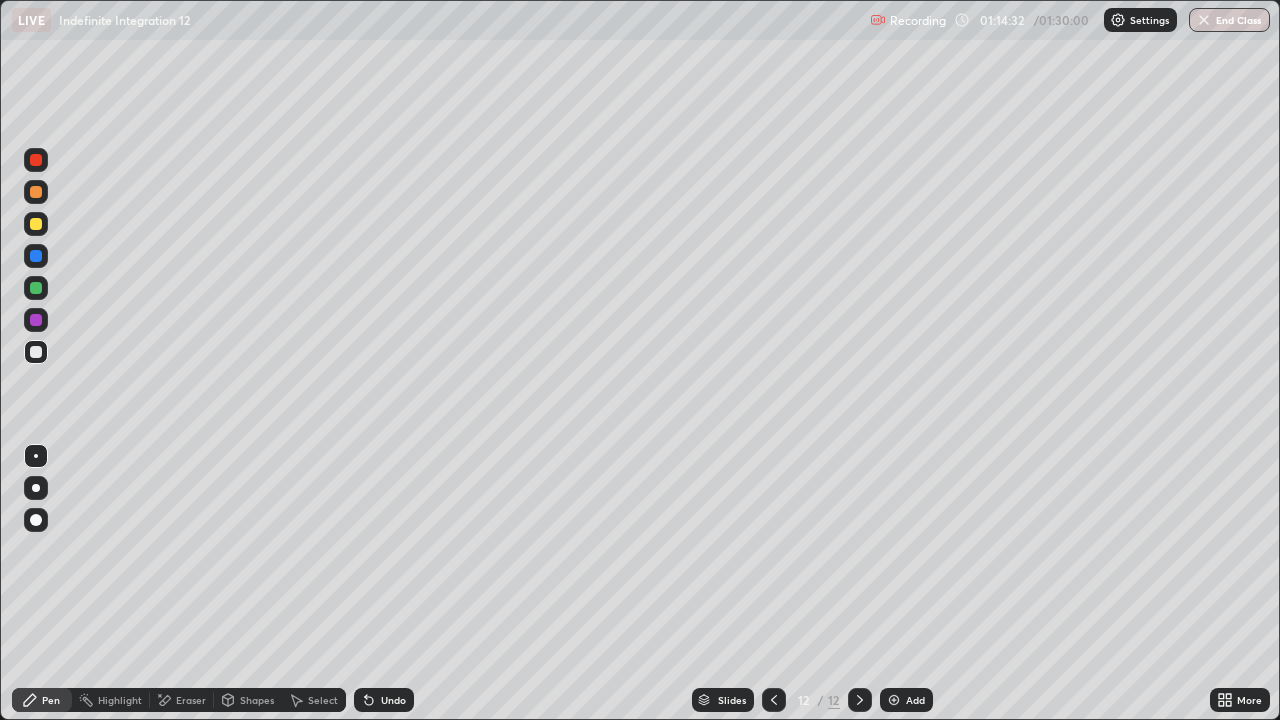 click on "Add" at bounding box center [915, 700] 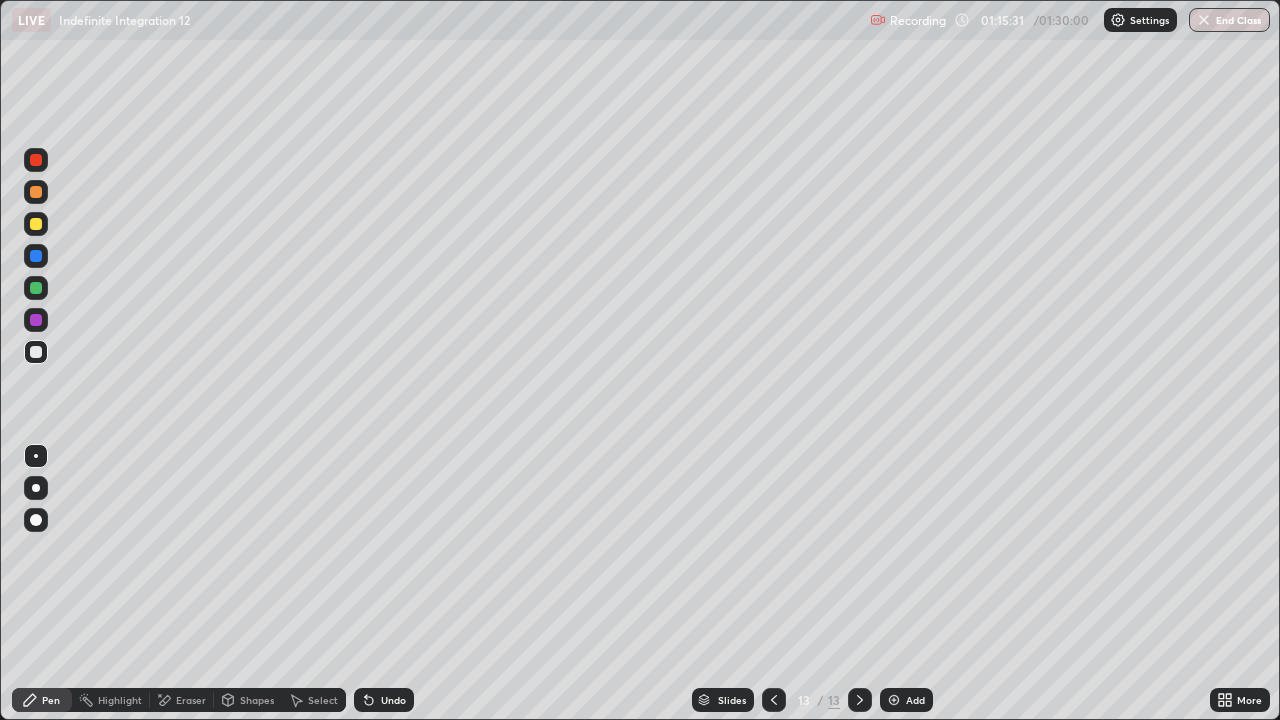 click 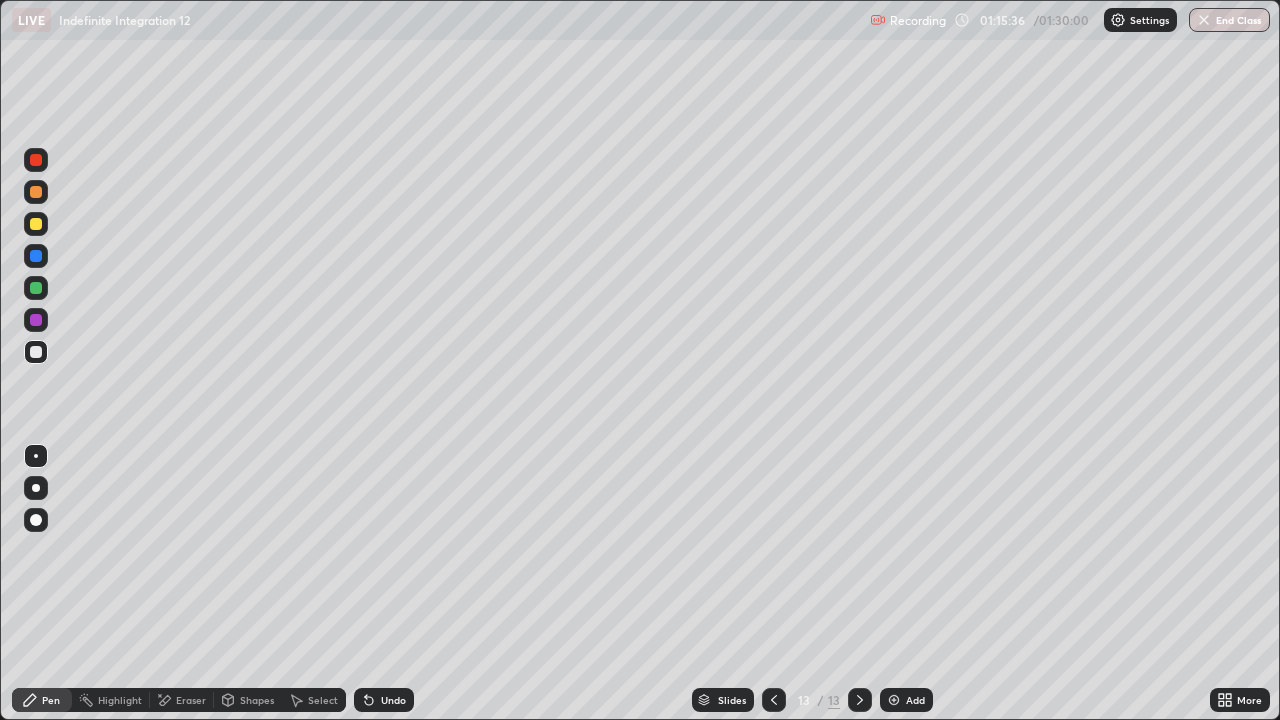 click on "Undo" at bounding box center [393, 700] 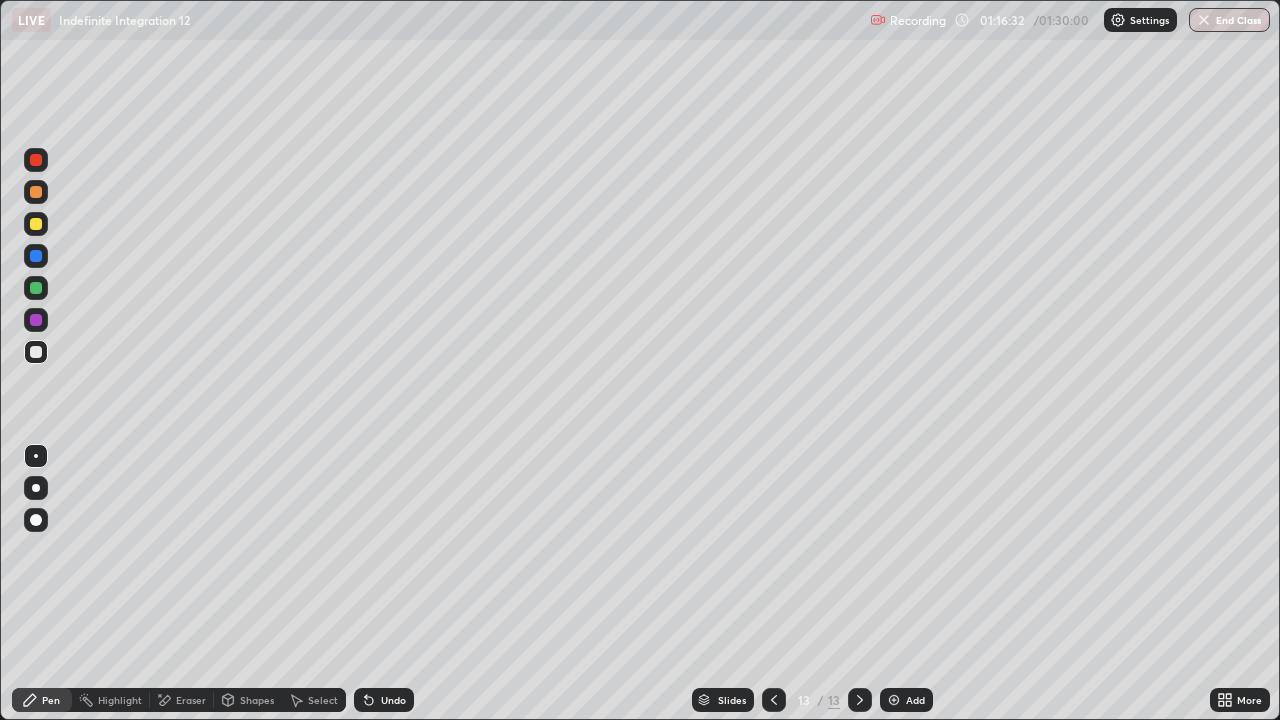 click 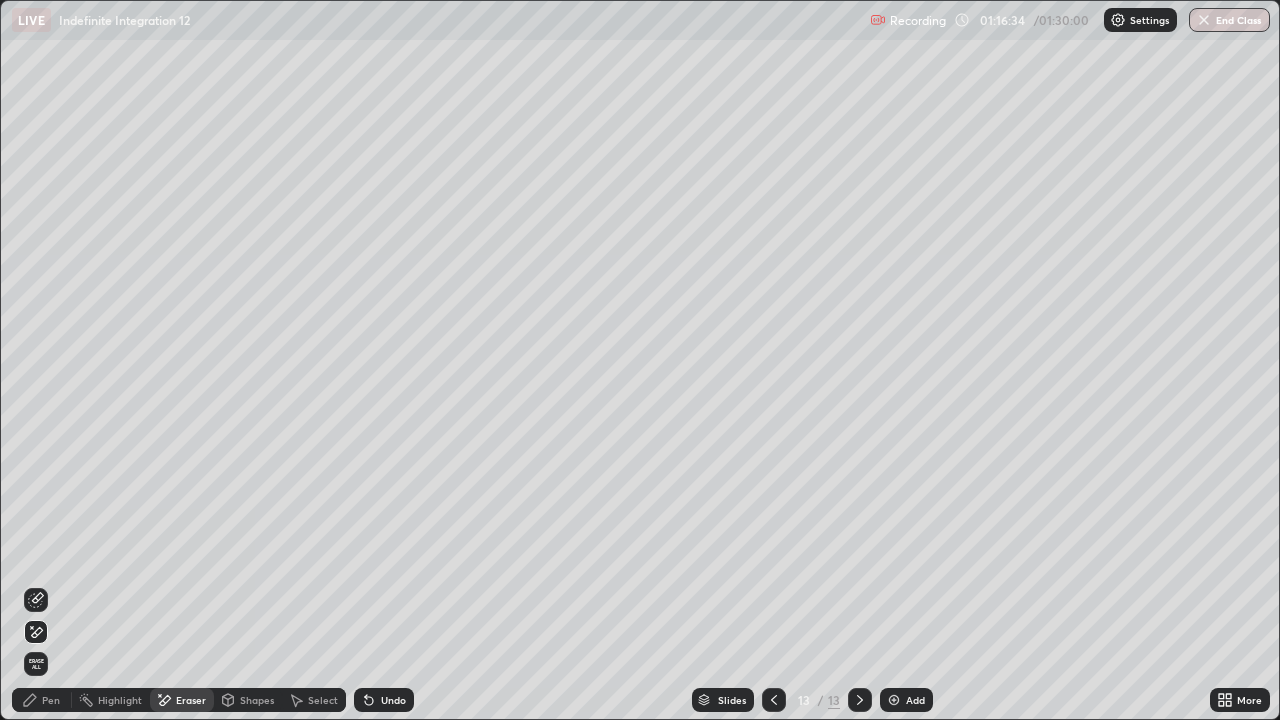 click on "Pen" at bounding box center (42, 700) 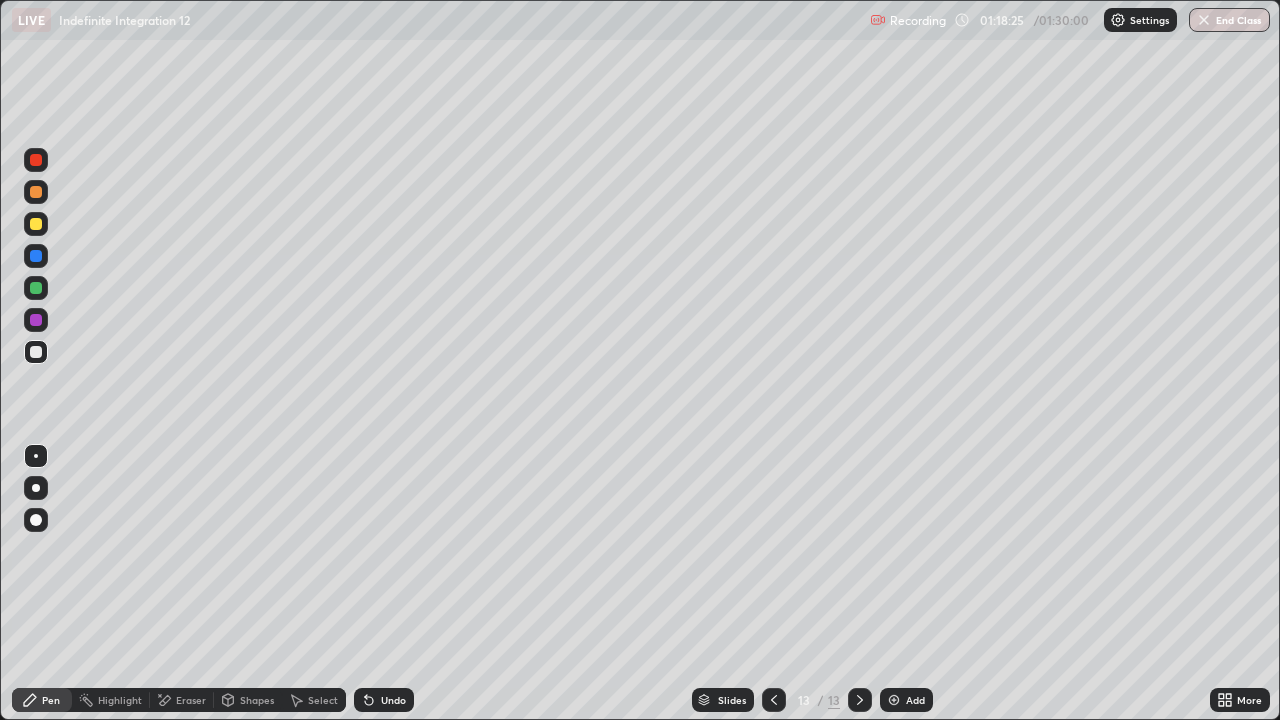 click on "Undo" at bounding box center (393, 700) 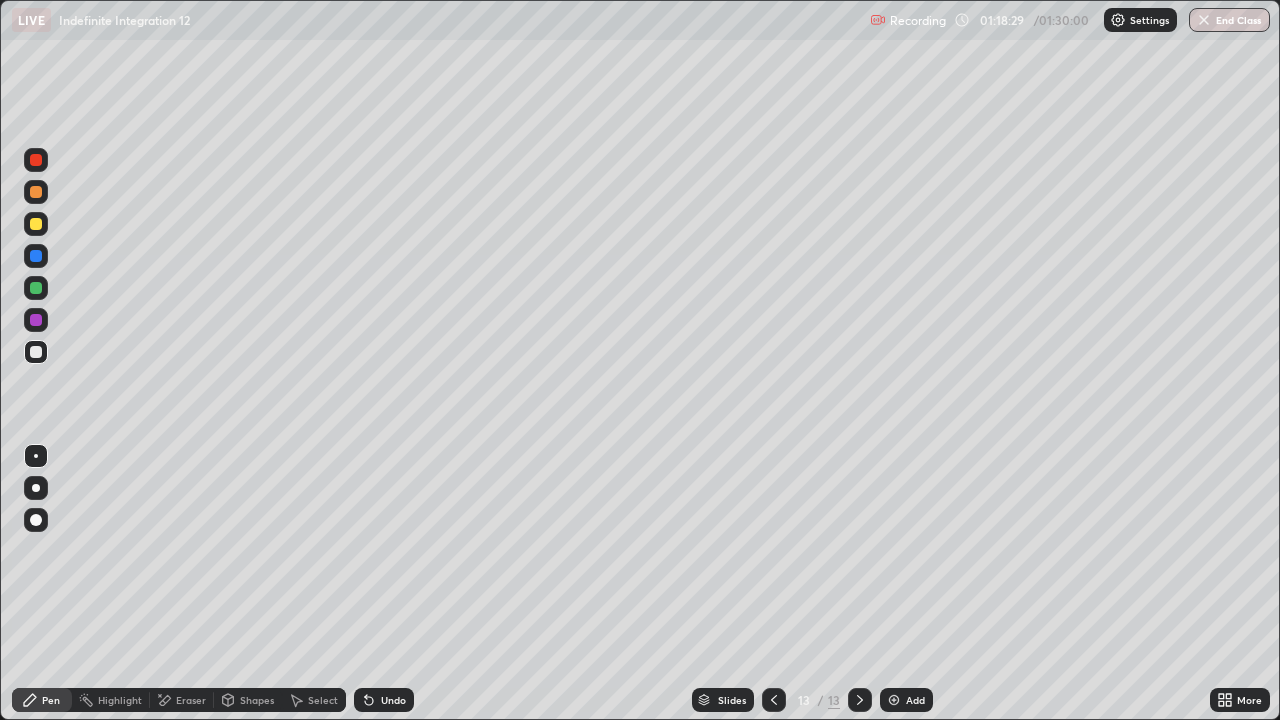 click on "Eraser" at bounding box center [182, 700] 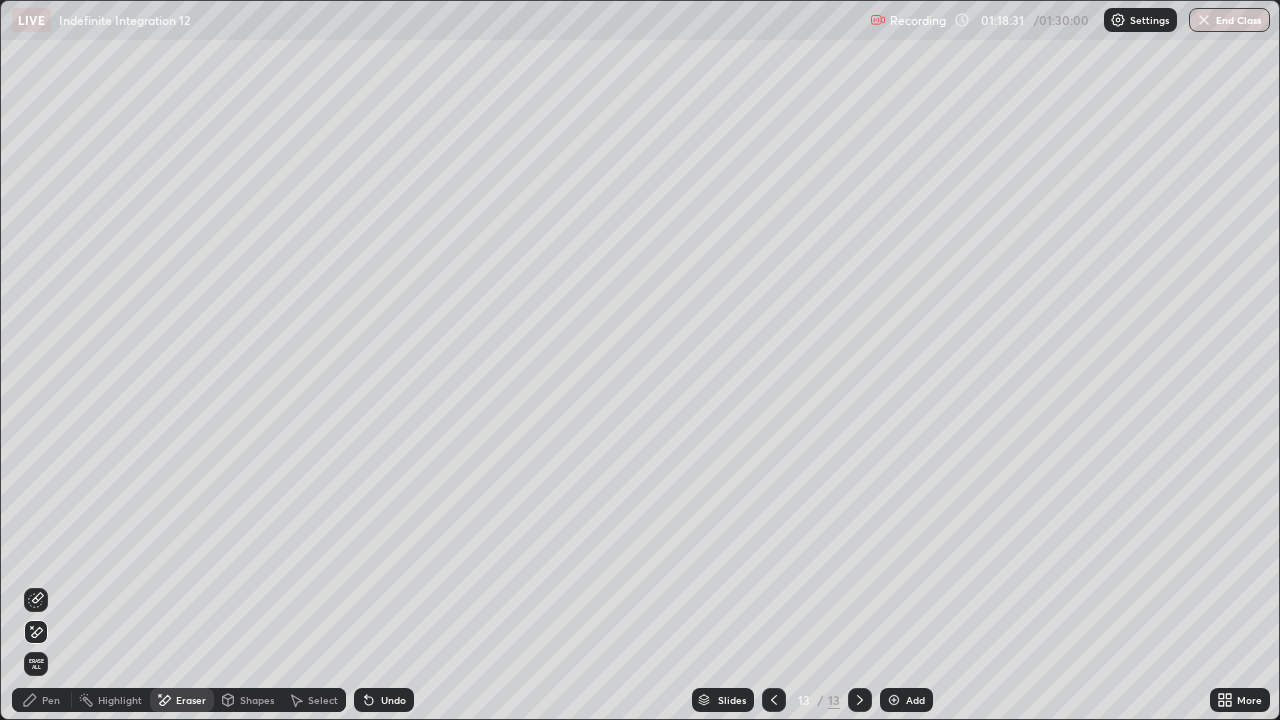 click on "Pen" at bounding box center (51, 700) 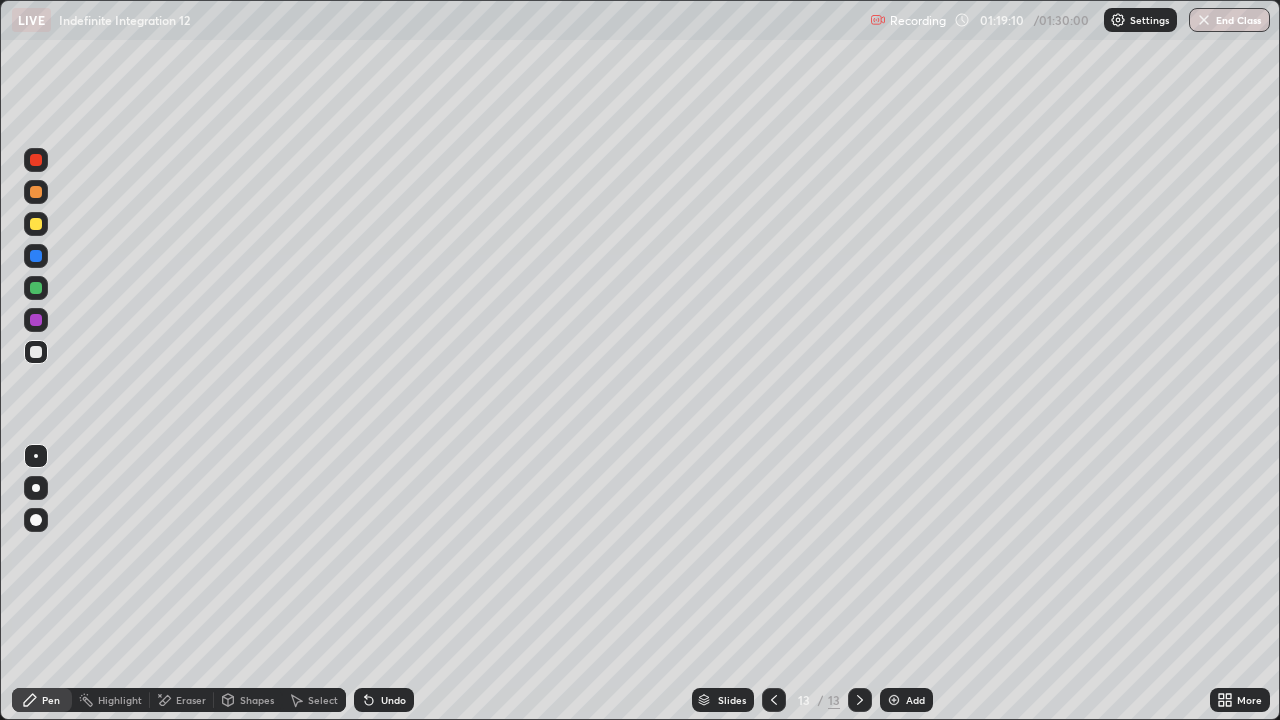 click on "Undo" at bounding box center (393, 700) 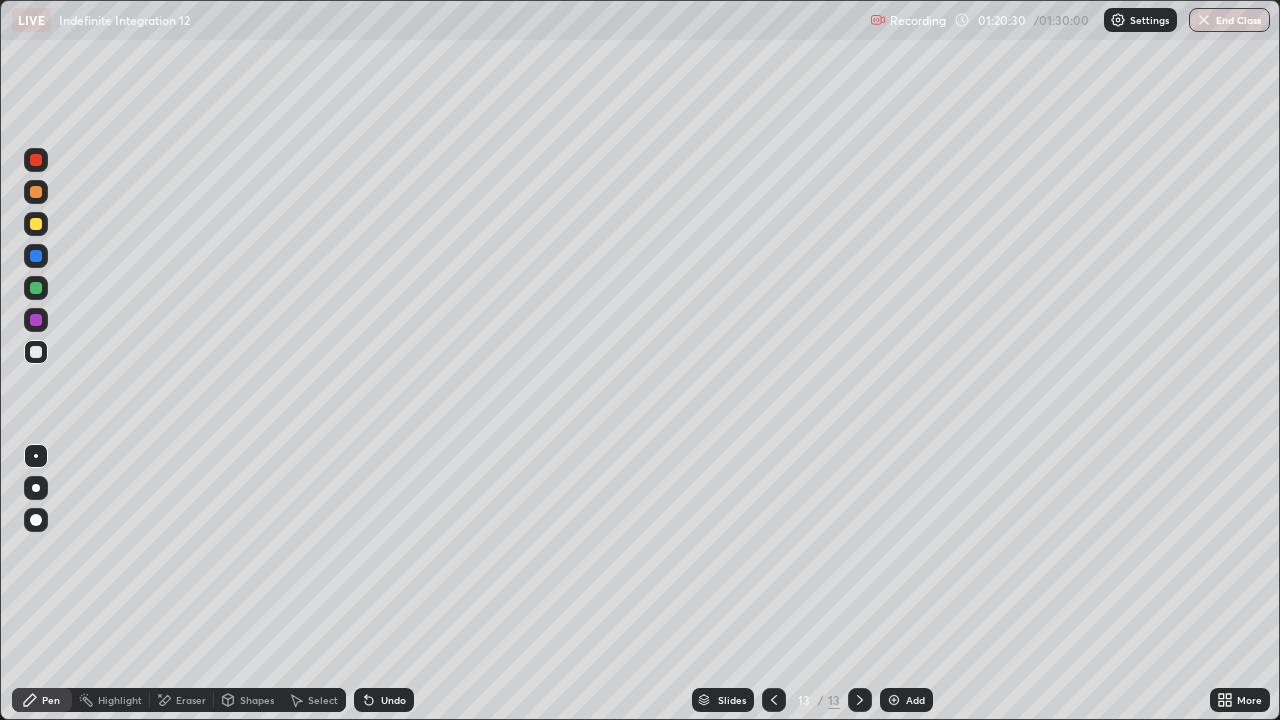 click on "Eraser" at bounding box center [182, 700] 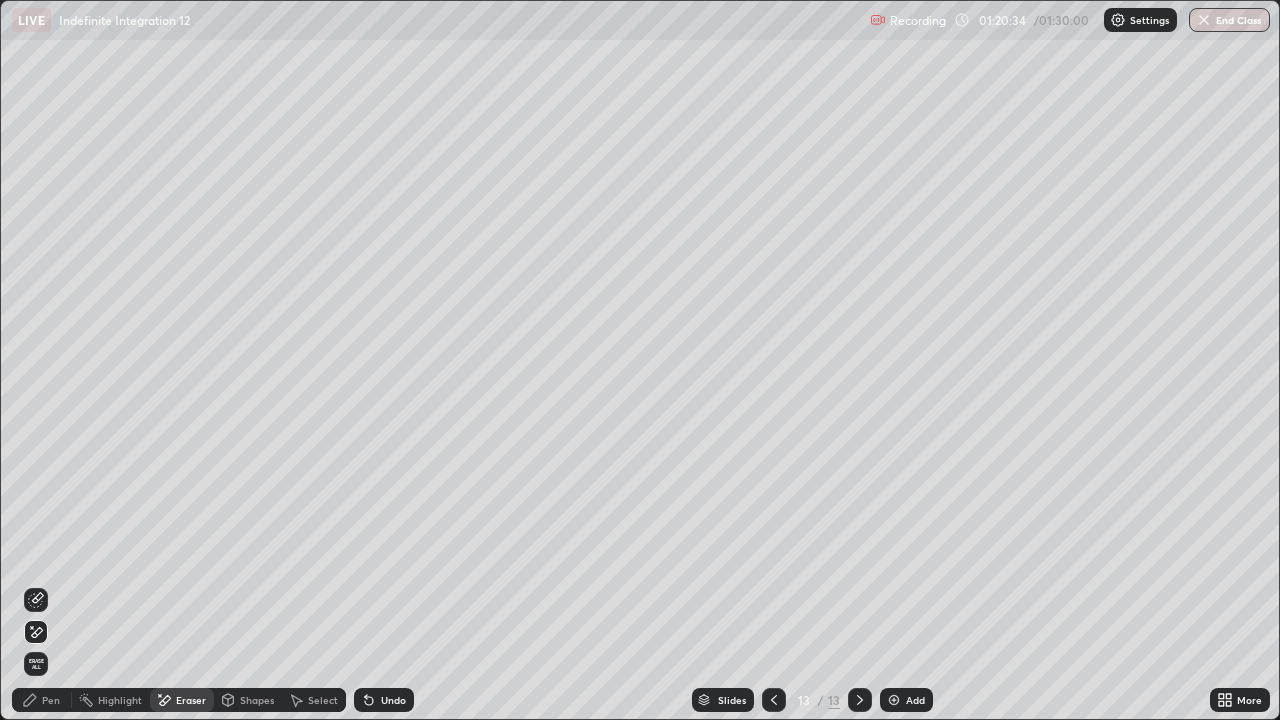 click on "Pen" at bounding box center [51, 700] 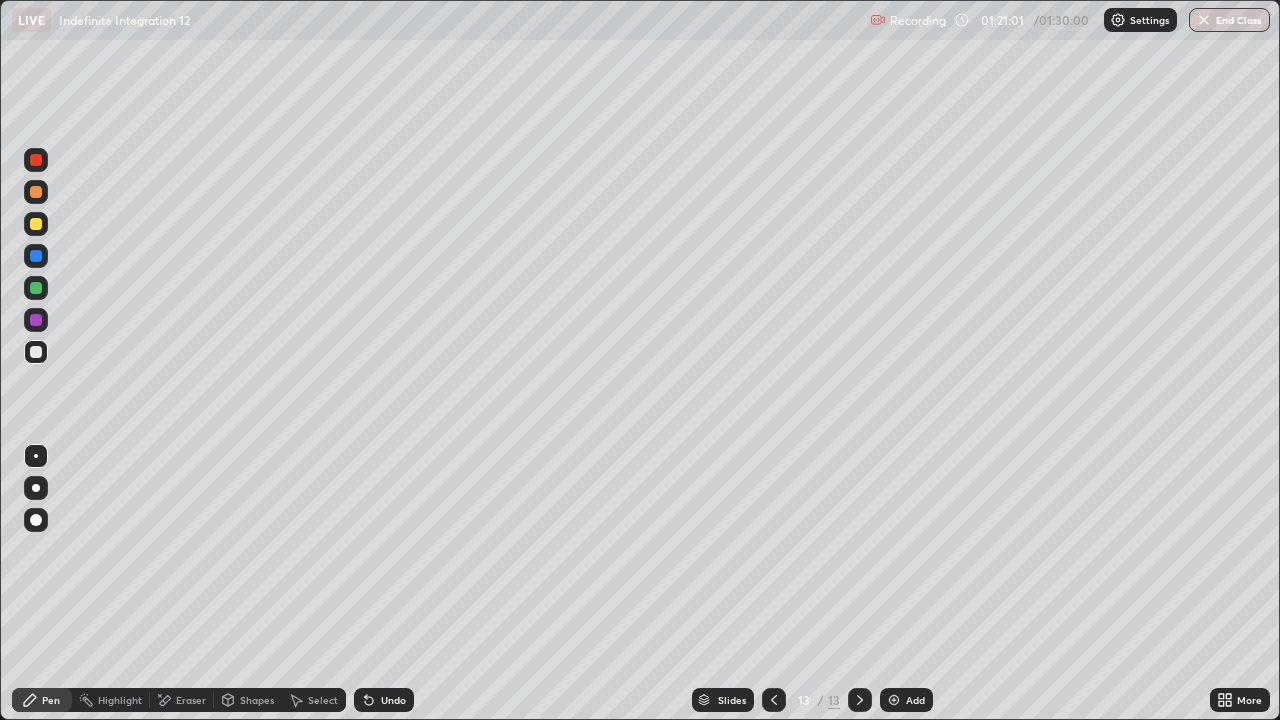 click on "Undo" at bounding box center [384, 700] 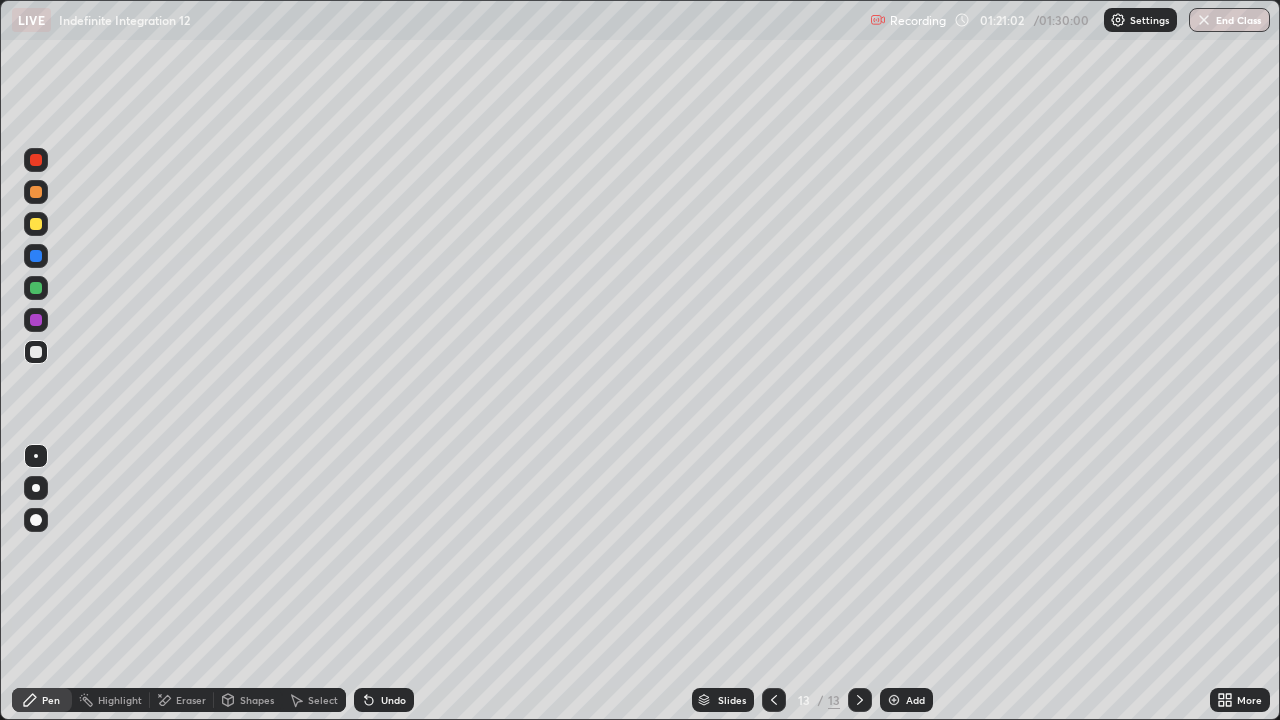 click on "Undo" at bounding box center [393, 700] 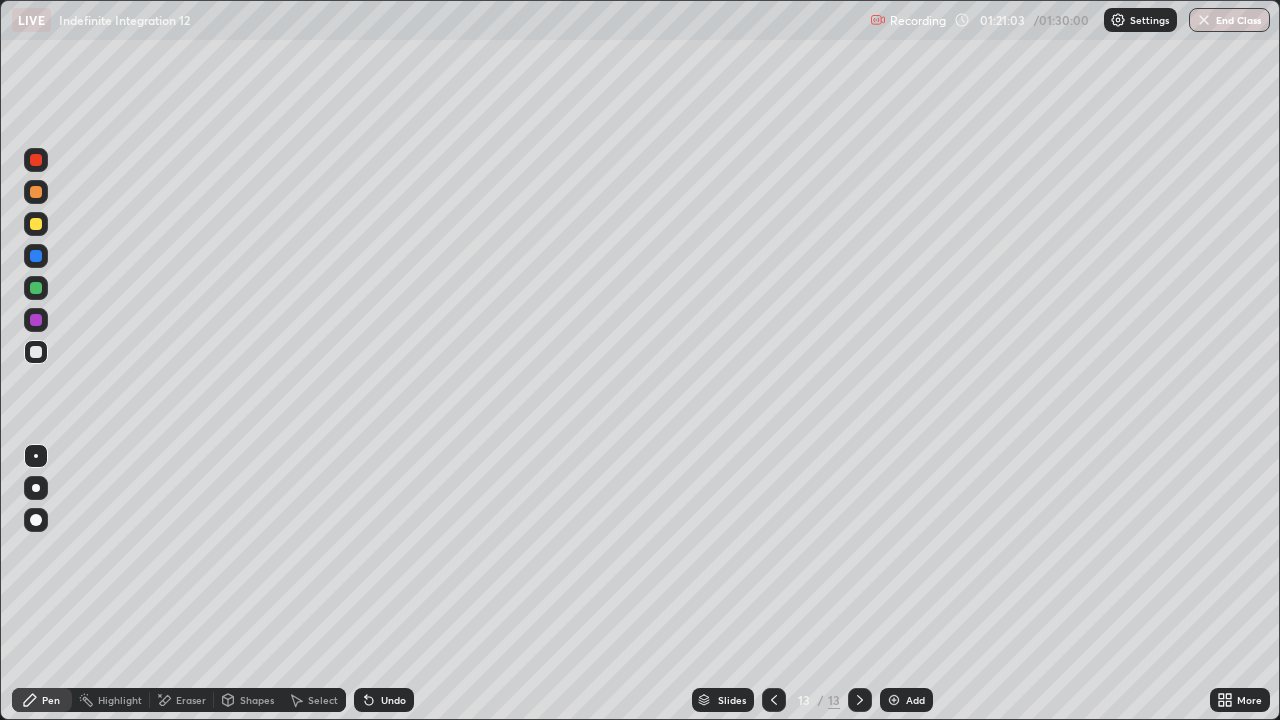 click on "Undo" at bounding box center [393, 700] 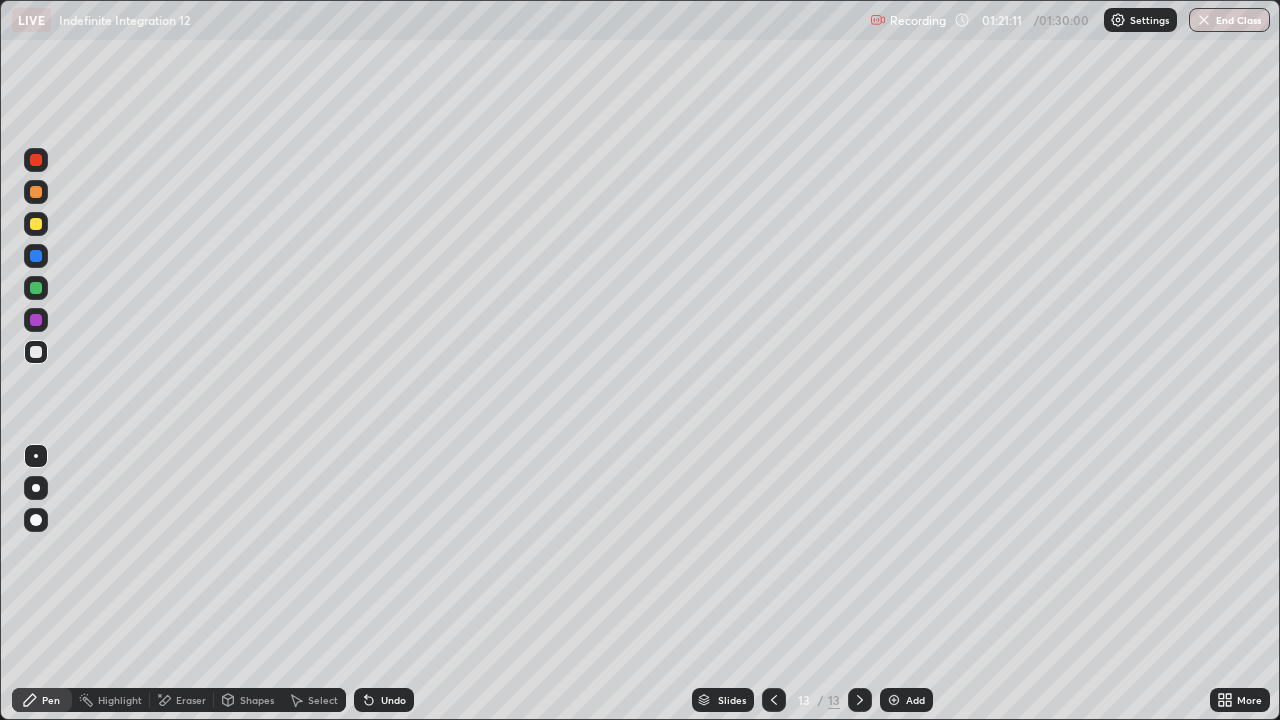 click on "Undo" at bounding box center [384, 700] 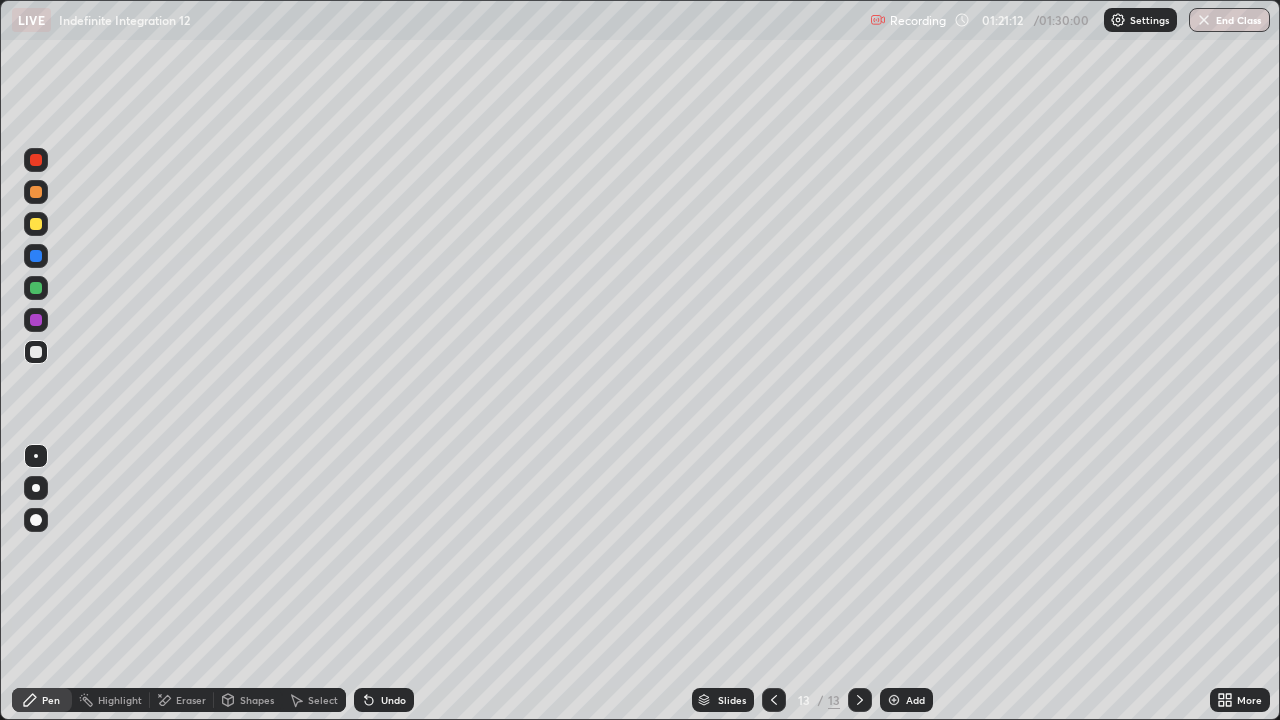click on "Undo" at bounding box center (393, 700) 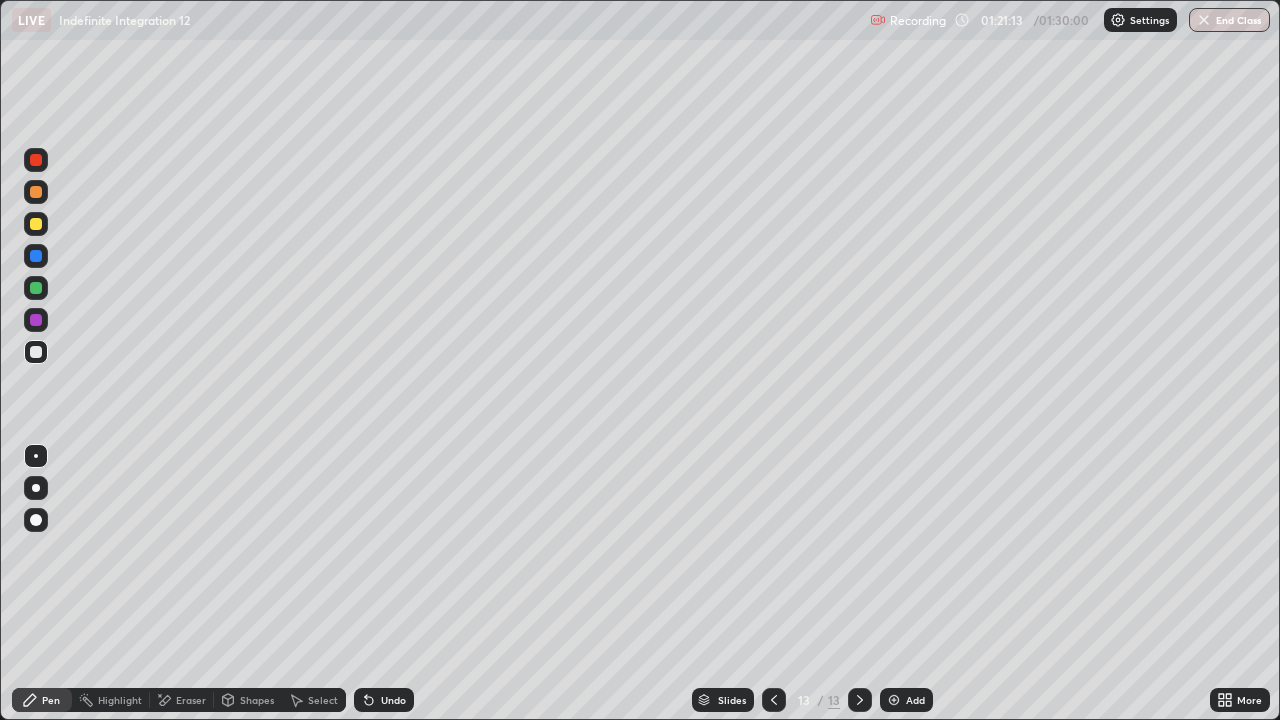 click on "Undo" at bounding box center [393, 700] 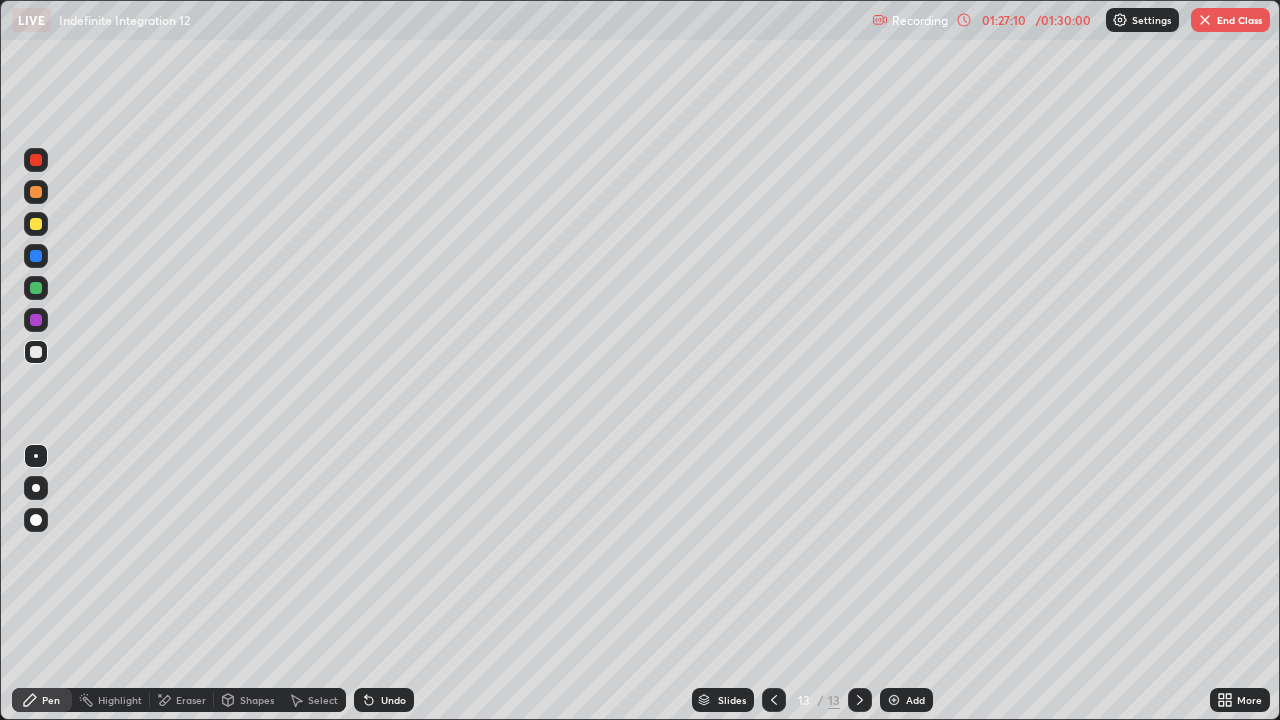 click on "End Class" at bounding box center (1230, 20) 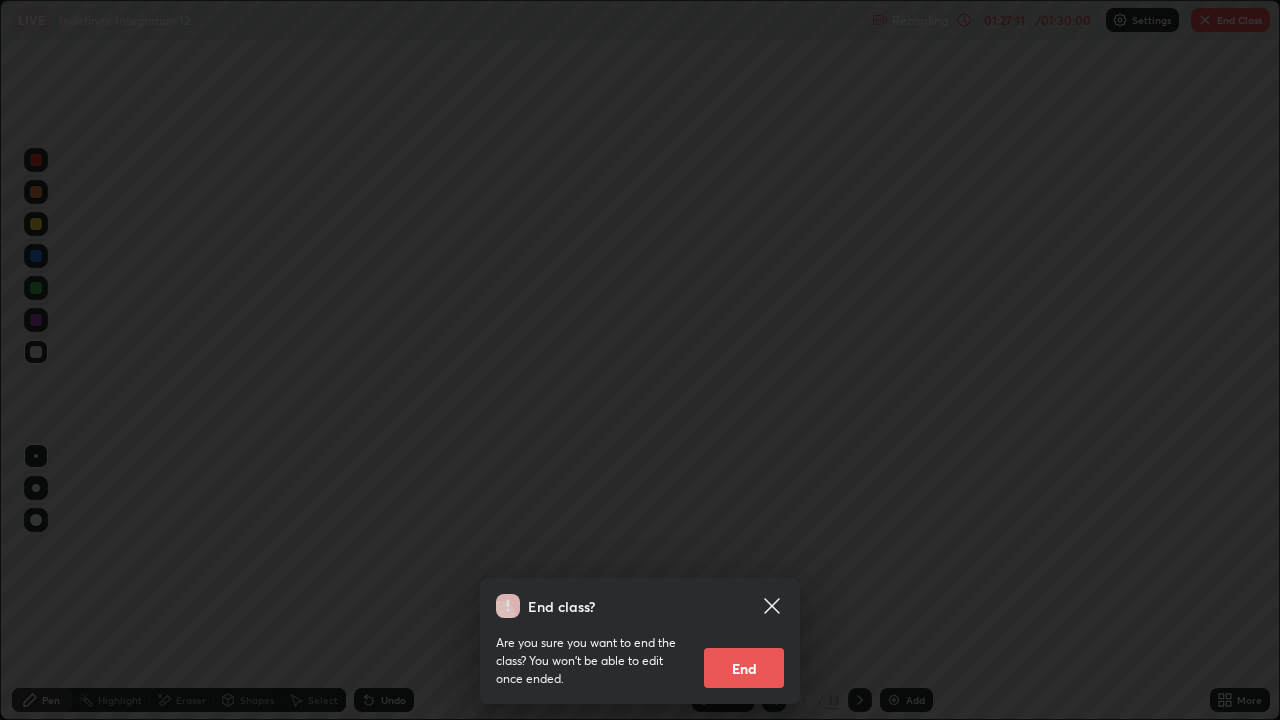 click on "End" at bounding box center [744, 668] 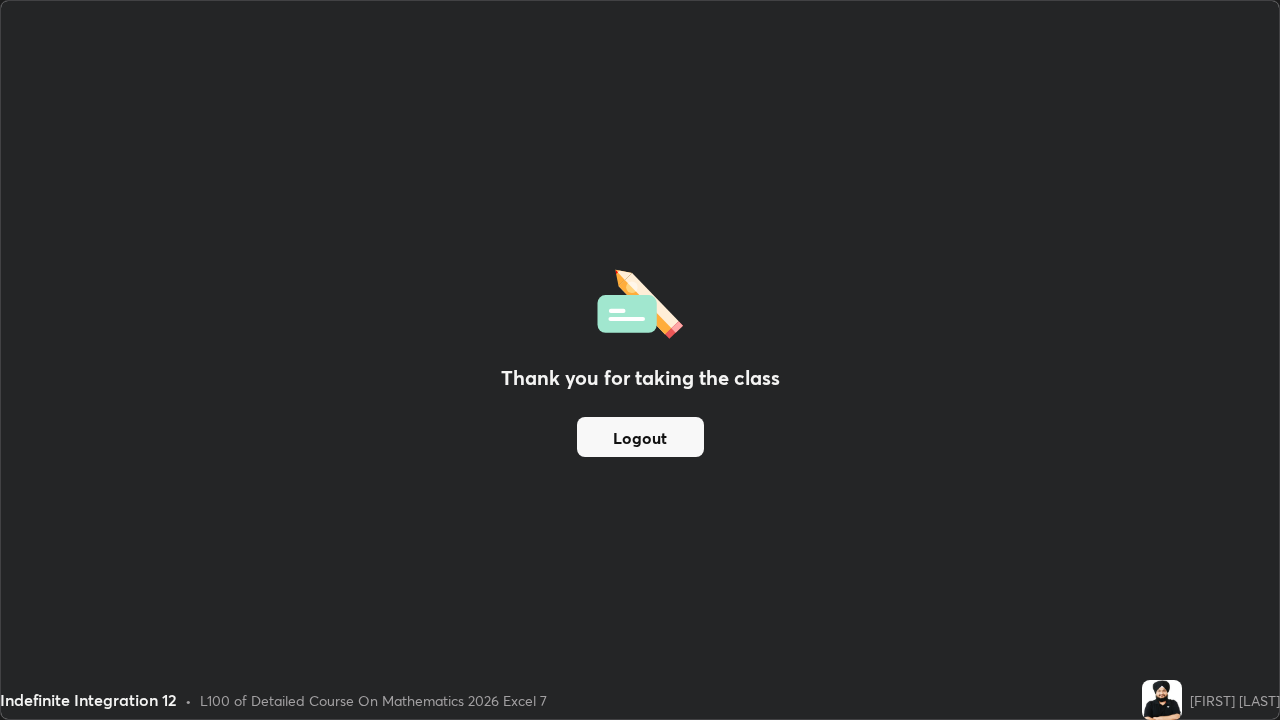 click on "Logout" at bounding box center (640, 437) 